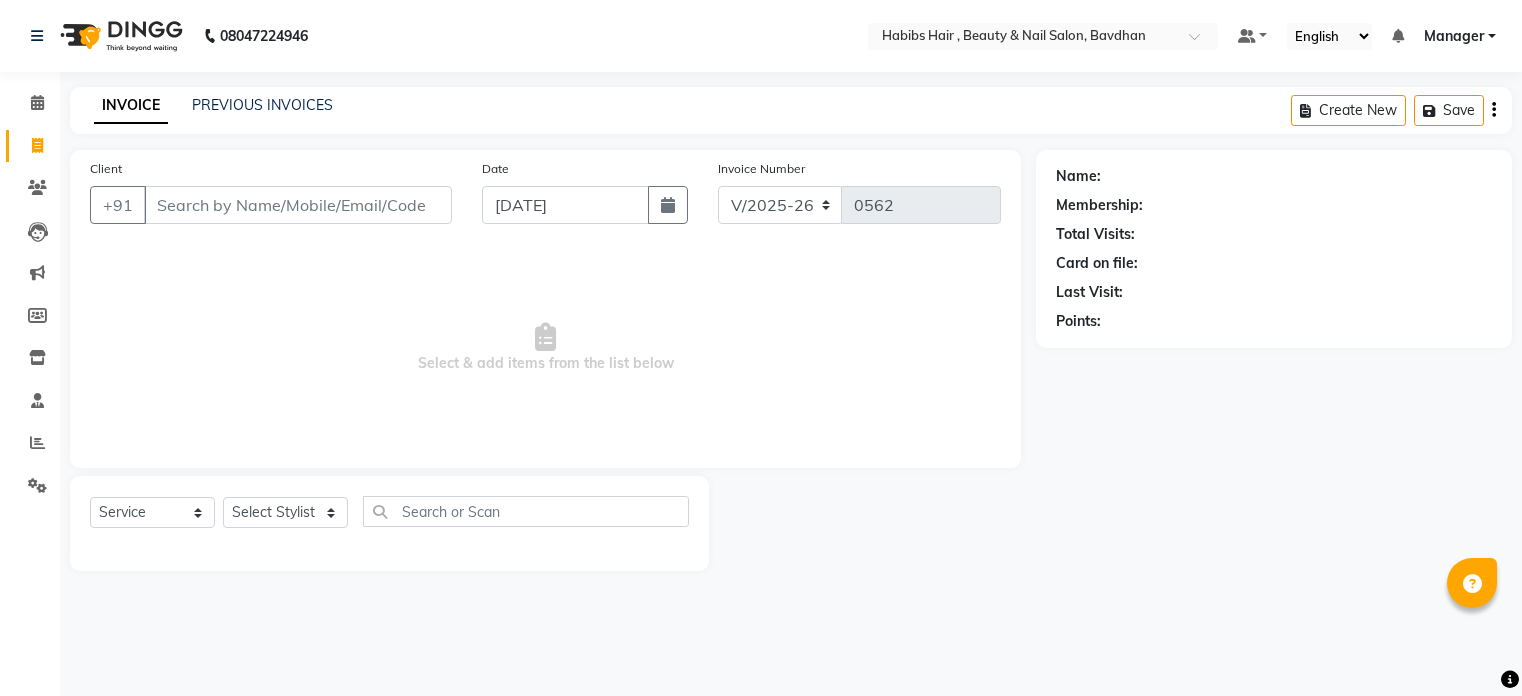 select on "7414" 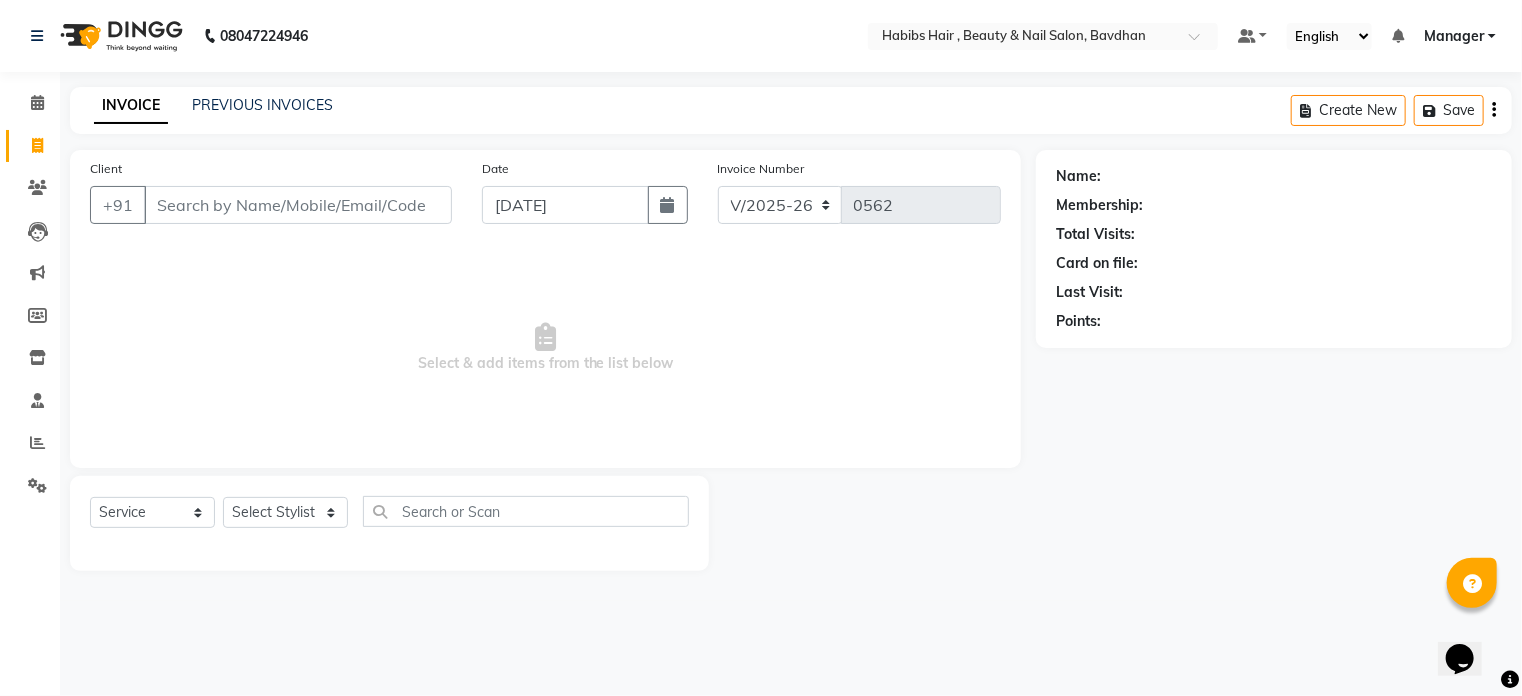 scroll, scrollTop: 0, scrollLeft: 0, axis: both 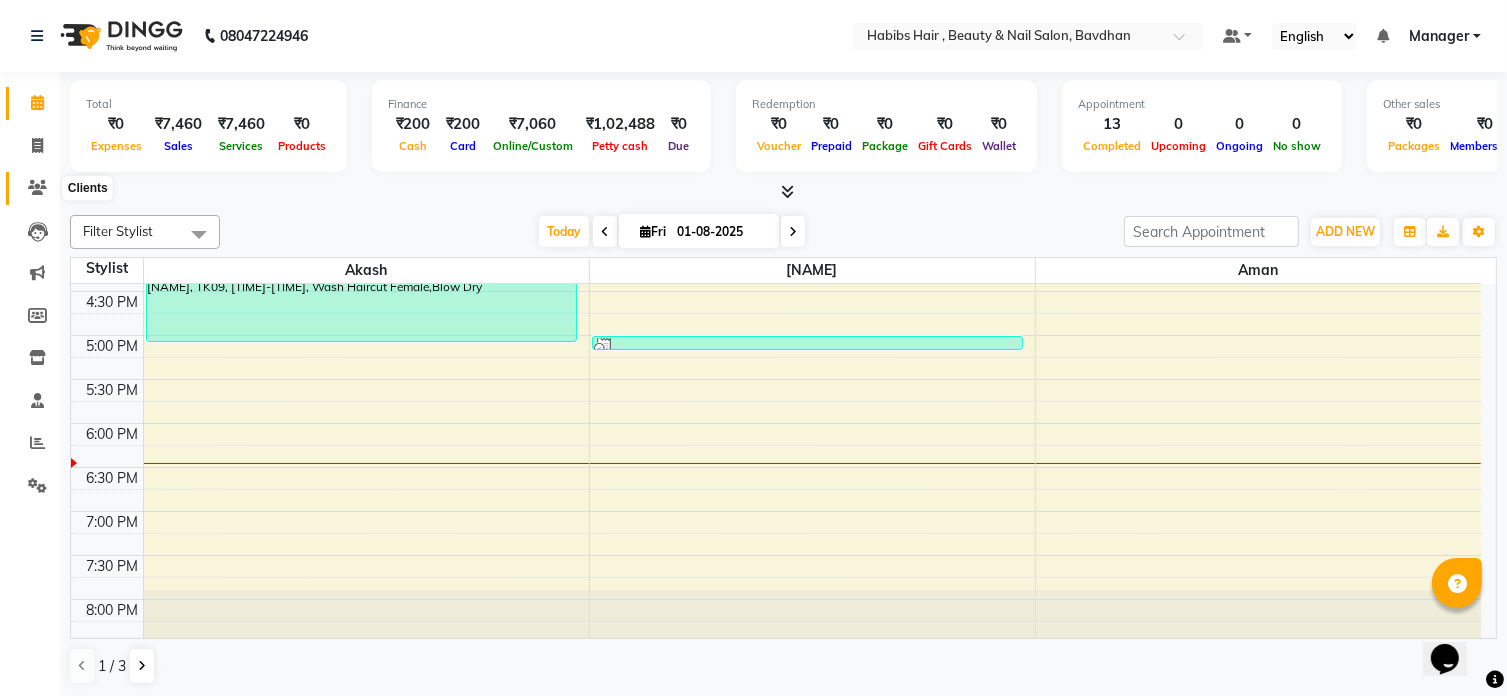 click 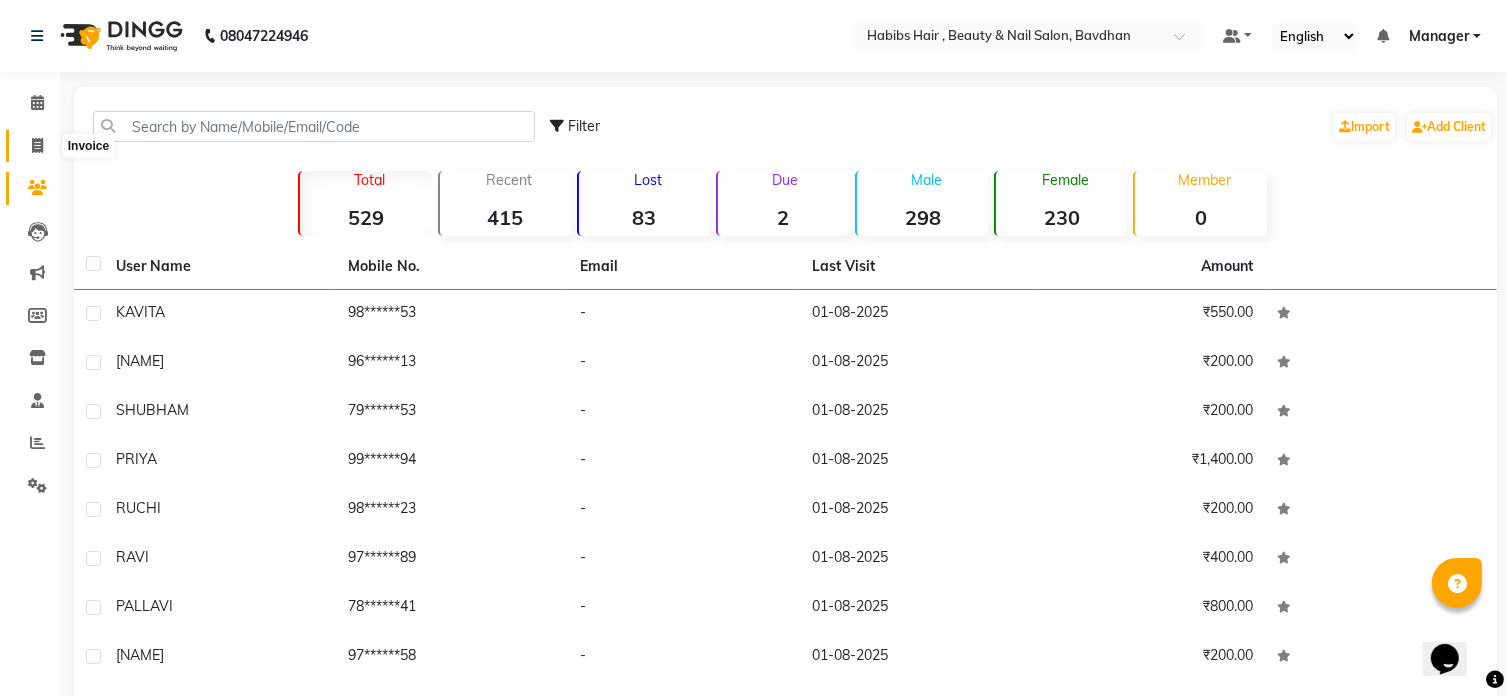 click 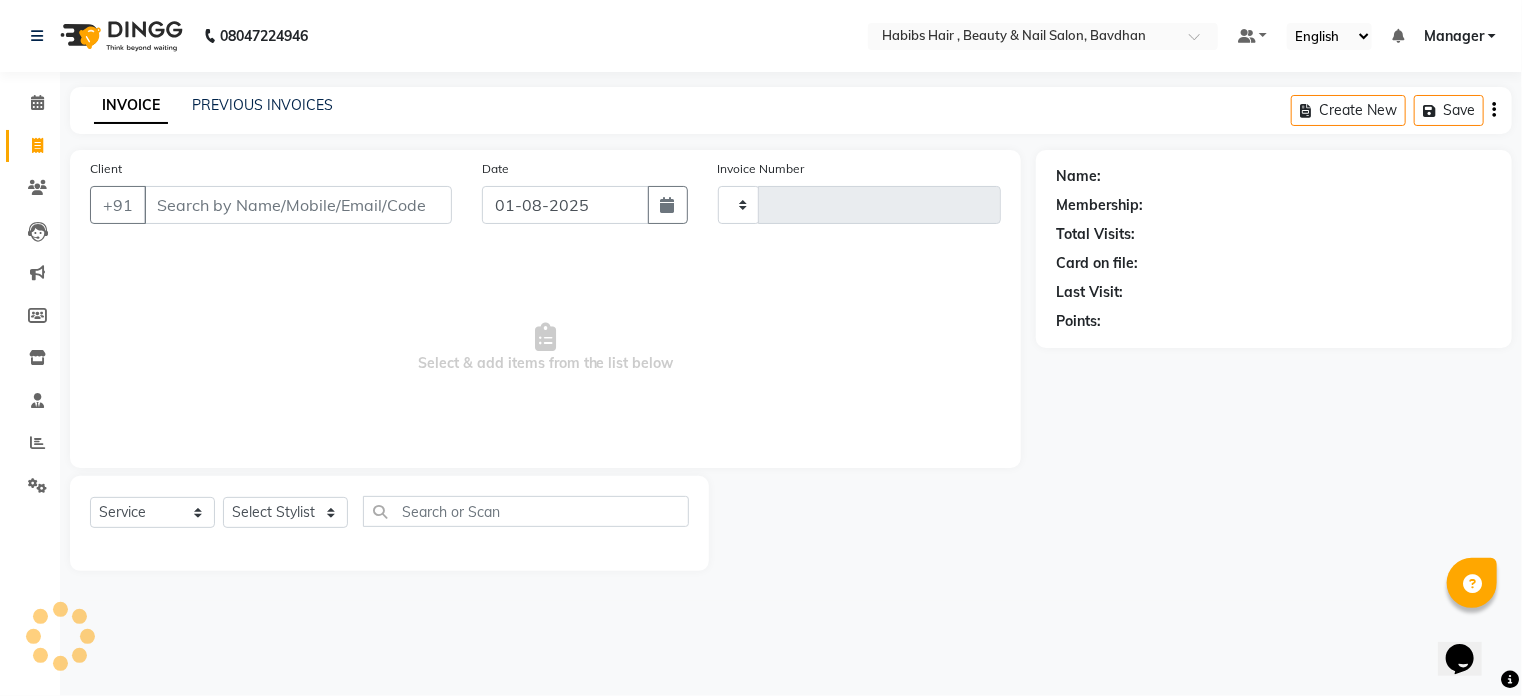 type on "0562" 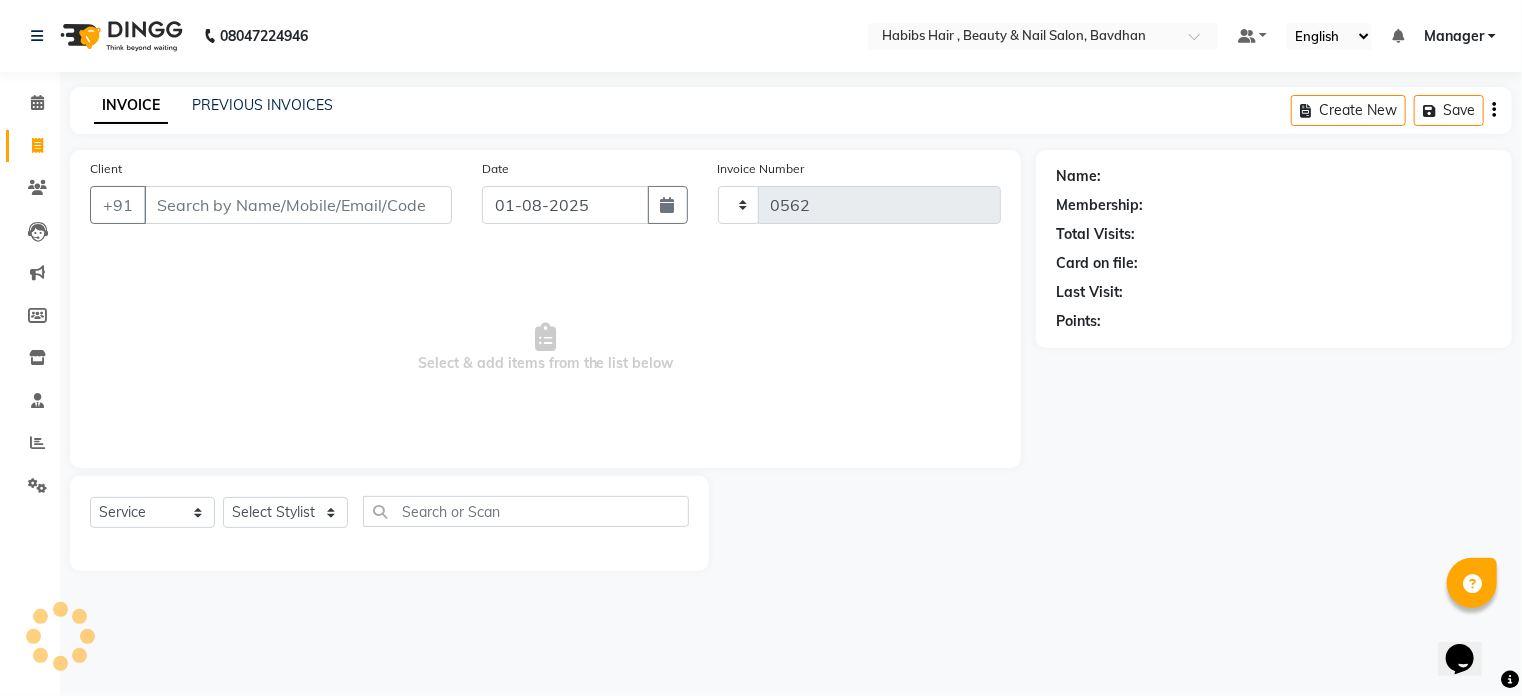 select on "7414" 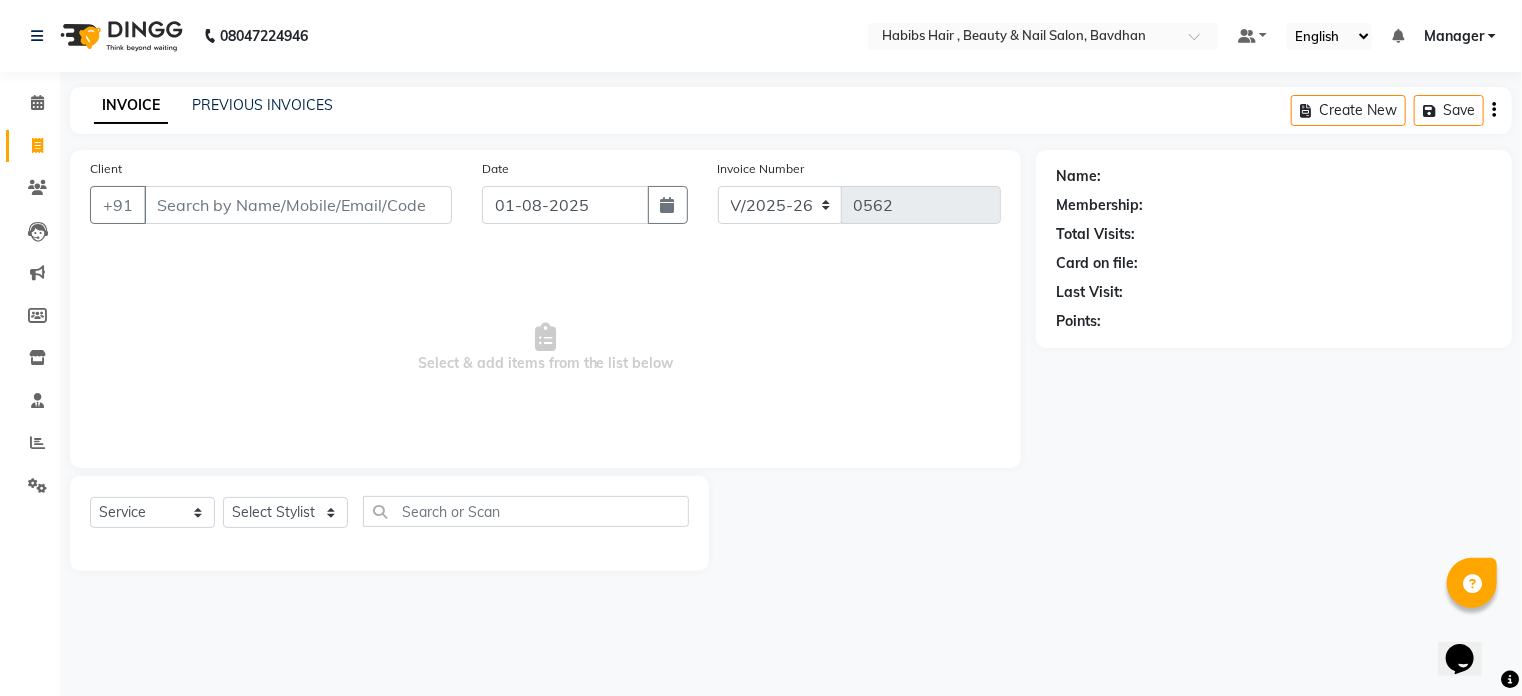 click on "Client" at bounding box center [298, 205] 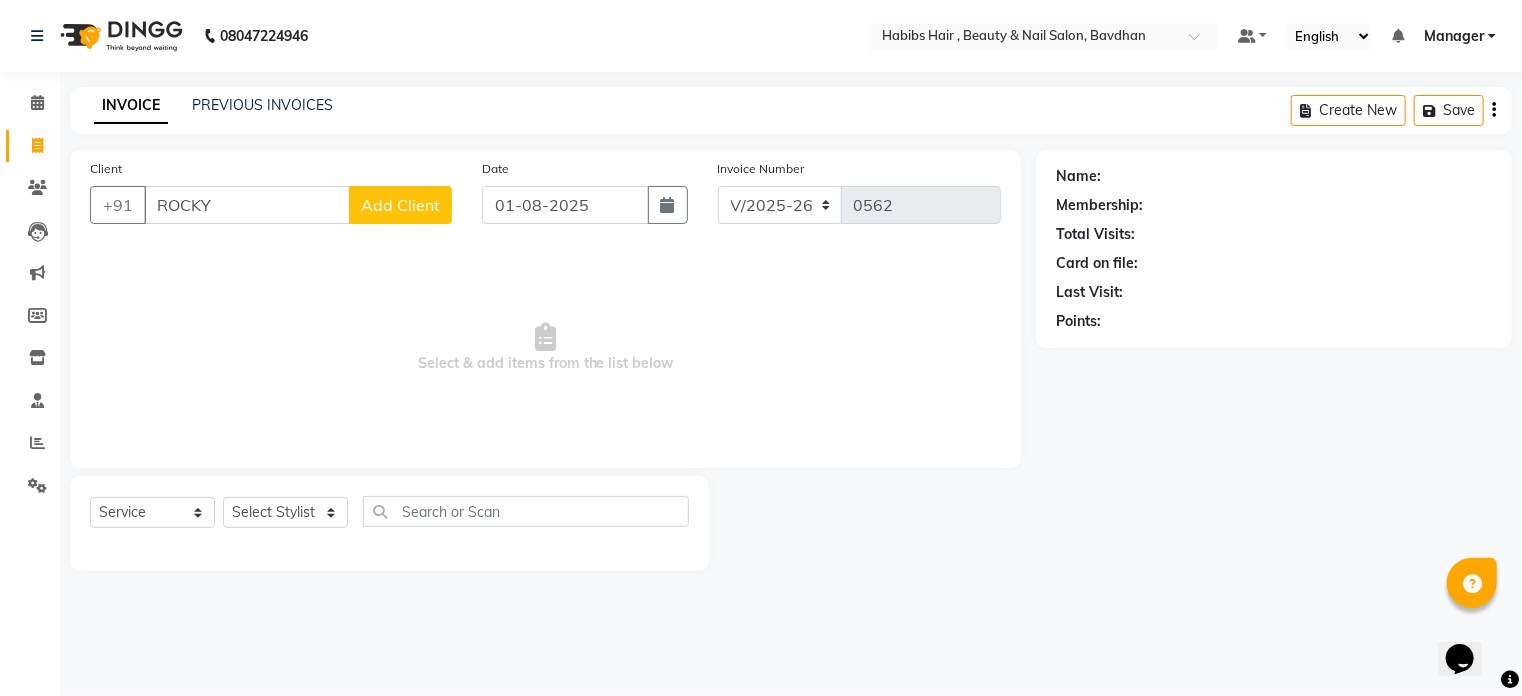 type on "ROCKY" 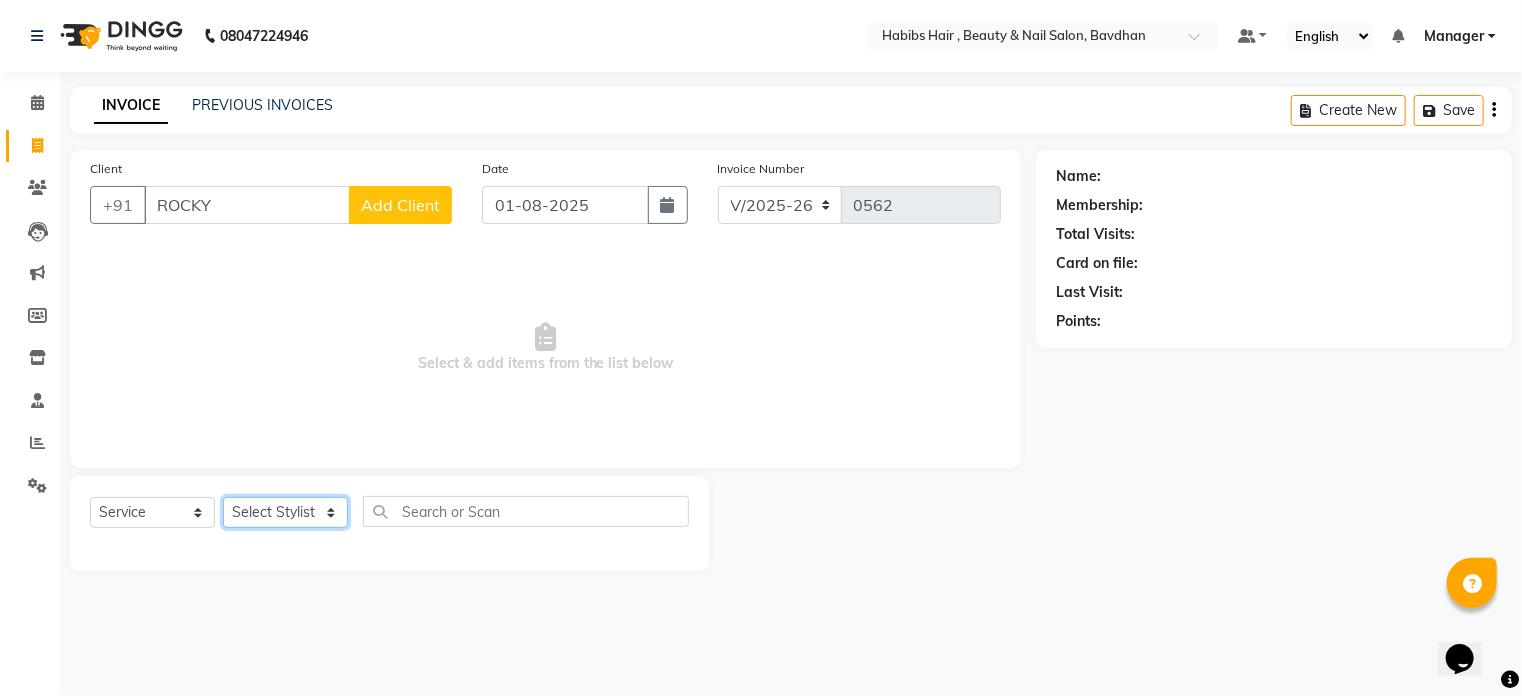 click on "Select Stylist [NAME] [NAME] [NAME] [NAME] [NAME] Manager [NAME] [NAME] [NAME] [NAME]" 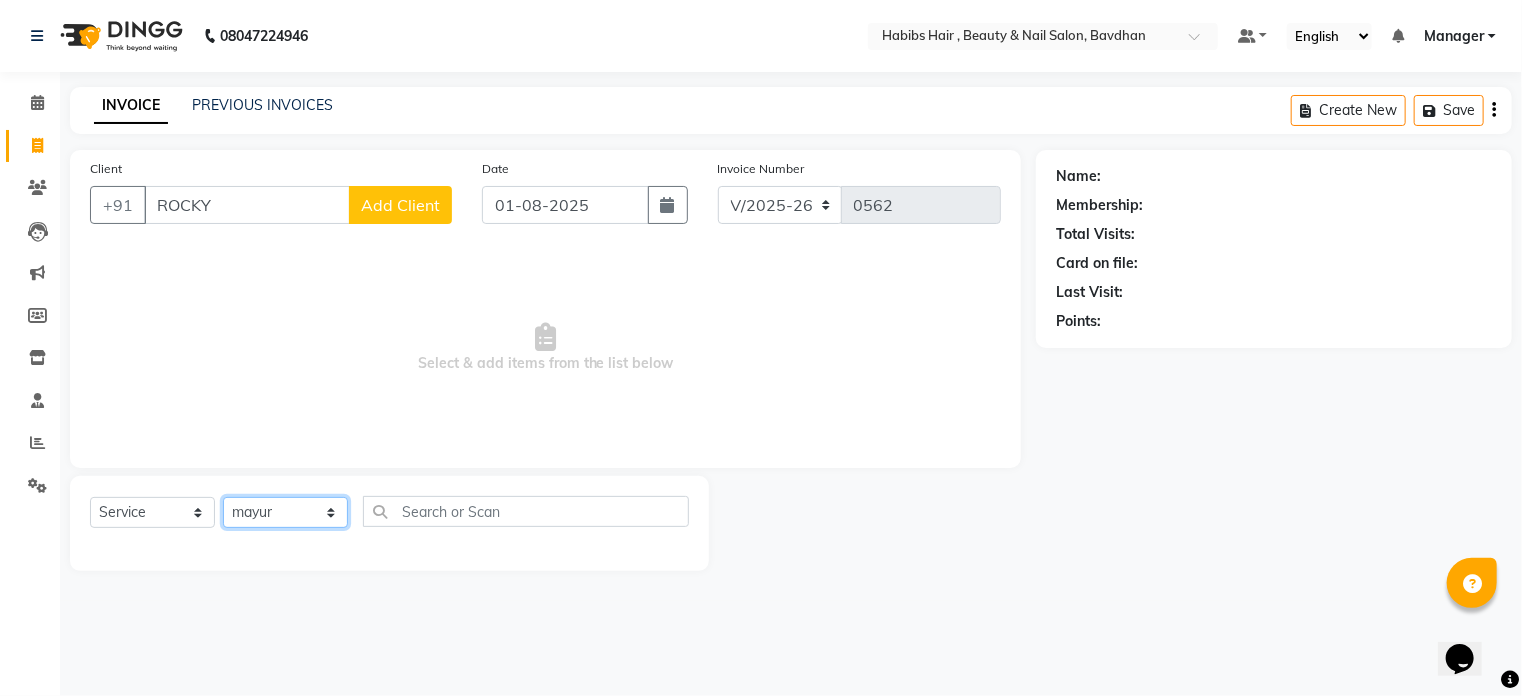 click on "Select Stylist [NAME] [NAME] [NAME] [NAME] [NAME] Manager [NAME] [NAME] [NAME] [NAME]" 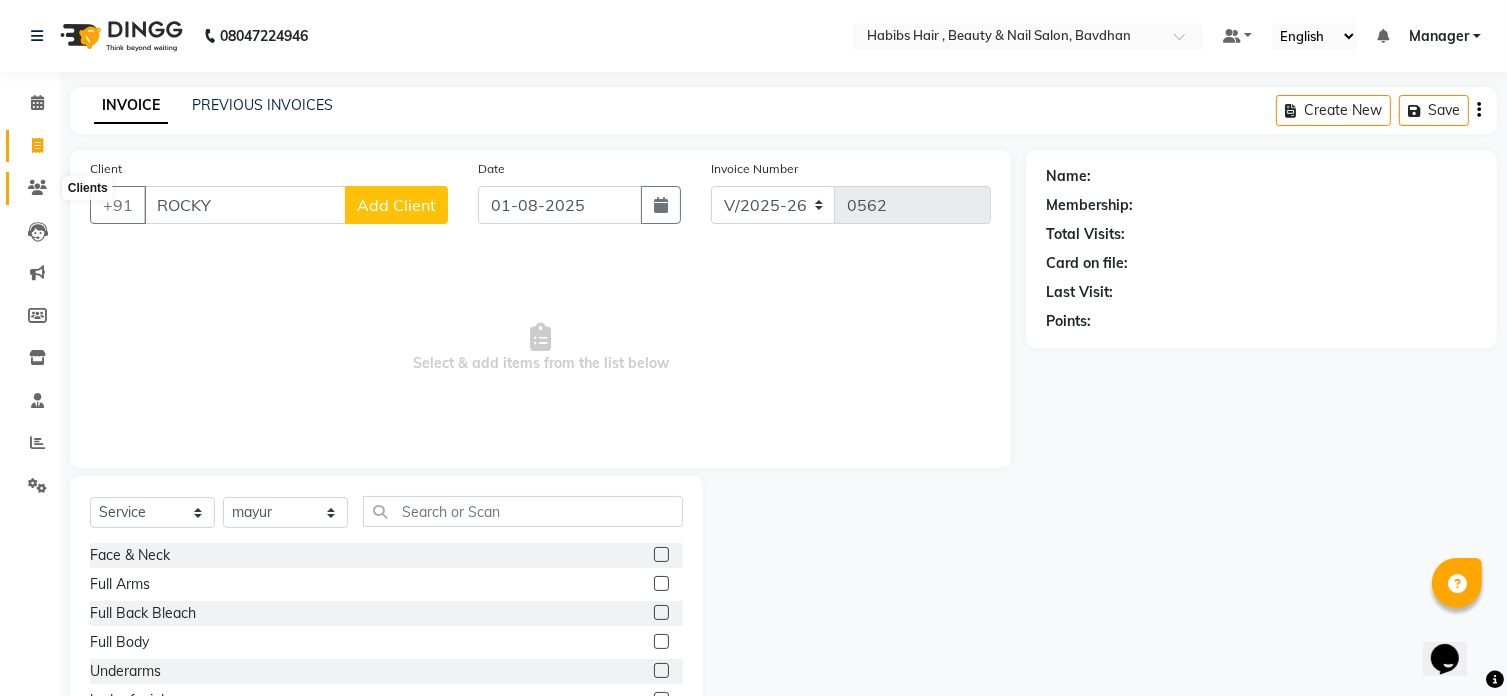 click 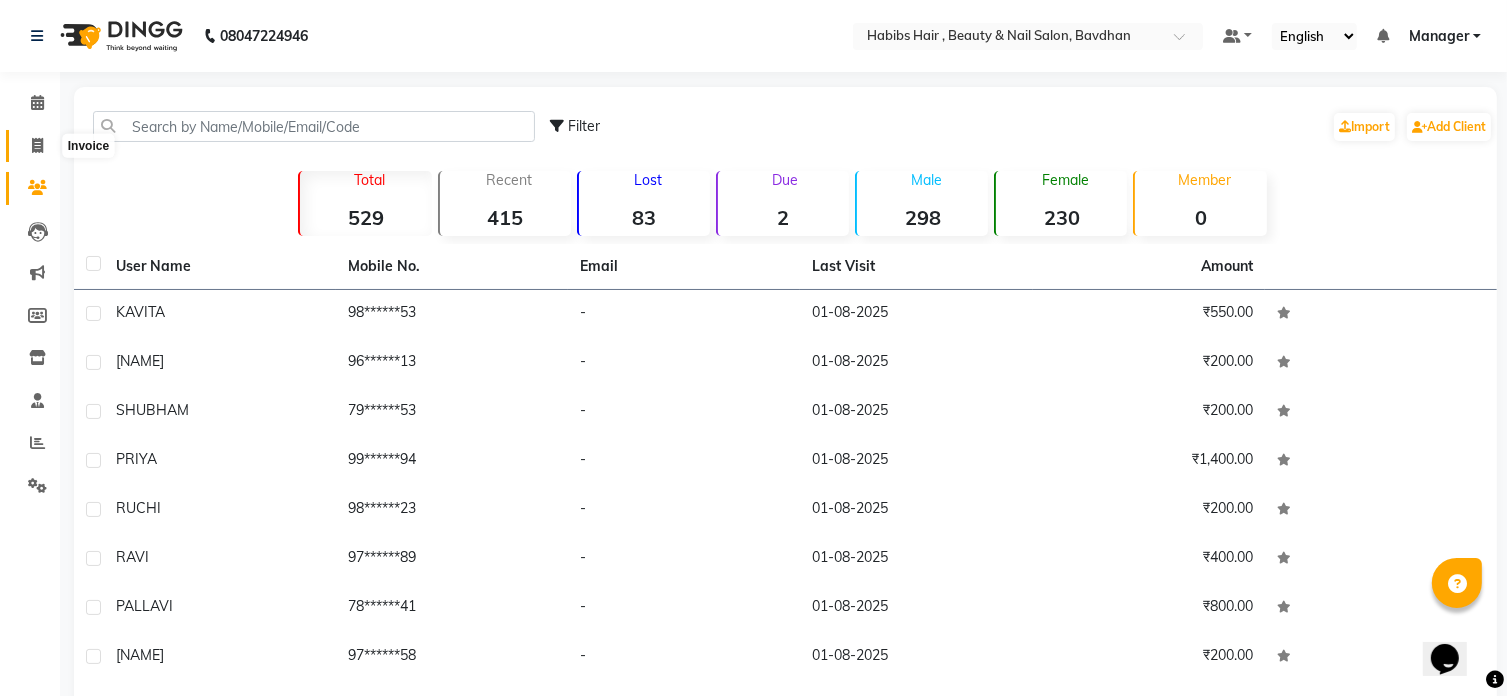 click 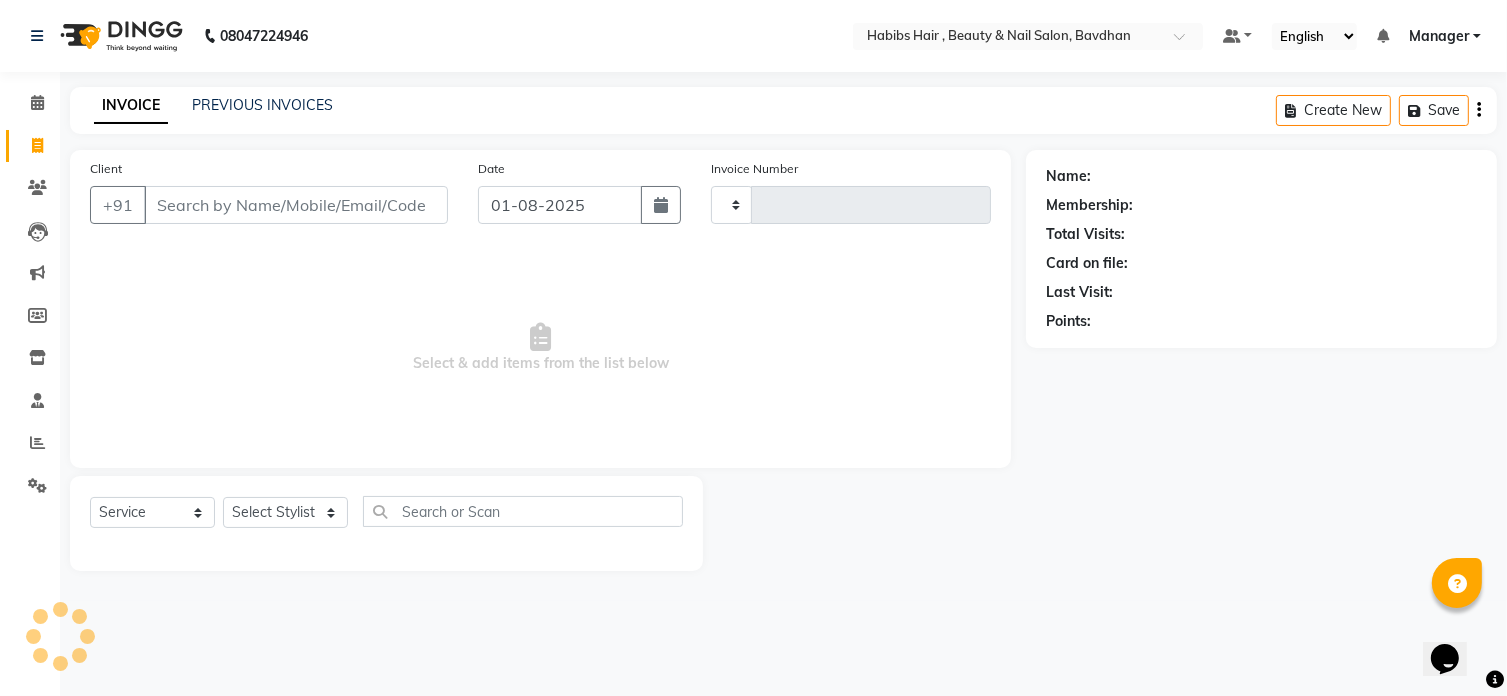 type on "0562" 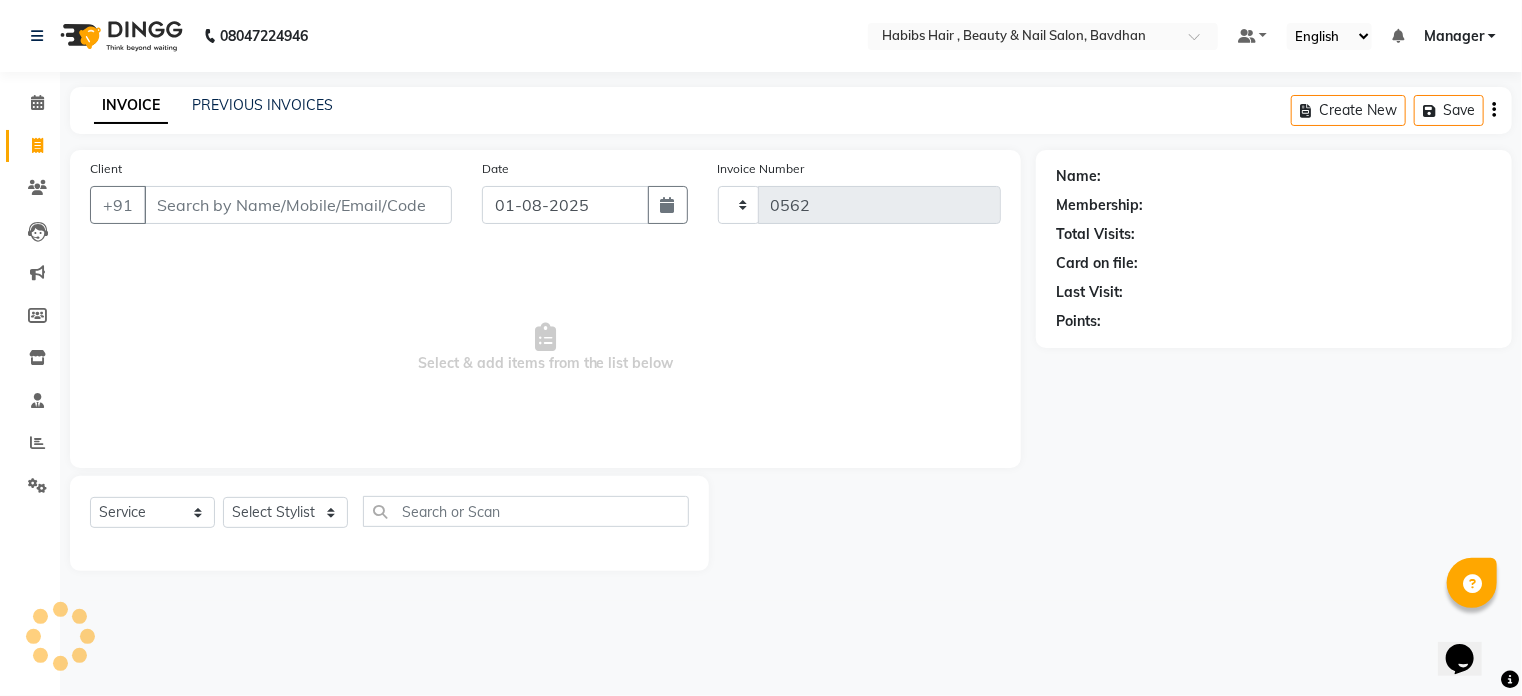 select on "7414" 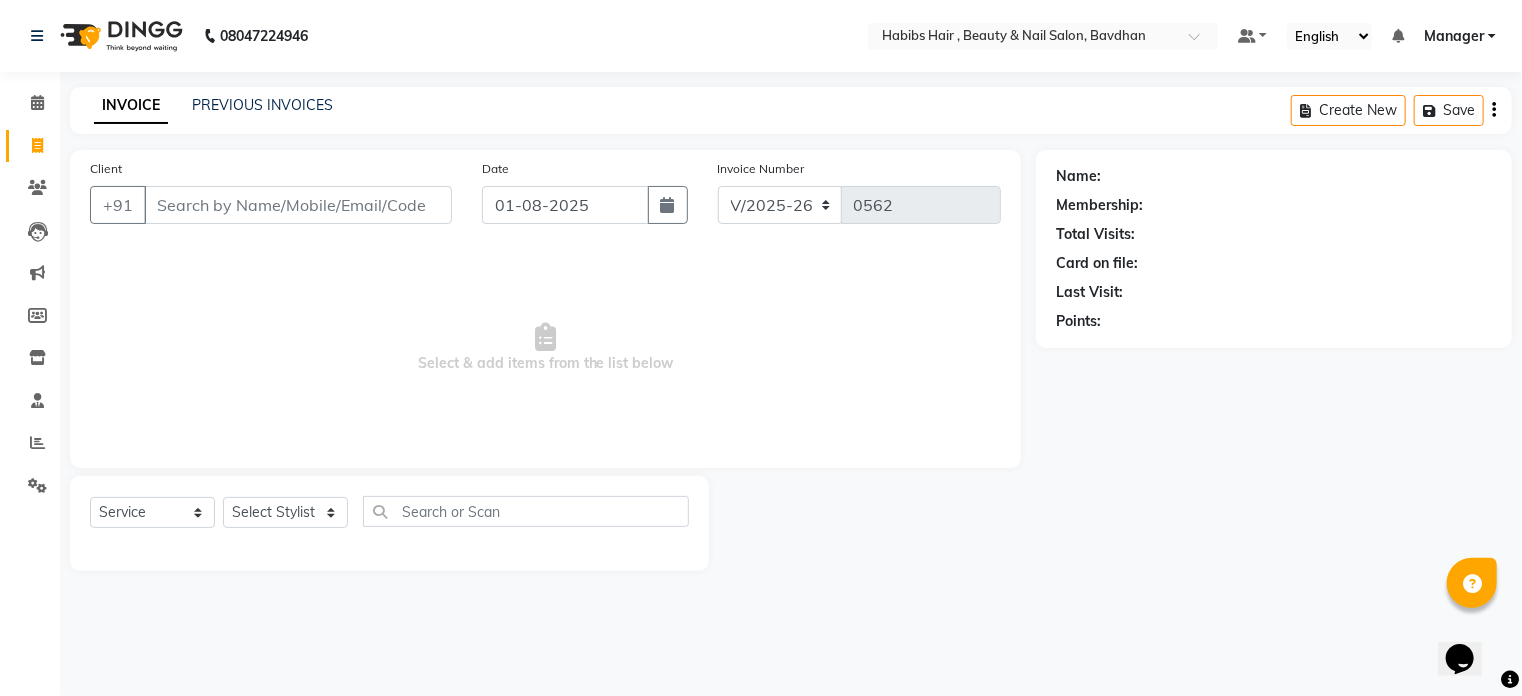 click on "Client" at bounding box center [298, 205] 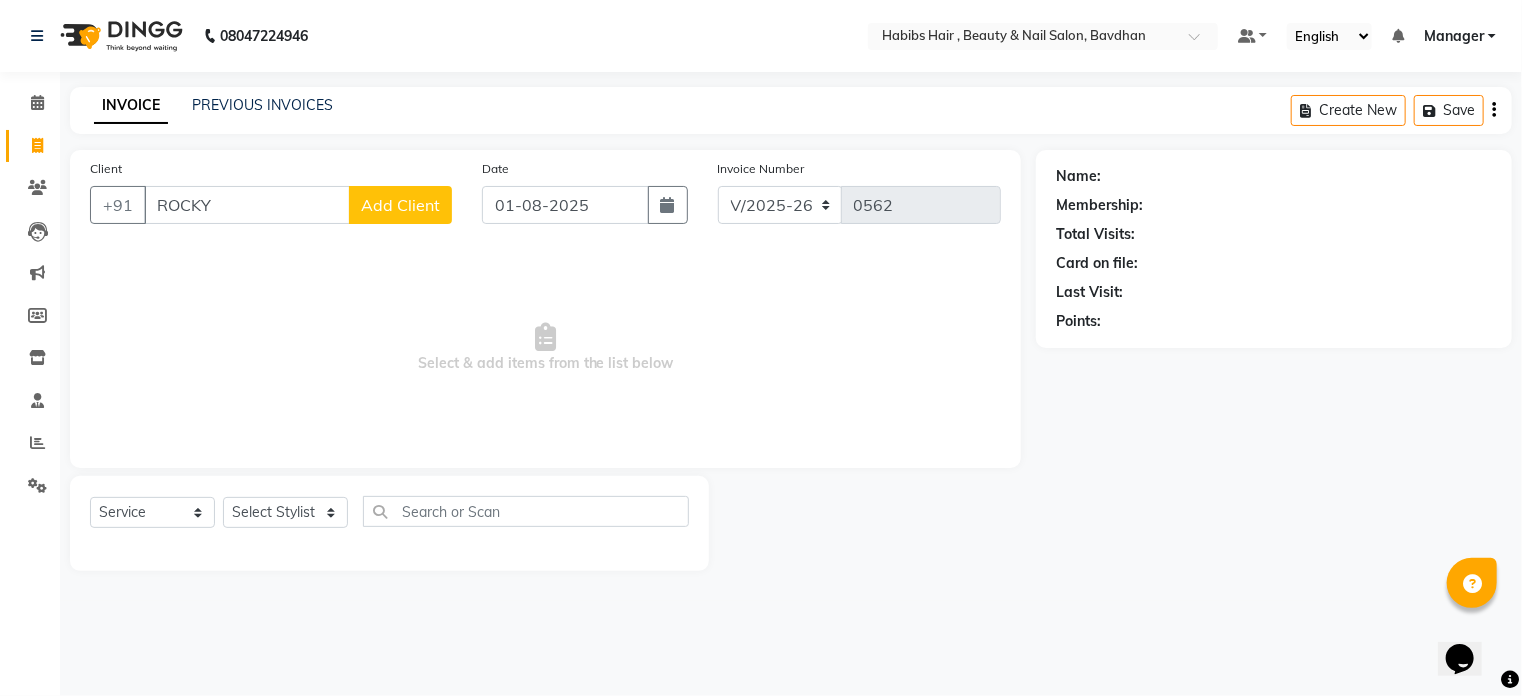 type on "ROCKY" 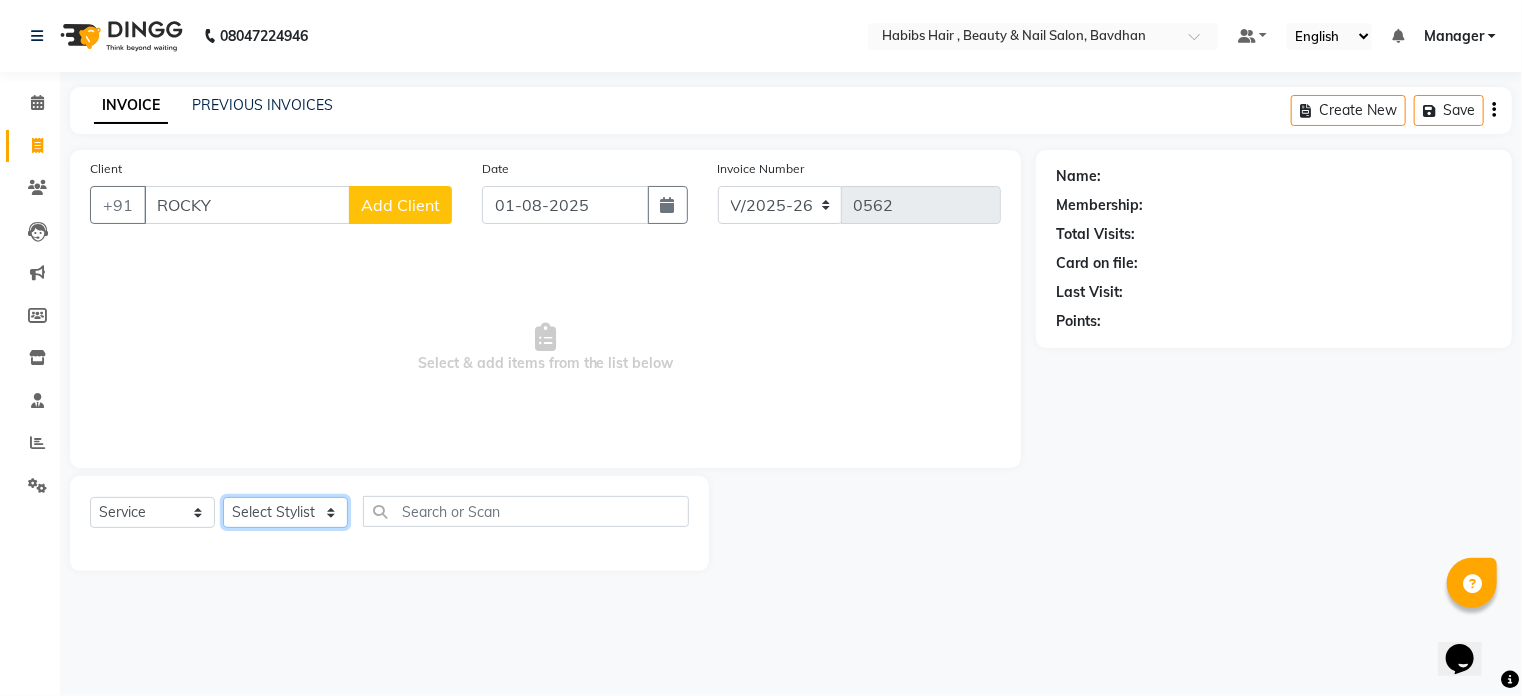 click on "Select Stylist [NAME] [NAME] [NAME] [NAME] [NAME] Manager [NAME] [NAME] [NAME] [NAME]" 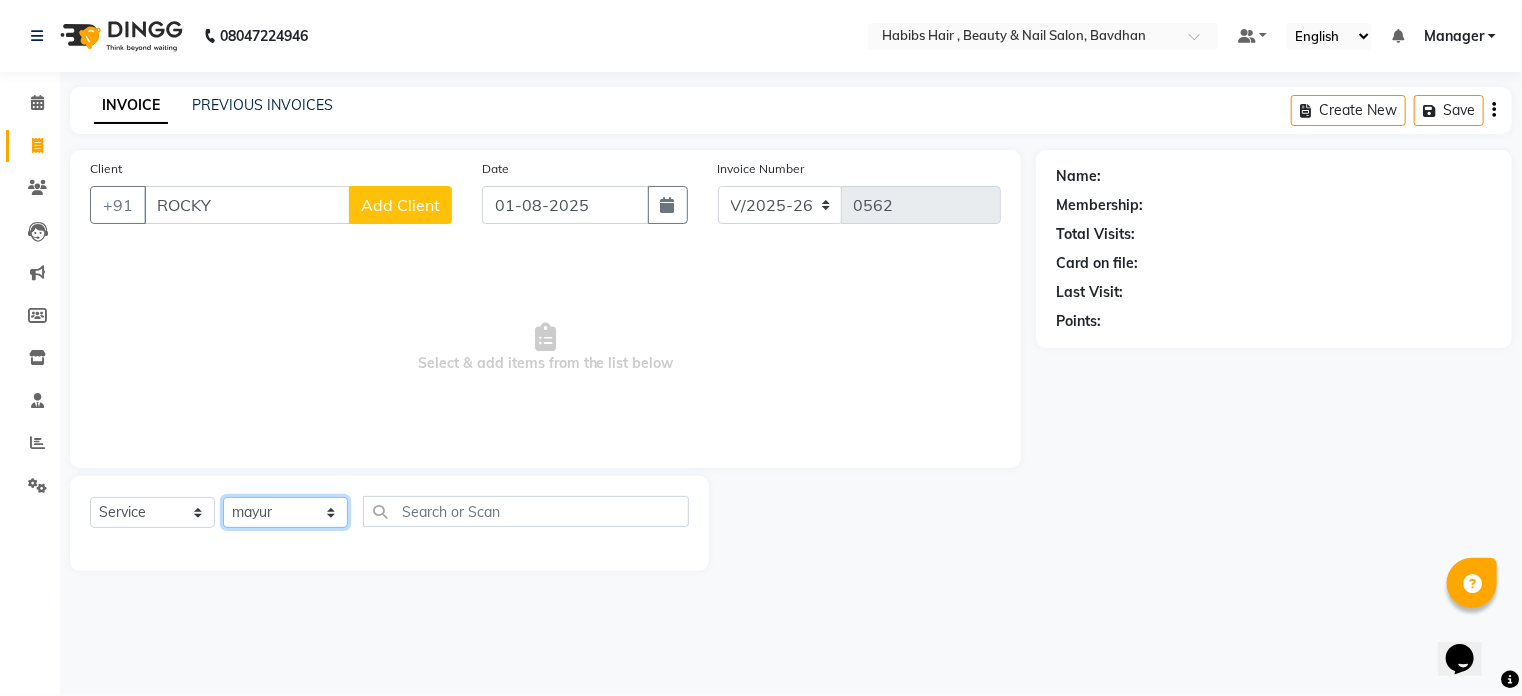 click on "Select Stylist [NAME] [NAME] [NAME] [NAME] [NAME] Manager [NAME] [NAME] [NAME] [NAME]" 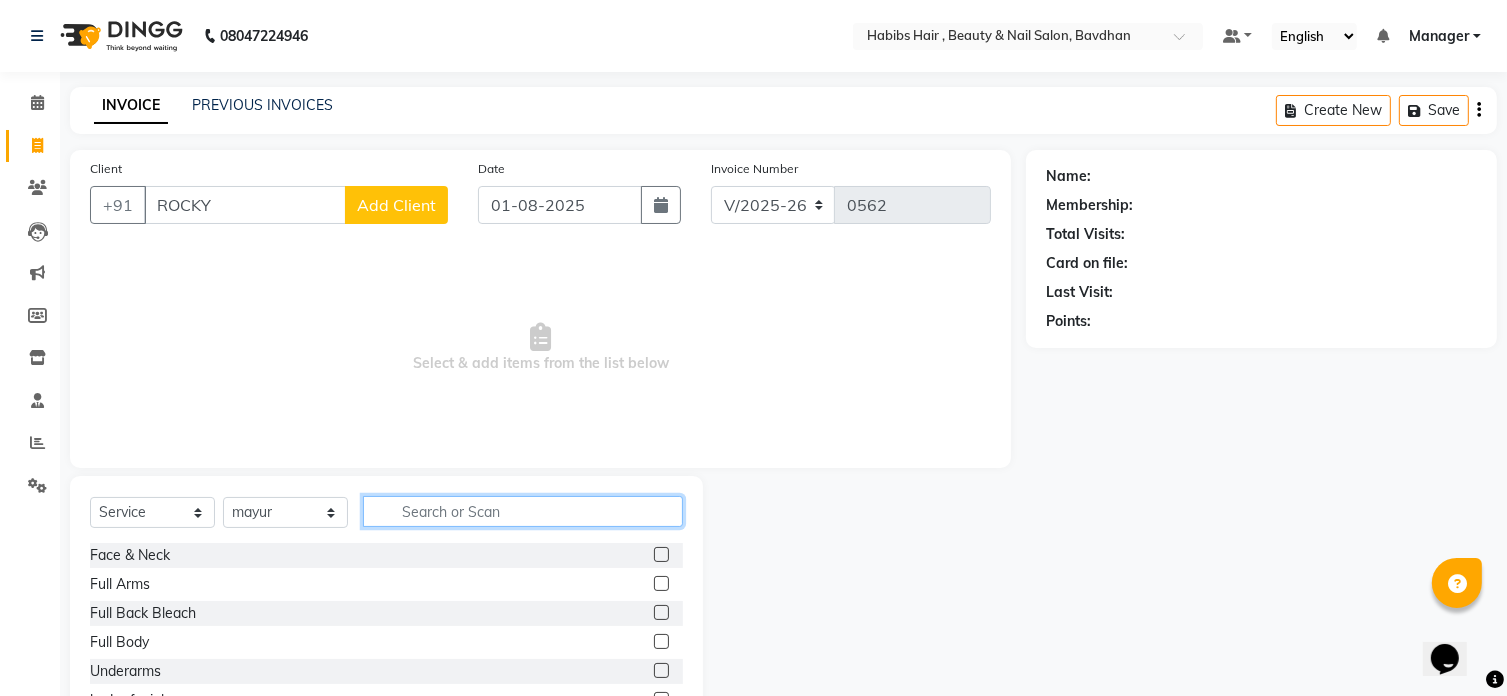 click 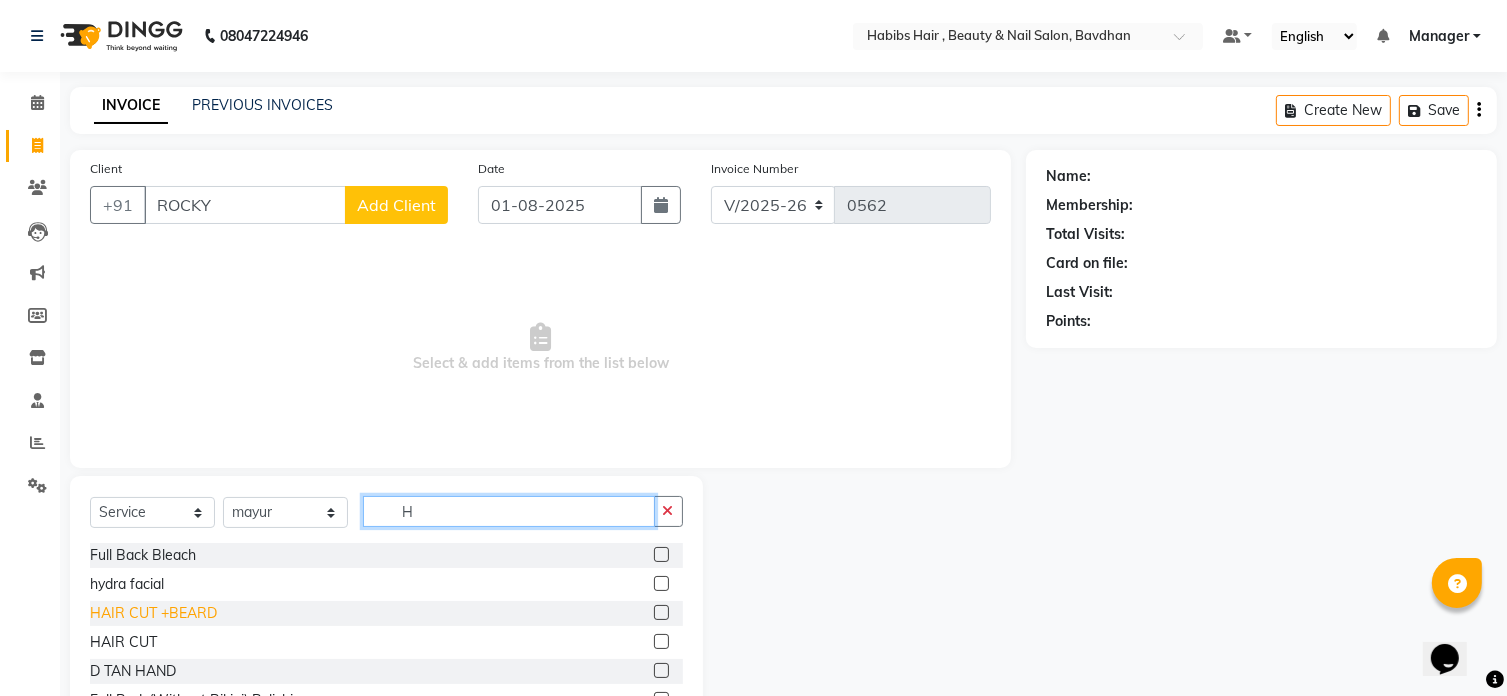 type on "H" 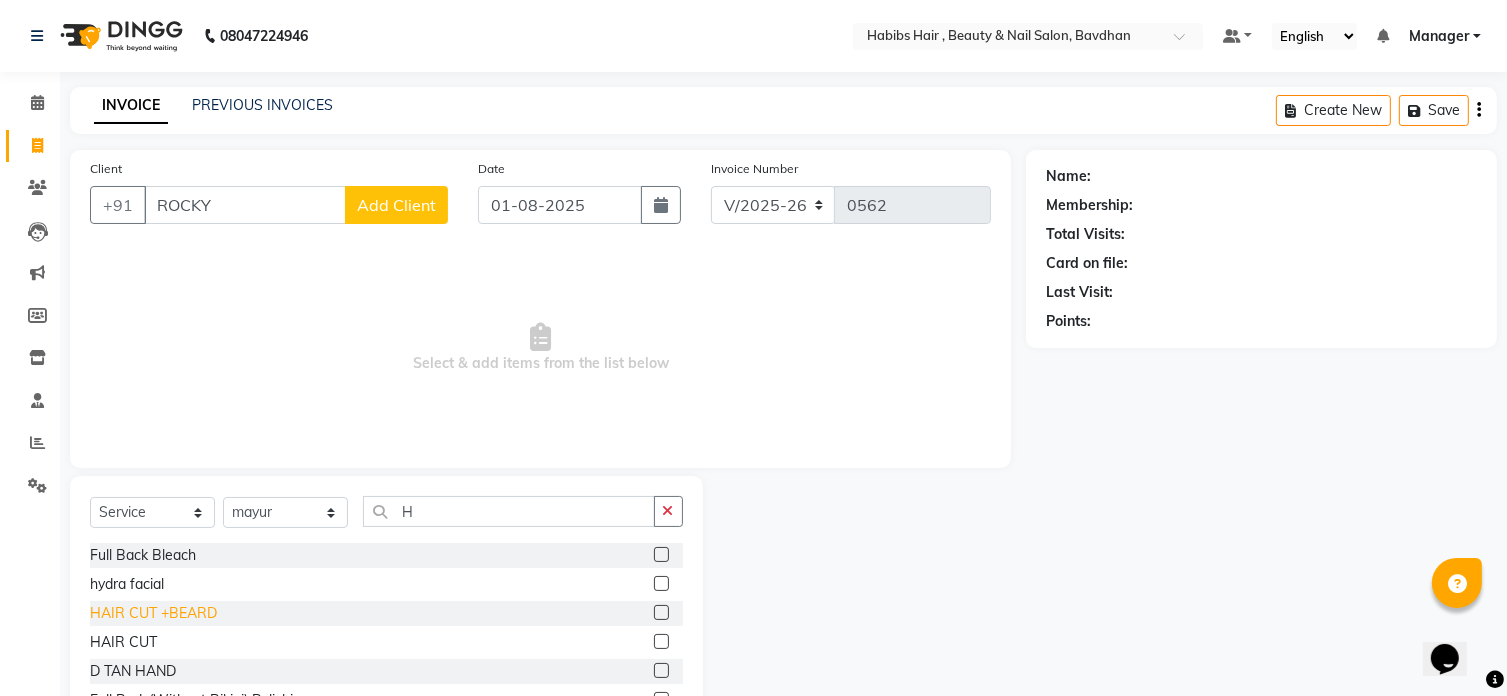 click on "HAIR CUT +BEARD" 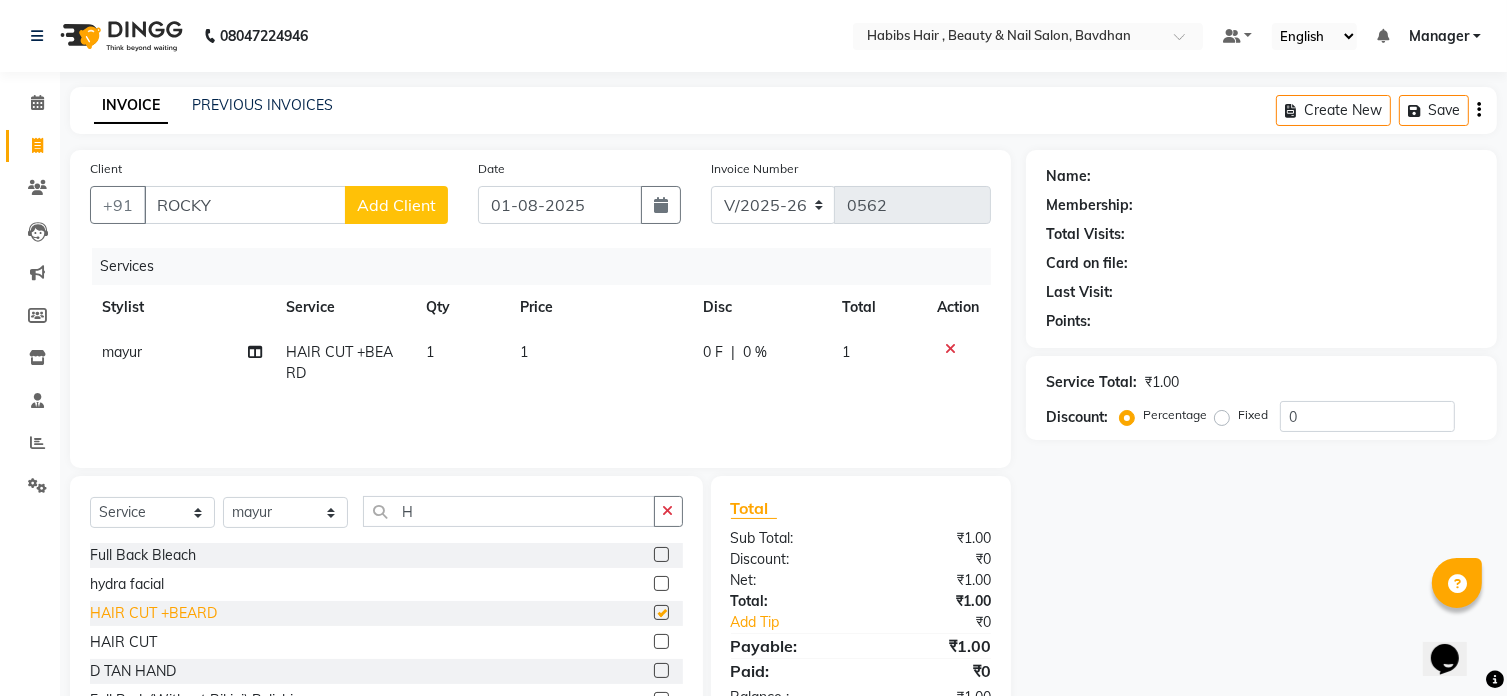 checkbox on "false" 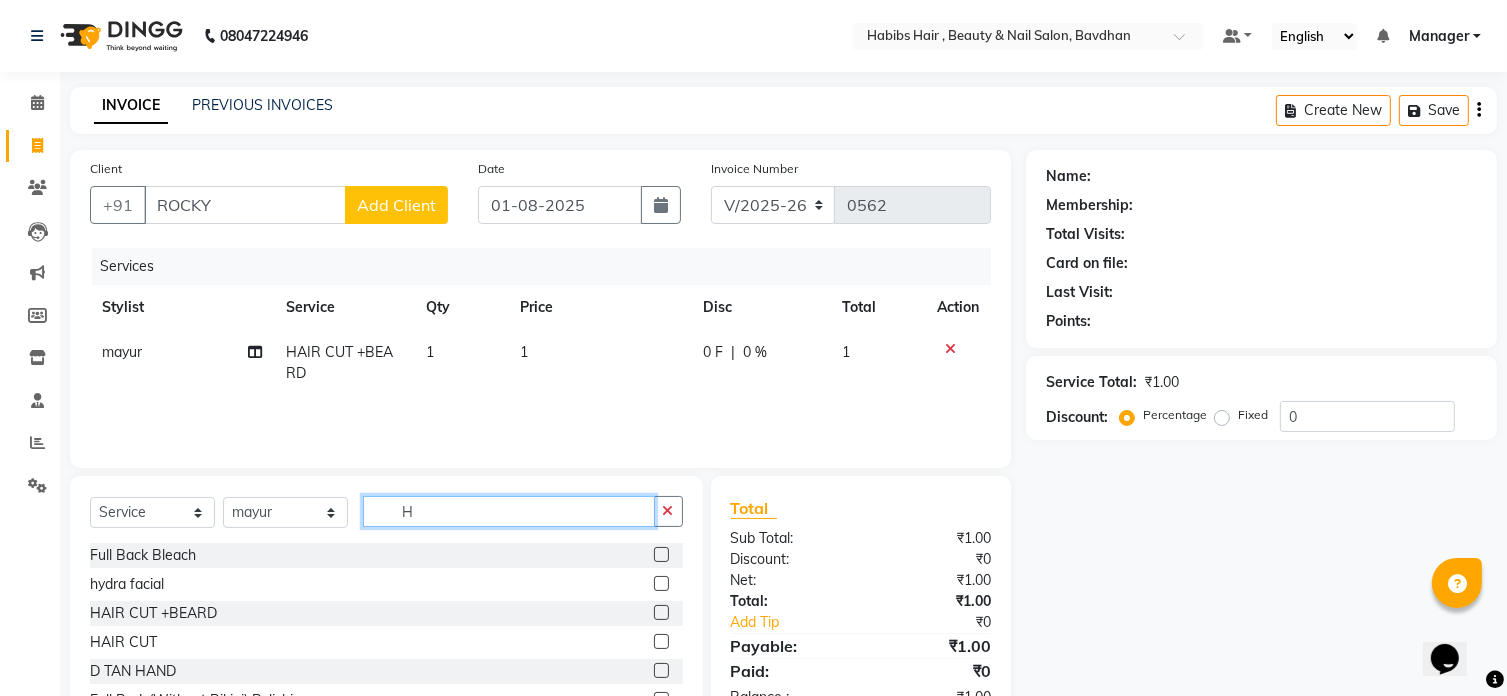click on "H" 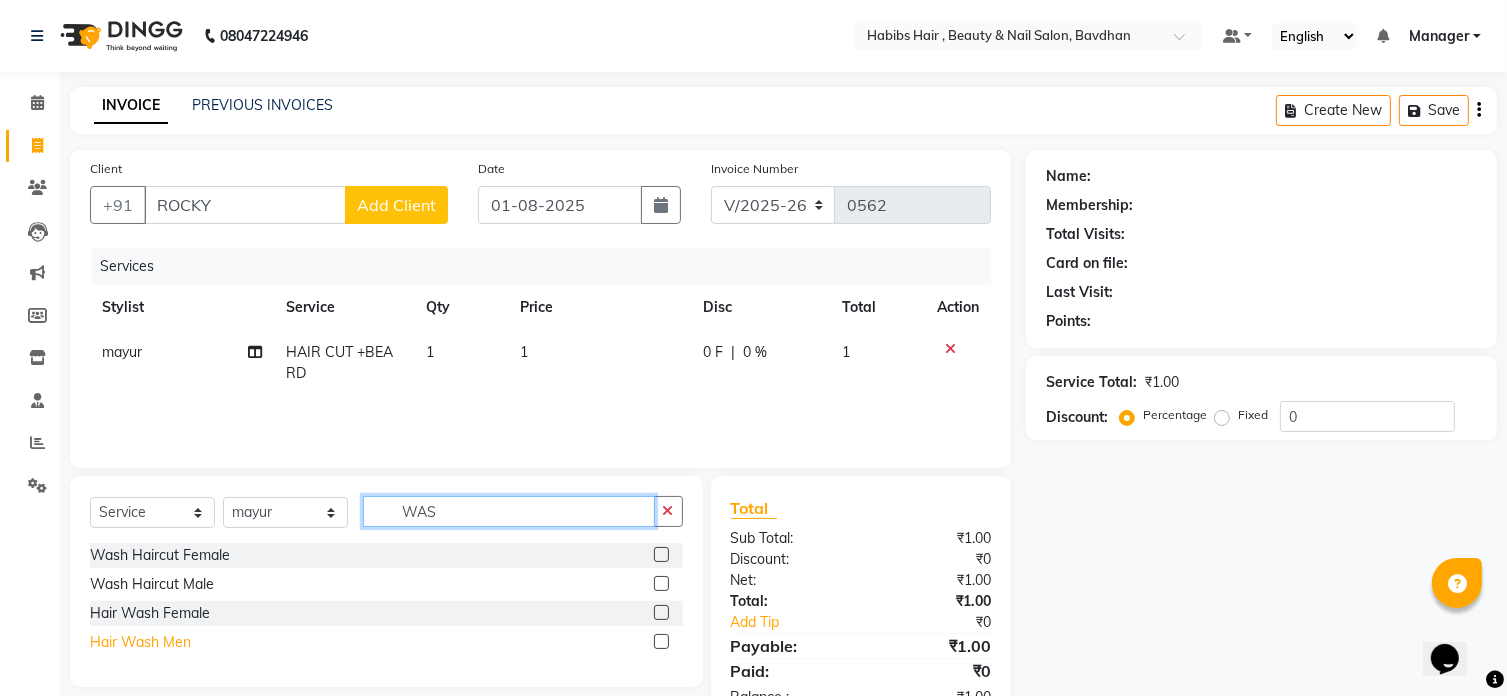 type on "WAS" 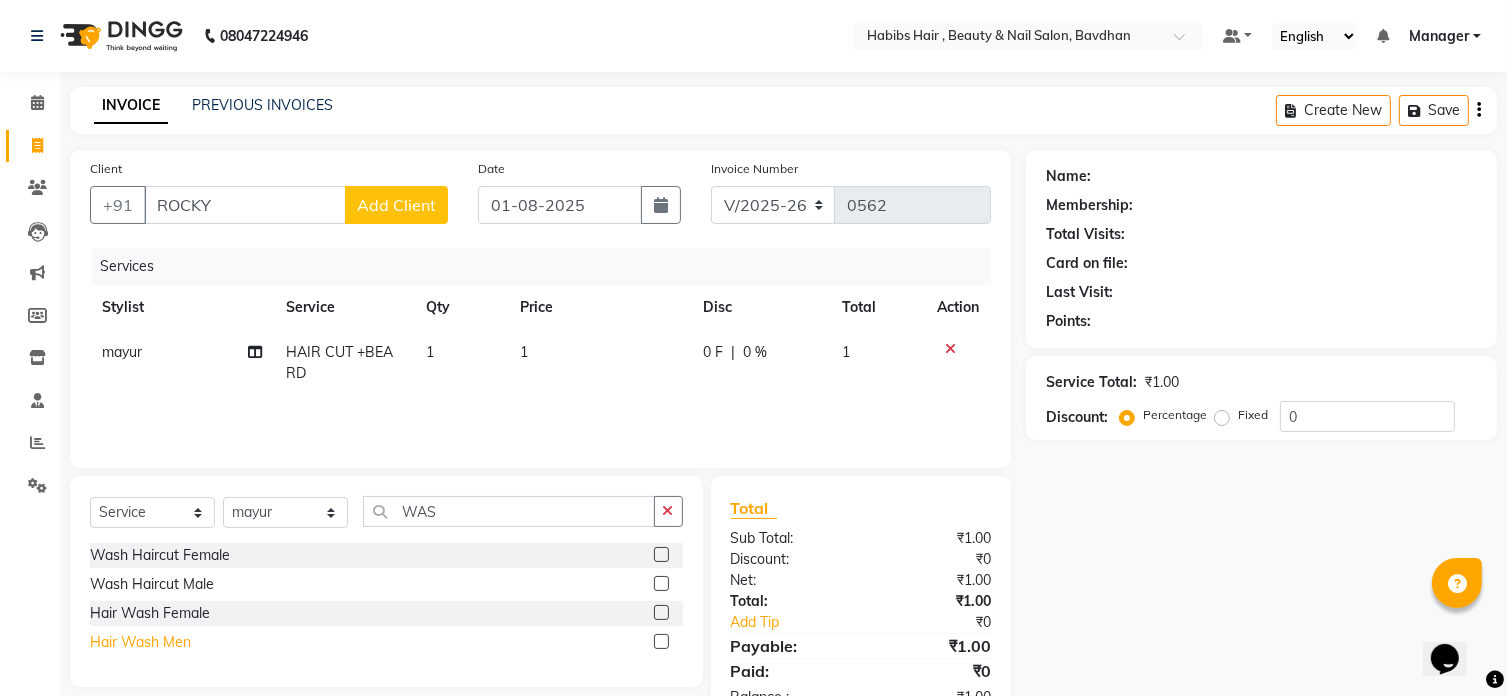 click on "Hair Wash Men" 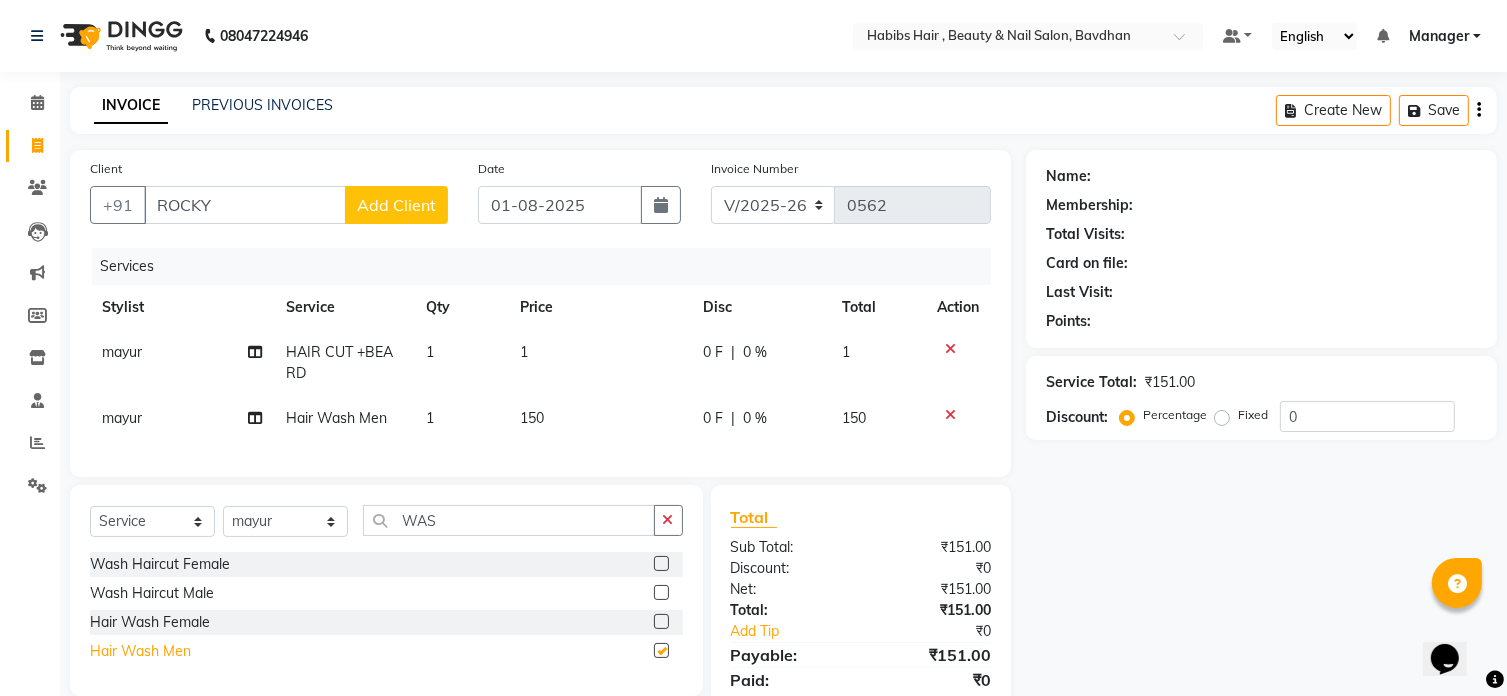 checkbox on "false" 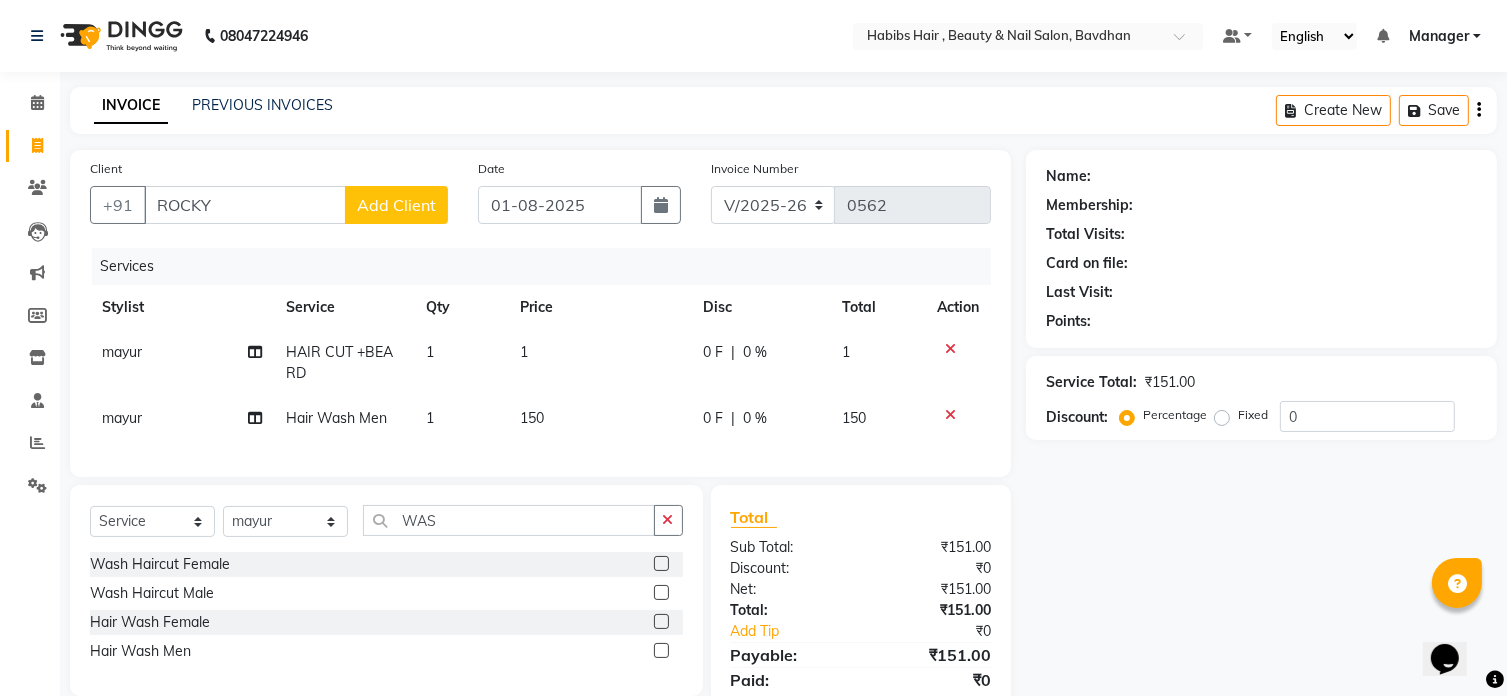 click on "150" 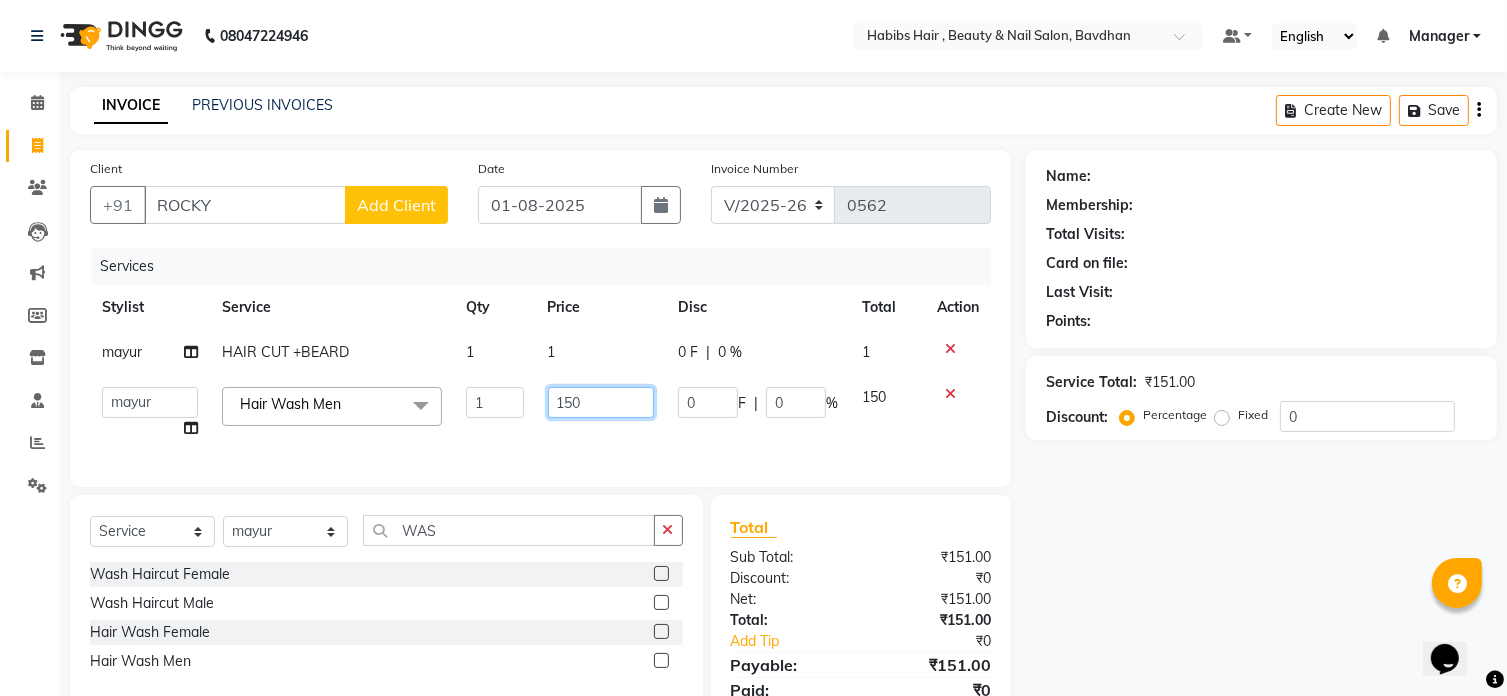 click on "150" 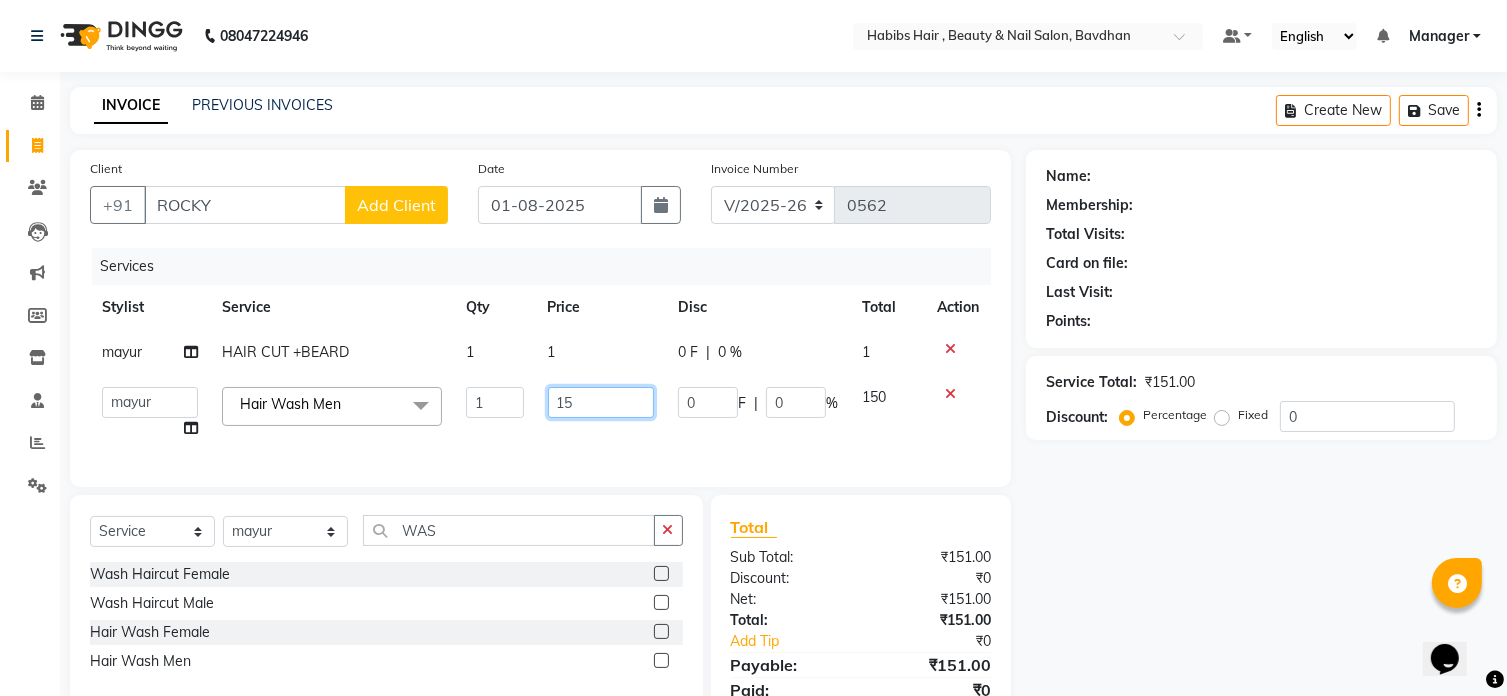 type on "1" 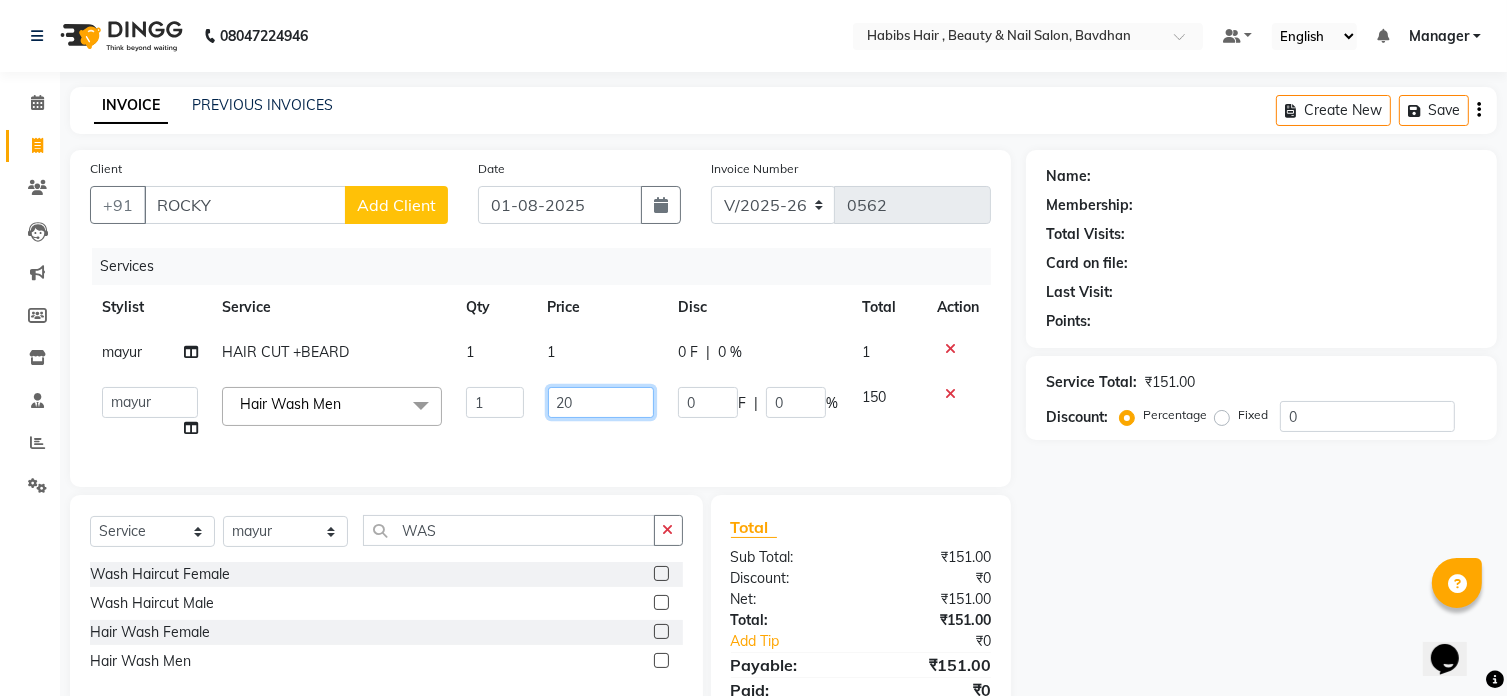type on "200" 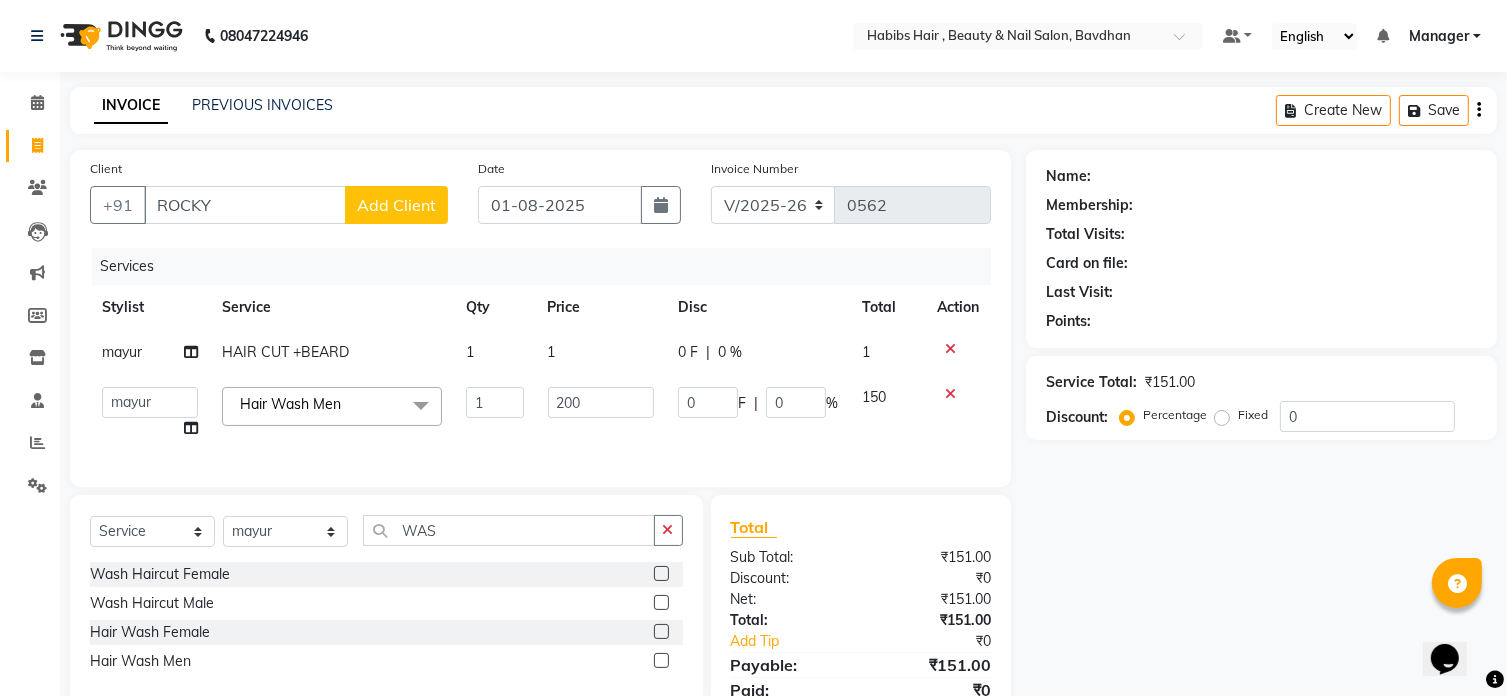 click on "1" 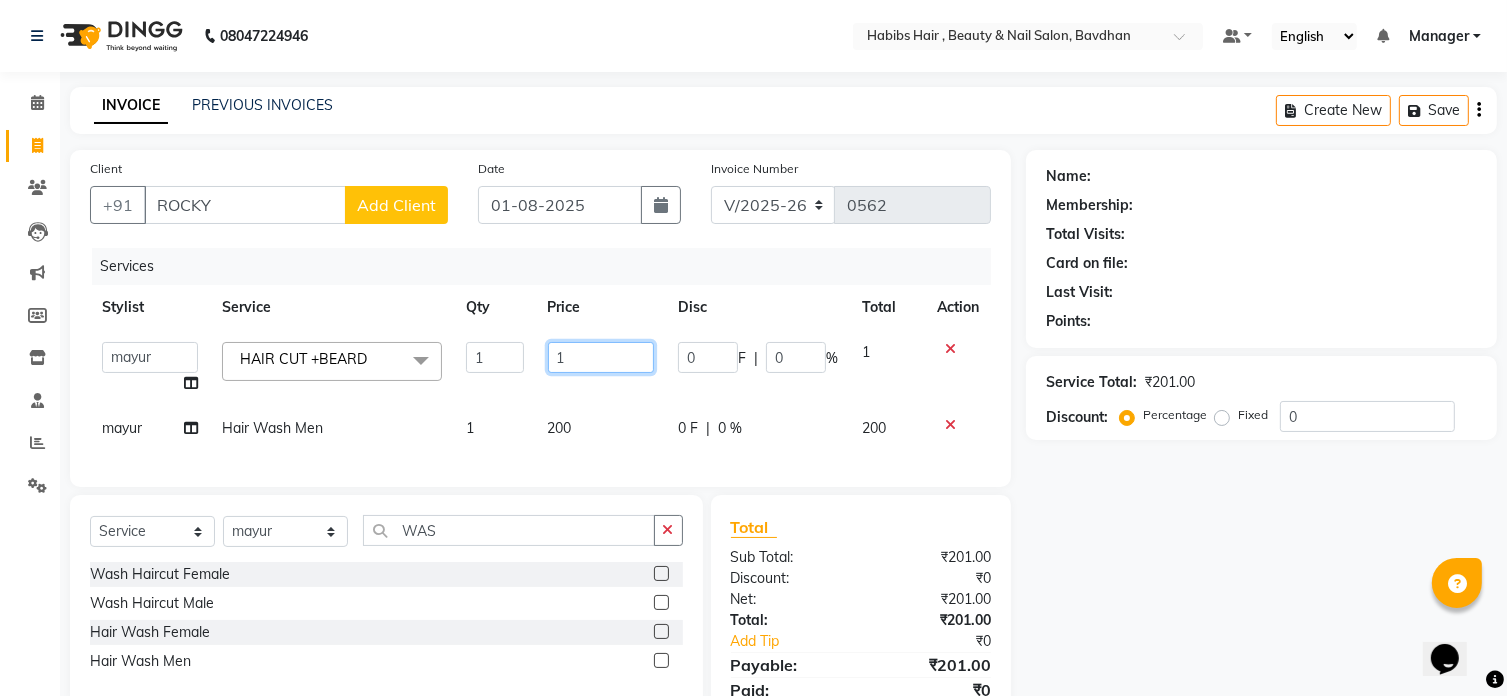 click on "1" 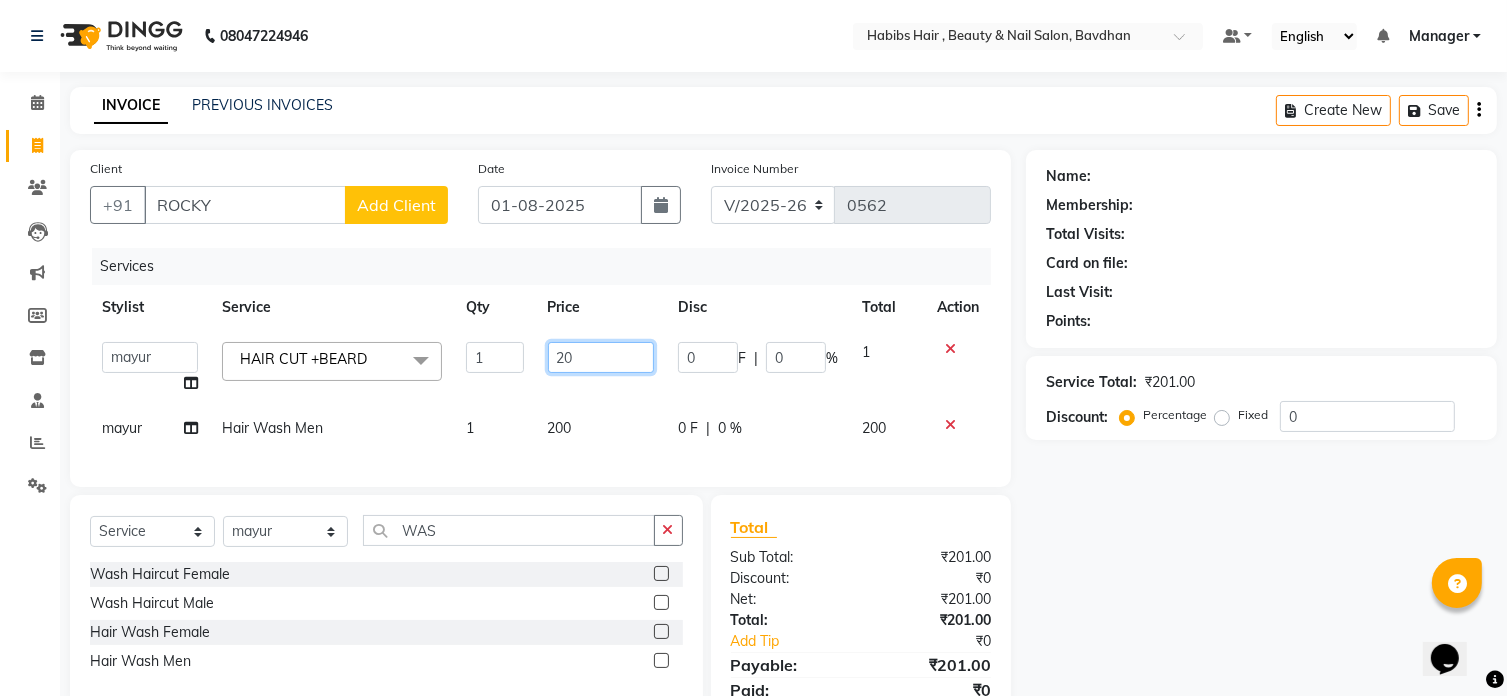 type on "200" 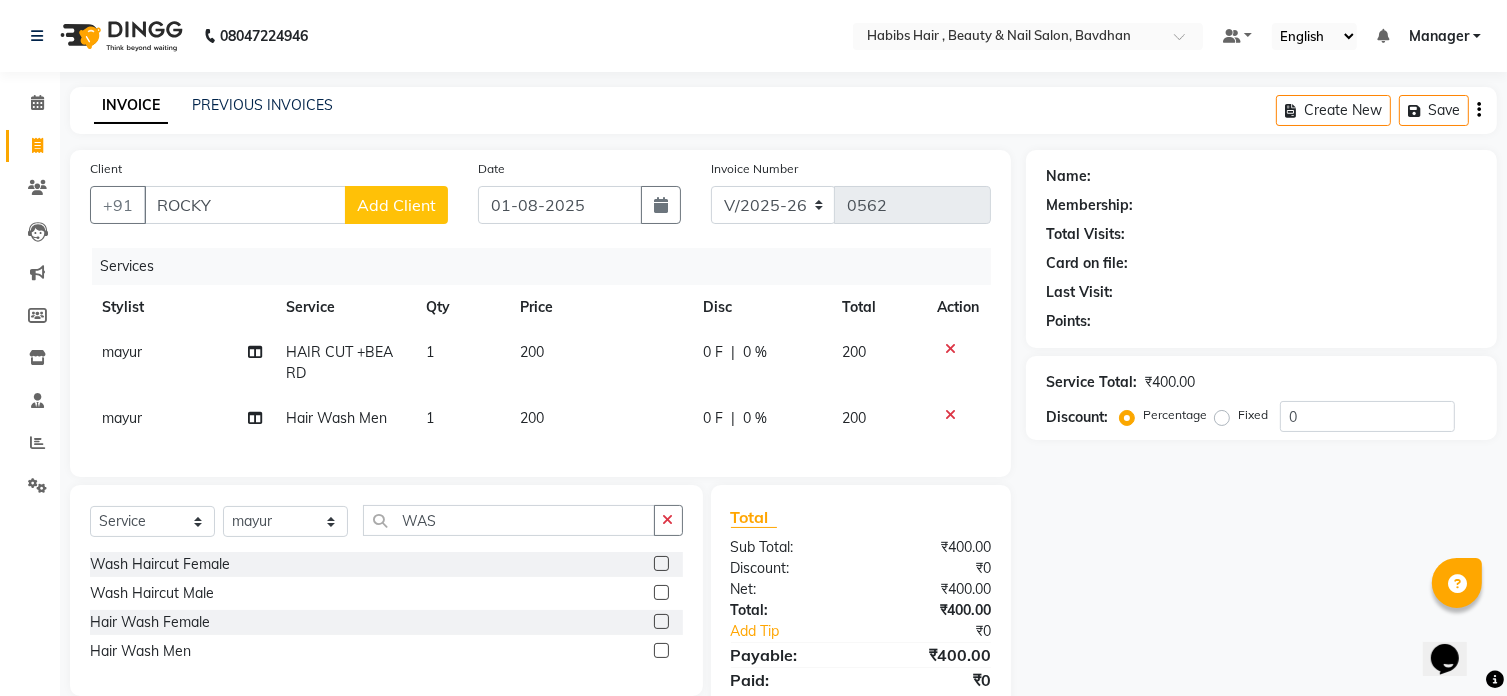 click on "Add Client" 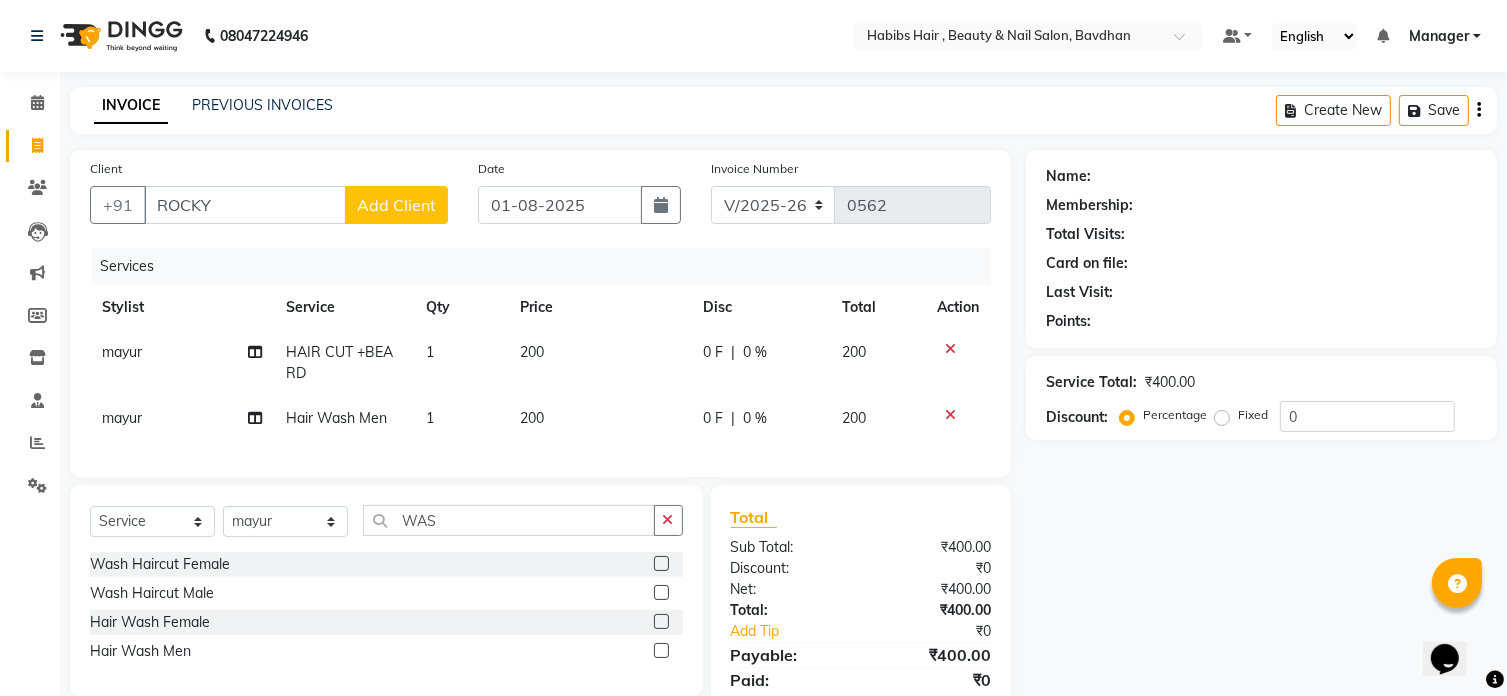 select on "22" 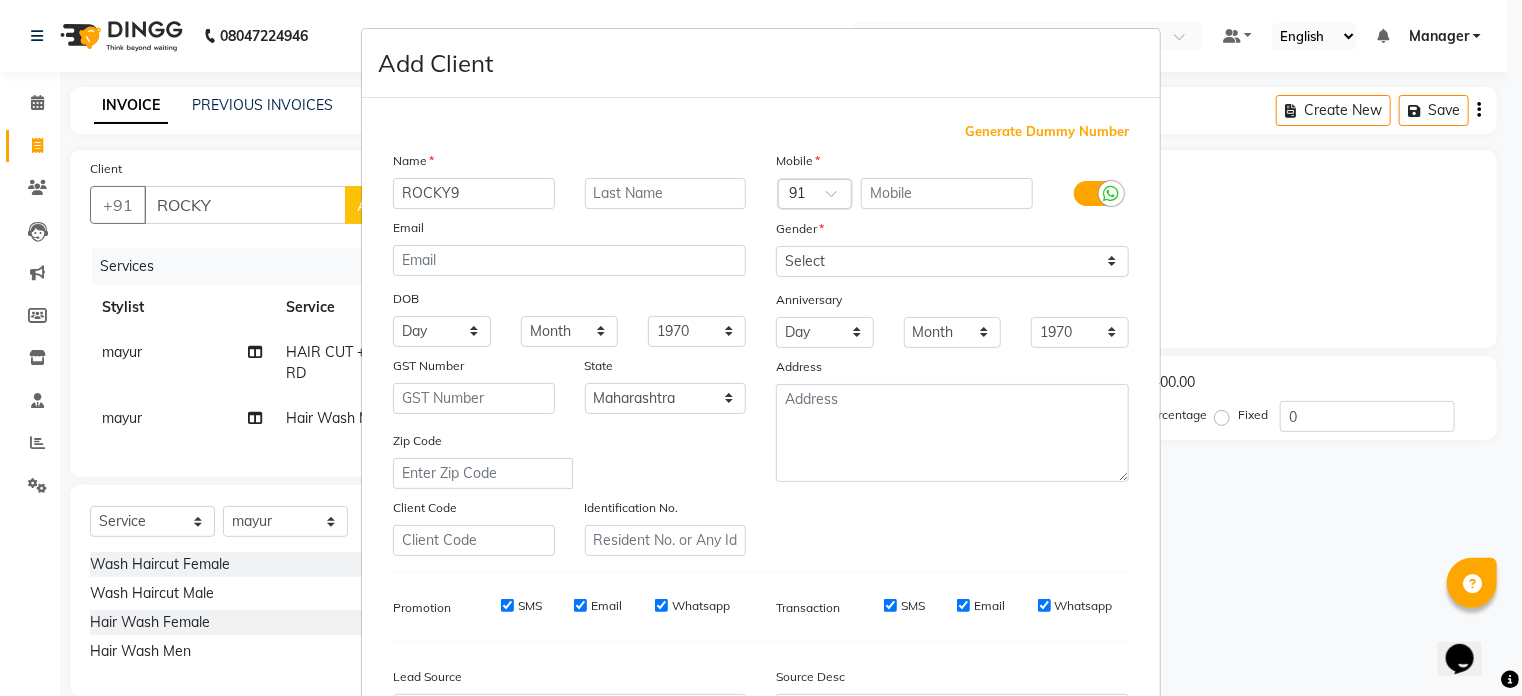 type on "ROCKY" 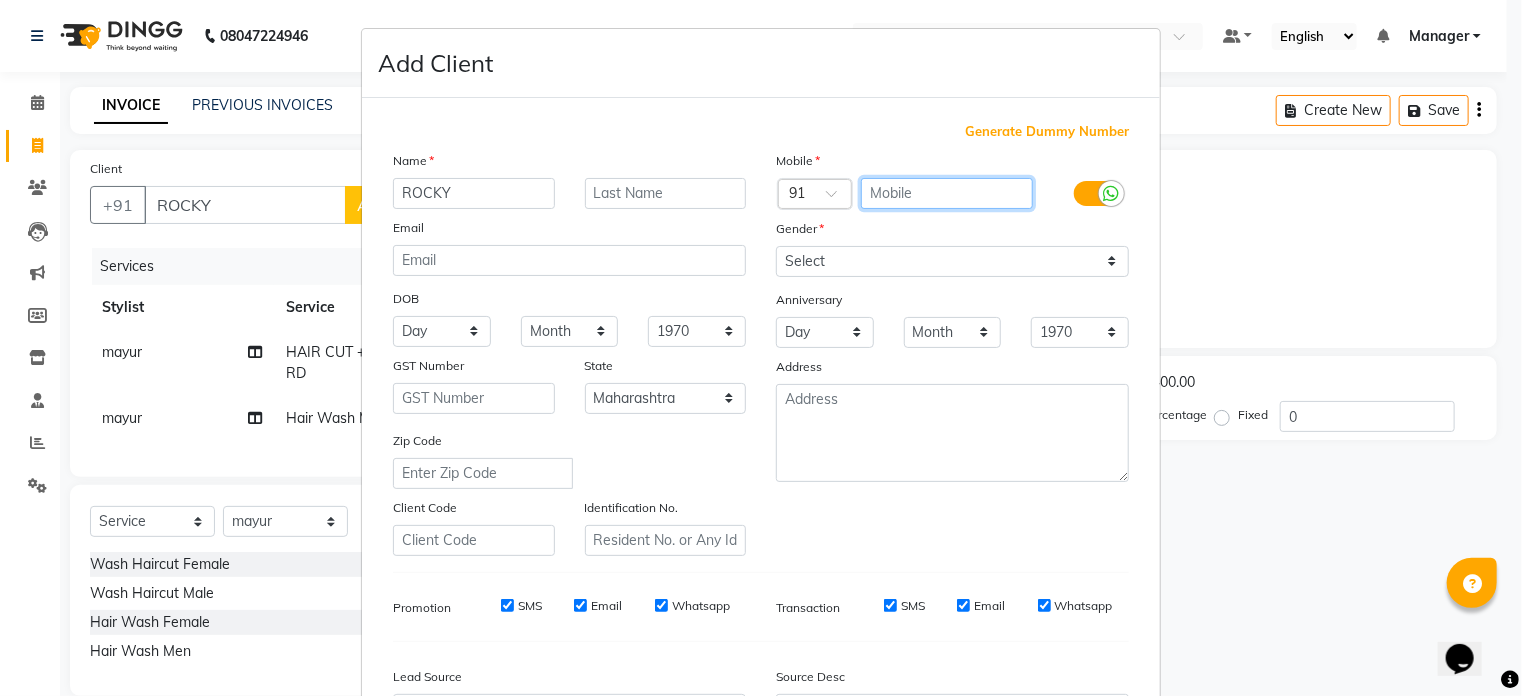 click at bounding box center [947, 193] 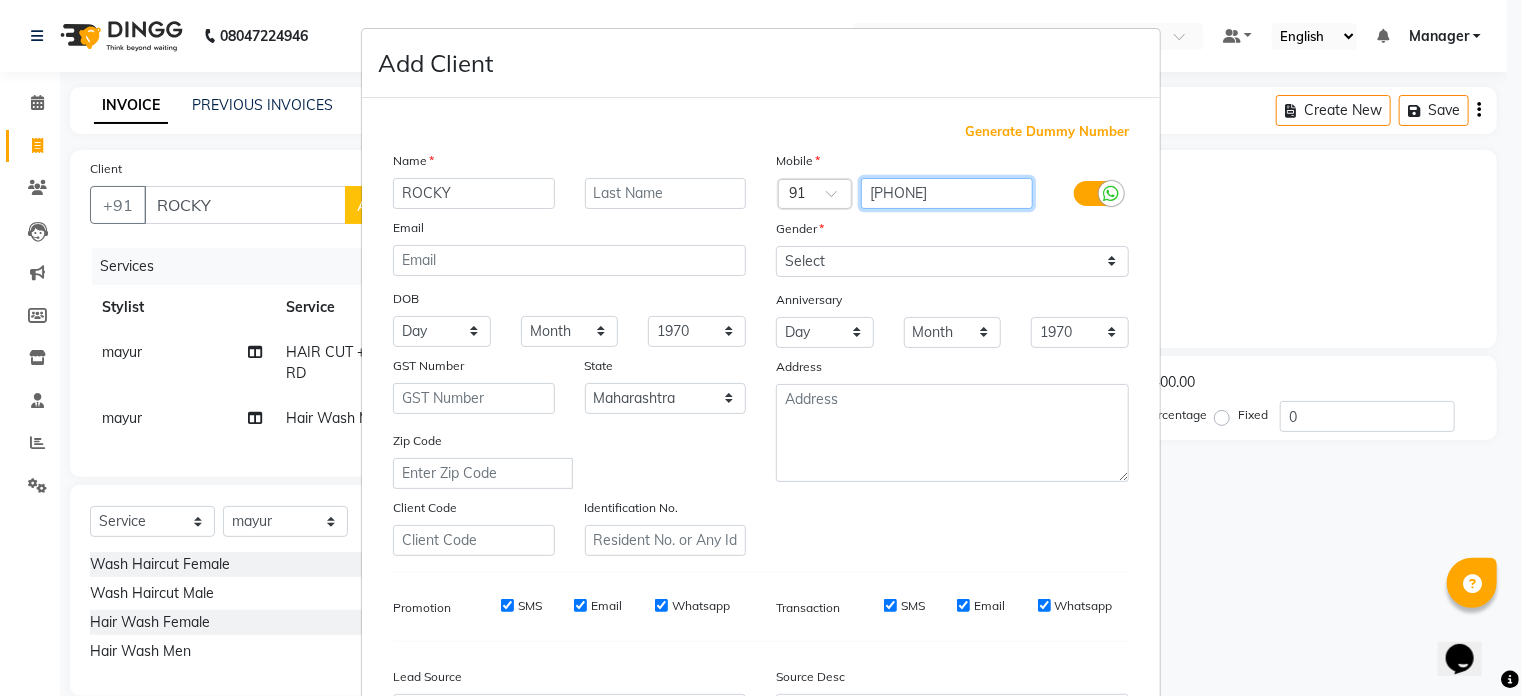 type on "[PHONE]" 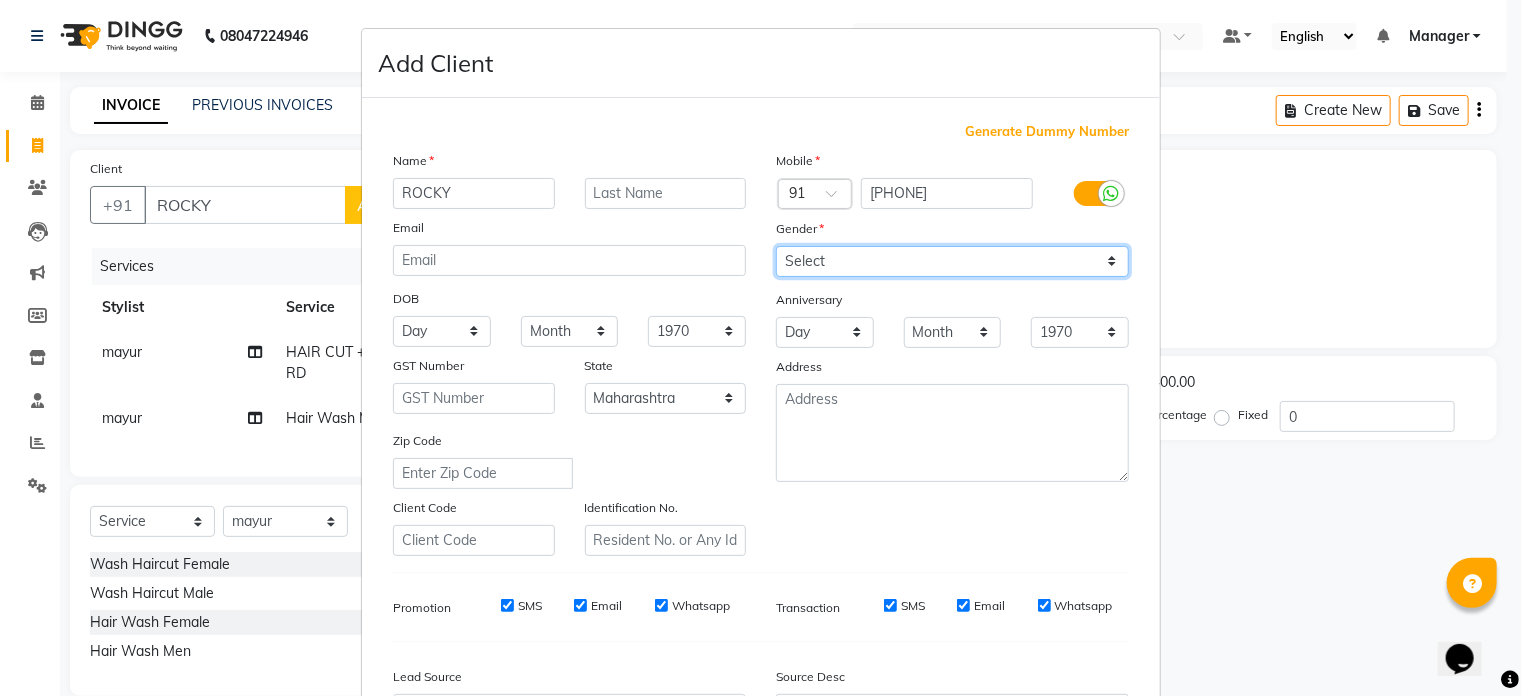 click on "Select Male Female Other Prefer Not To Say" at bounding box center (952, 261) 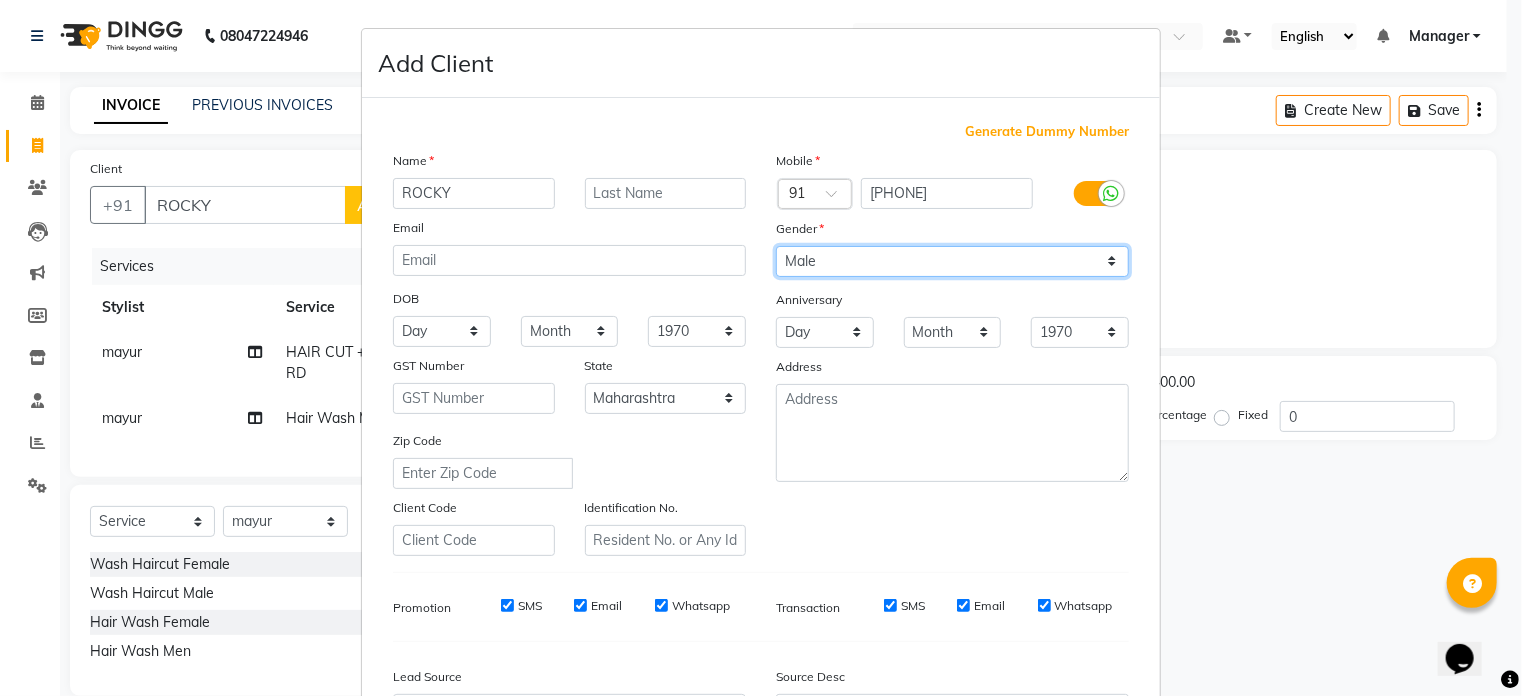 click on "Select Male Female Other Prefer Not To Say" at bounding box center (952, 261) 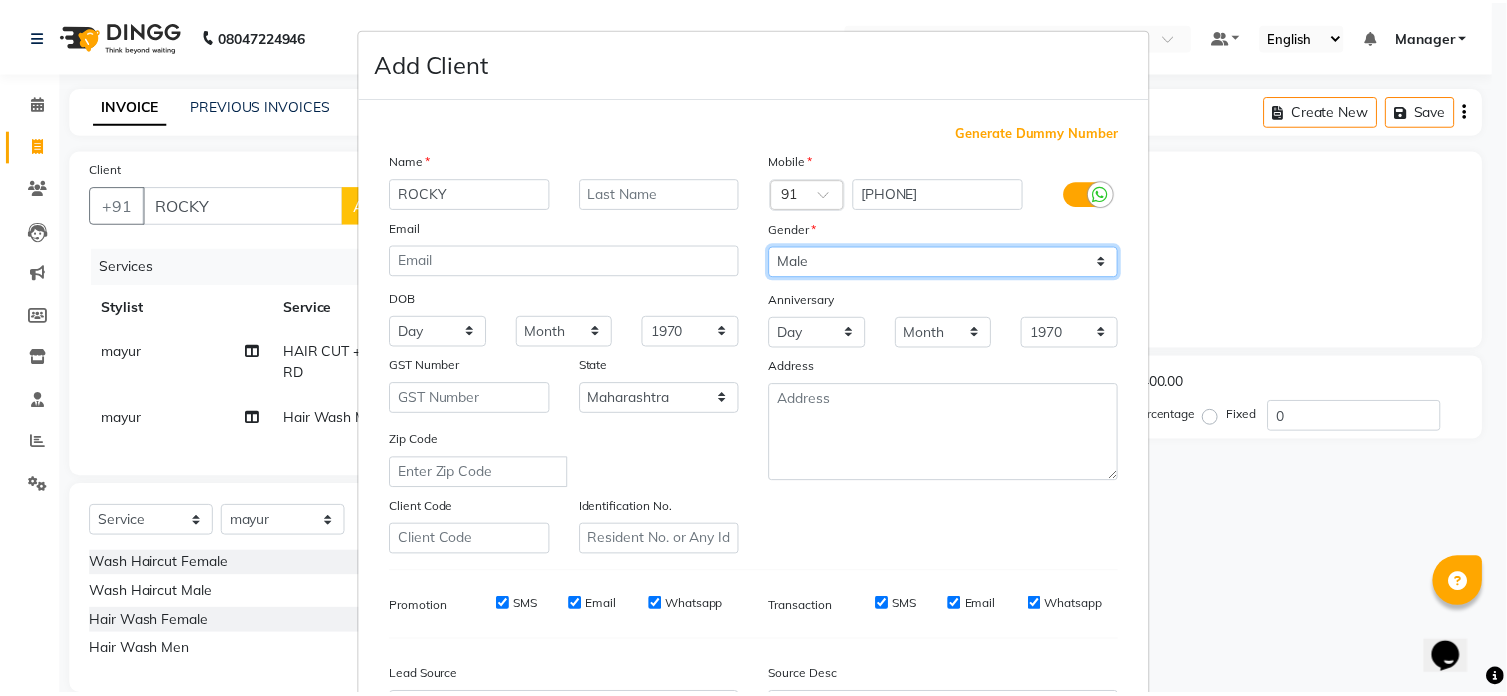 scroll, scrollTop: 236, scrollLeft: 0, axis: vertical 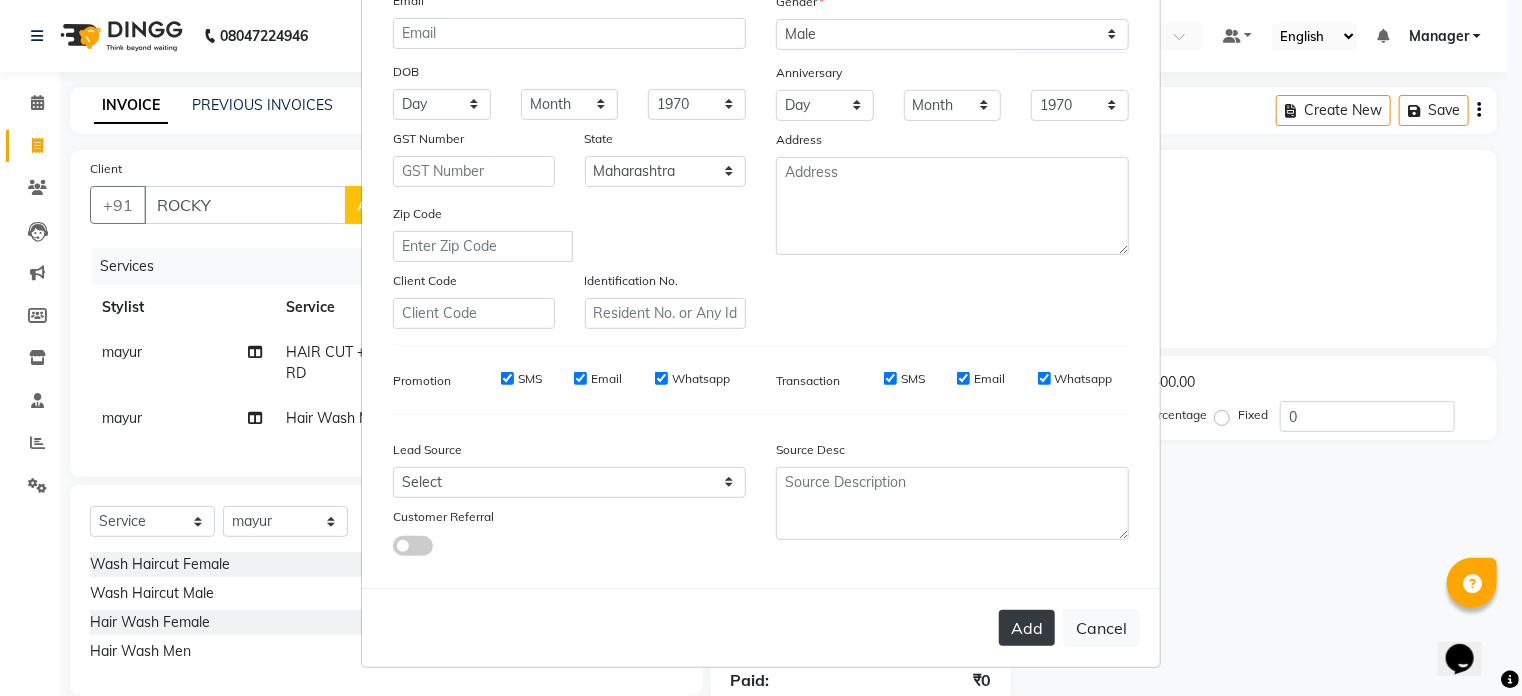 click on "Add" at bounding box center [1027, 628] 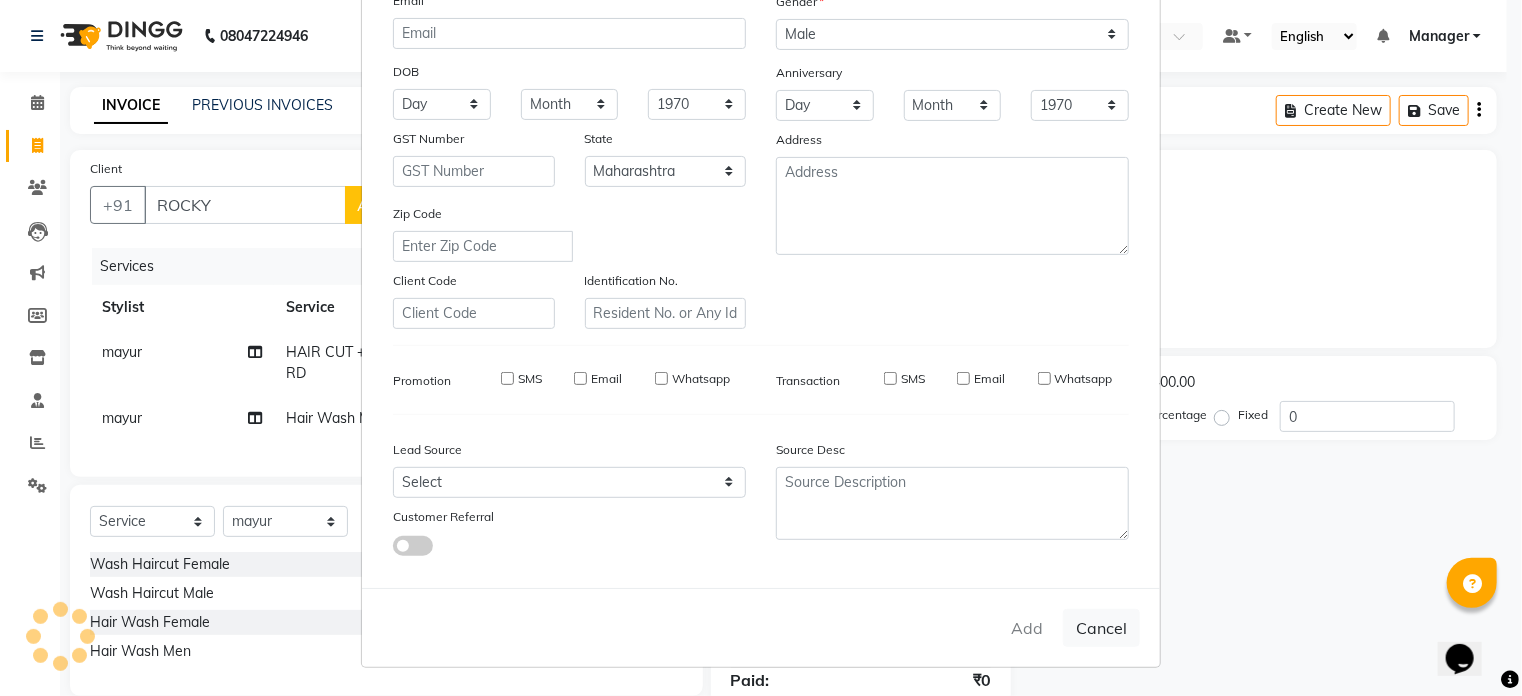 type on "96******29" 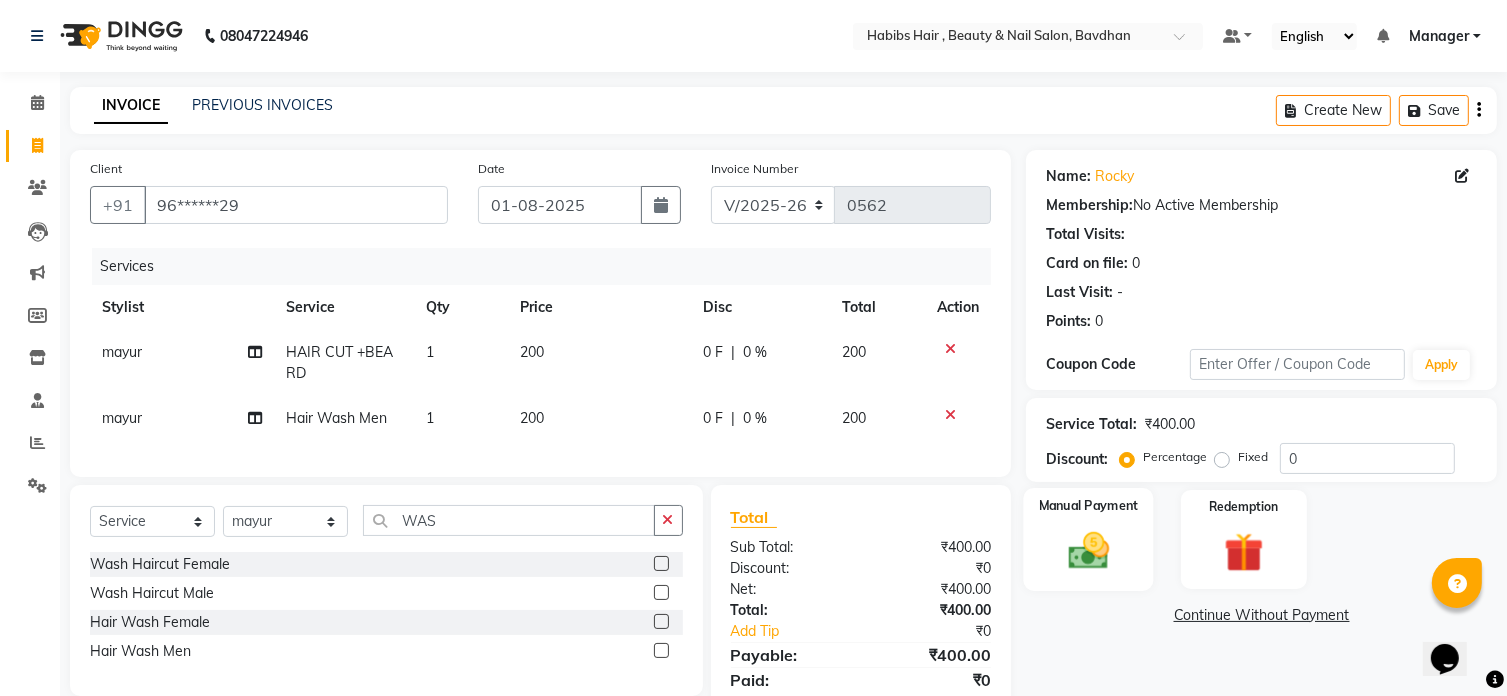 click 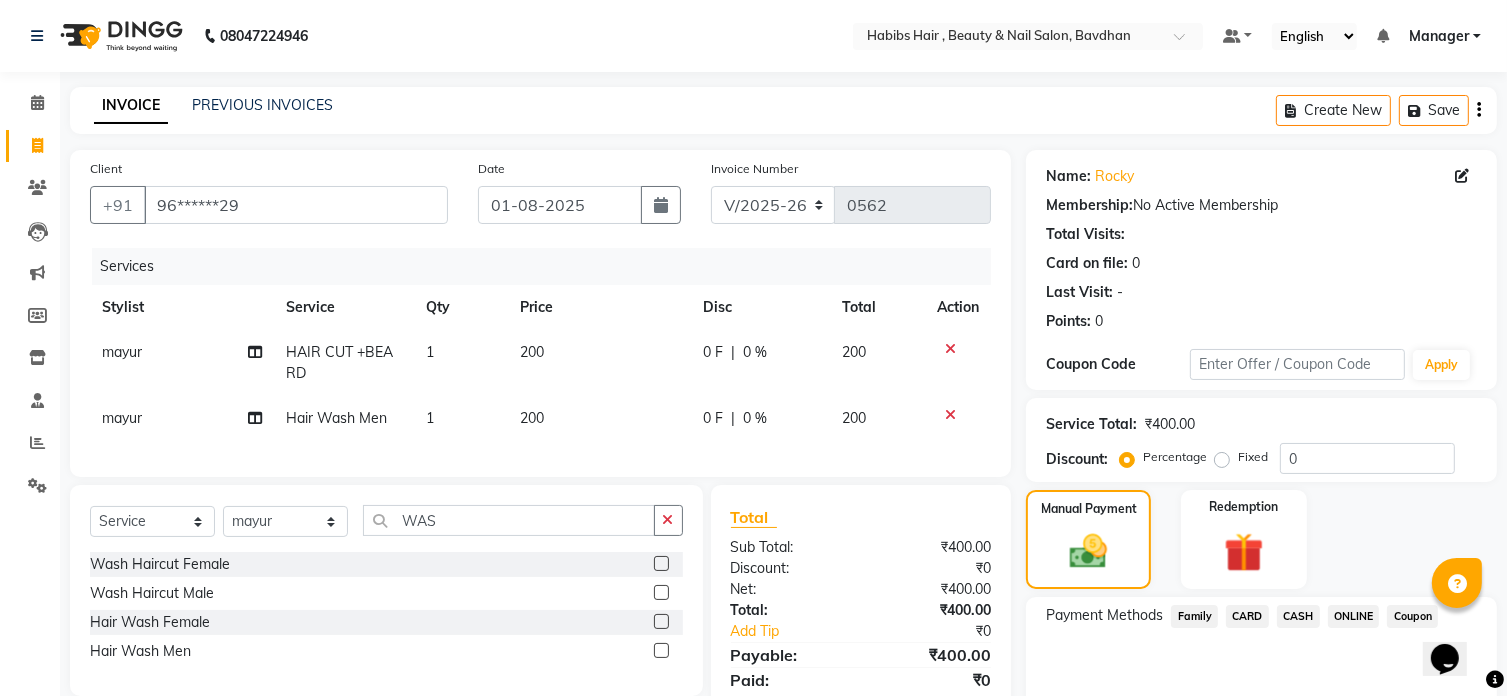 click on "ONLINE" 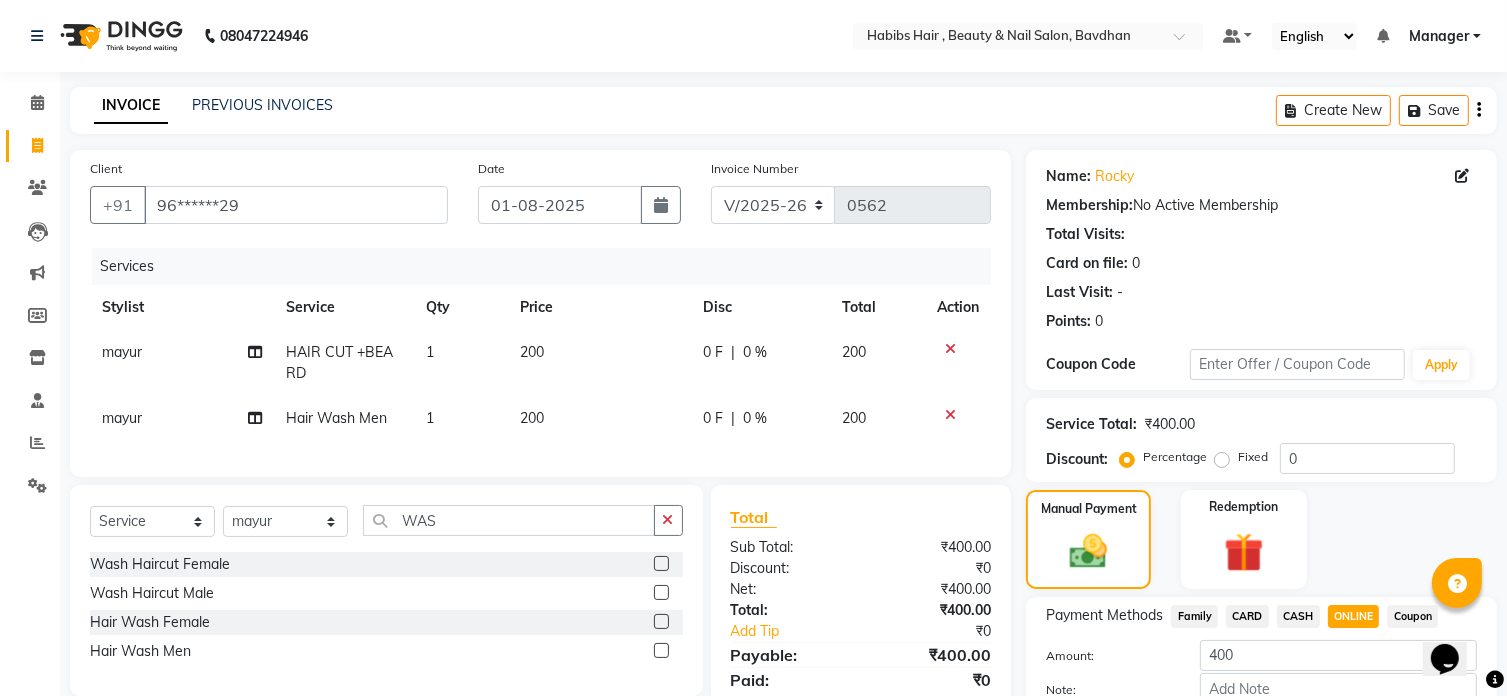 scroll, scrollTop: 122, scrollLeft: 0, axis: vertical 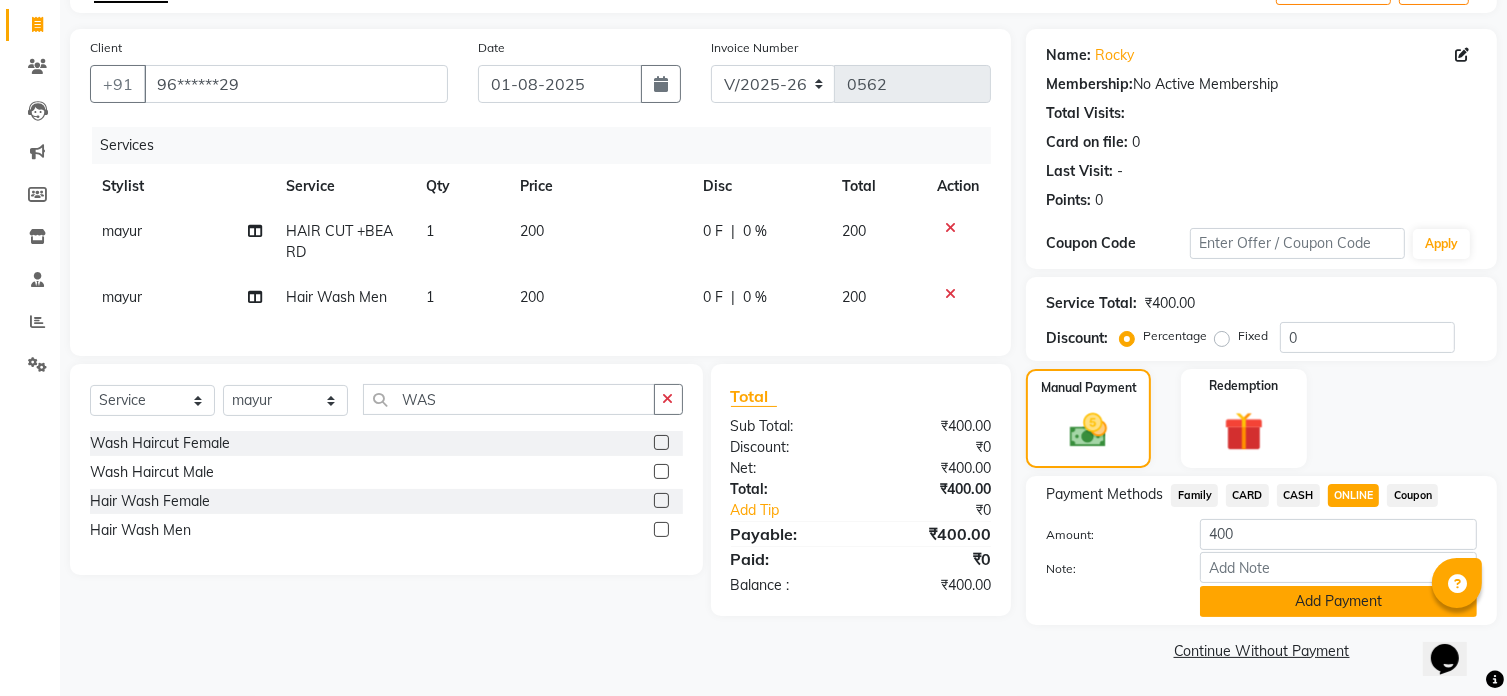 click on "Add Payment" 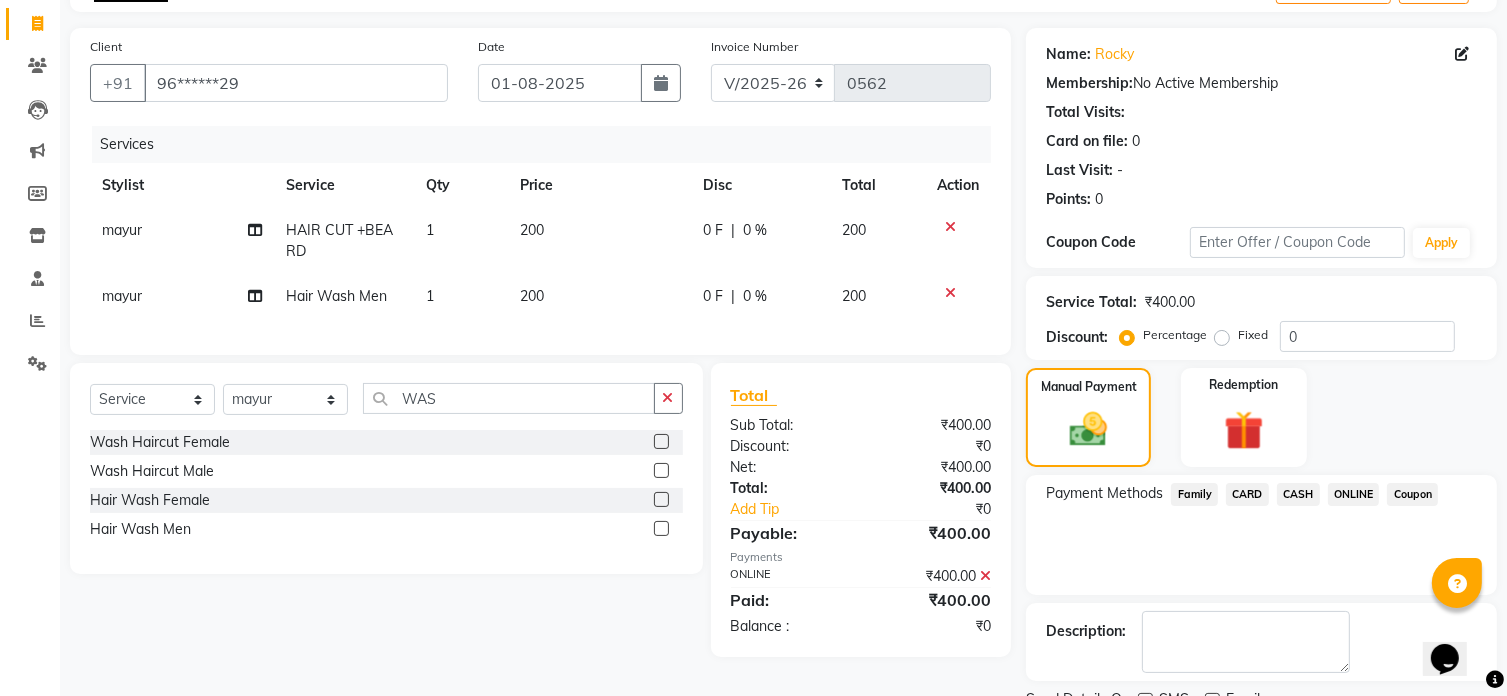 scroll, scrollTop: 204, scrollLeft: 0, axis: vertical 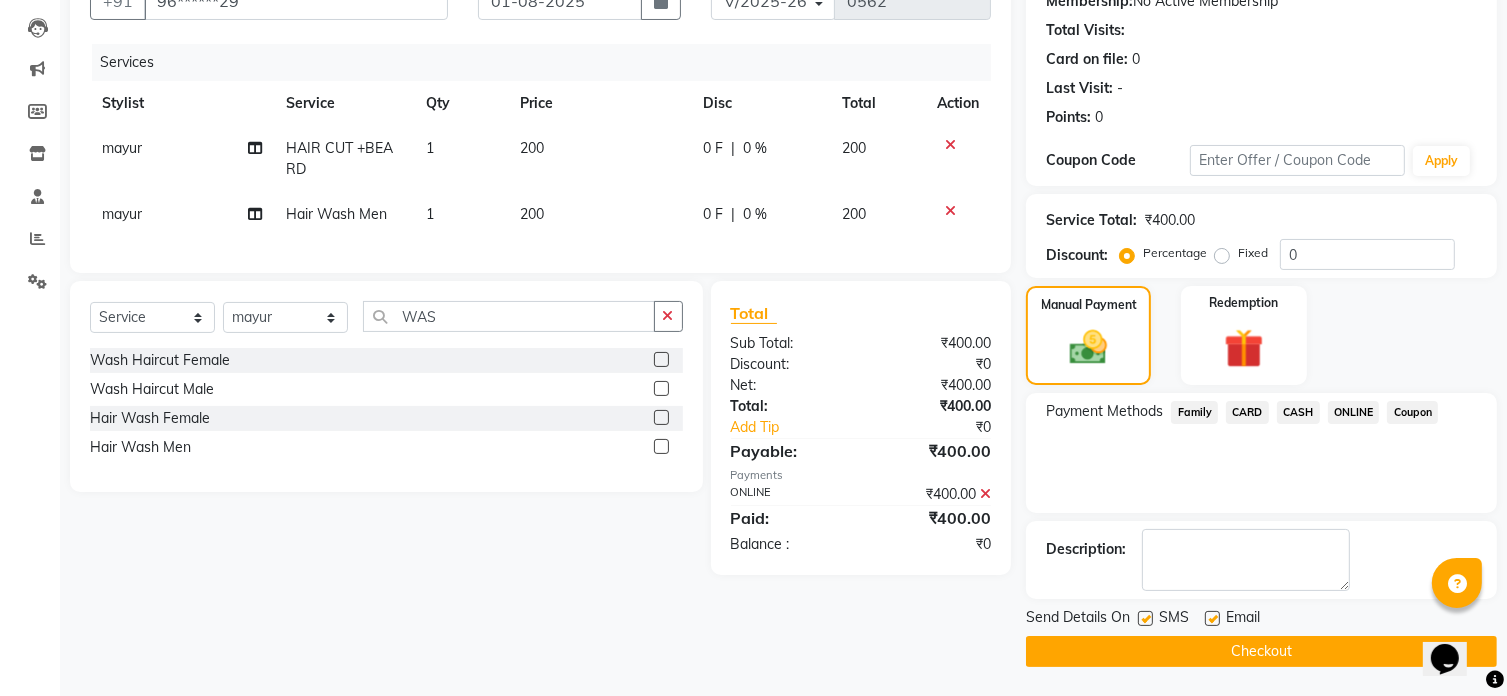 click on "Checkout" 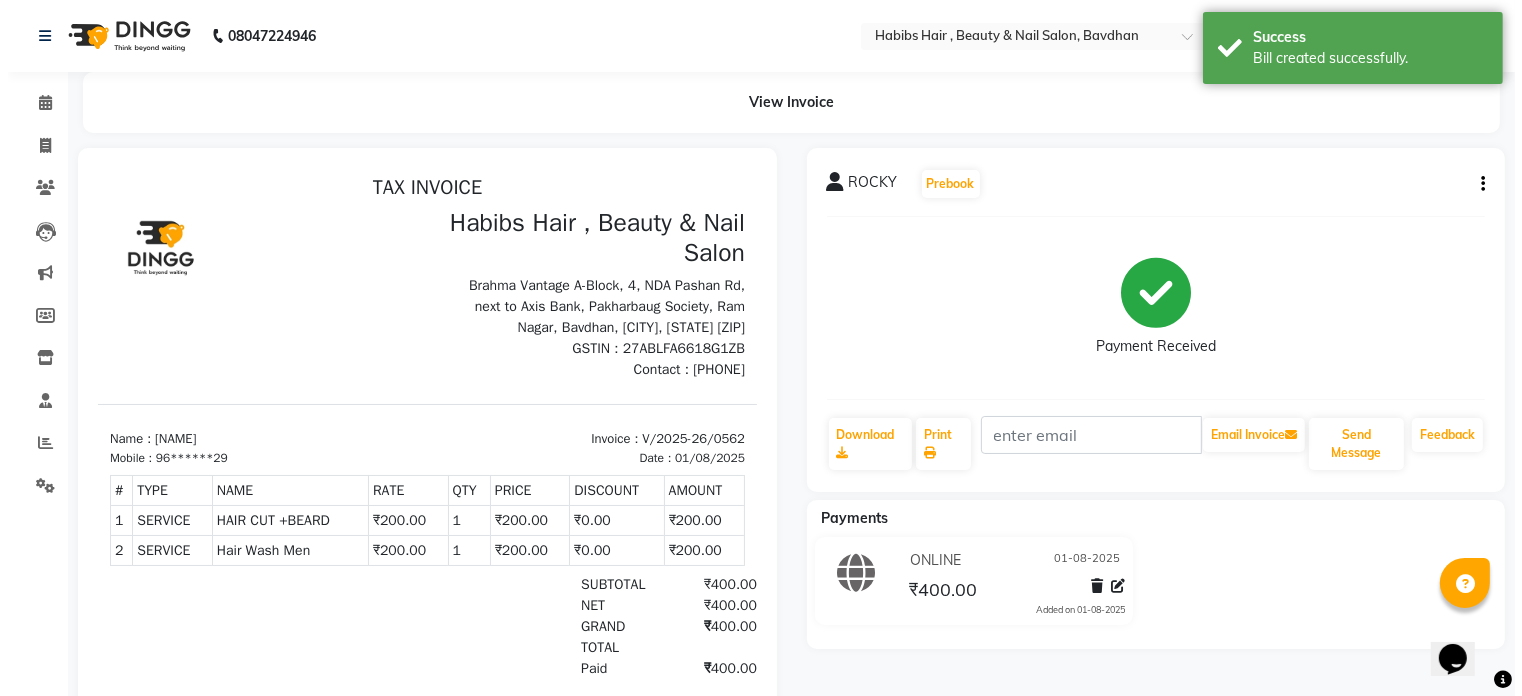 scroll, scrollTop: 0, scrollLeft: 0, axis: both 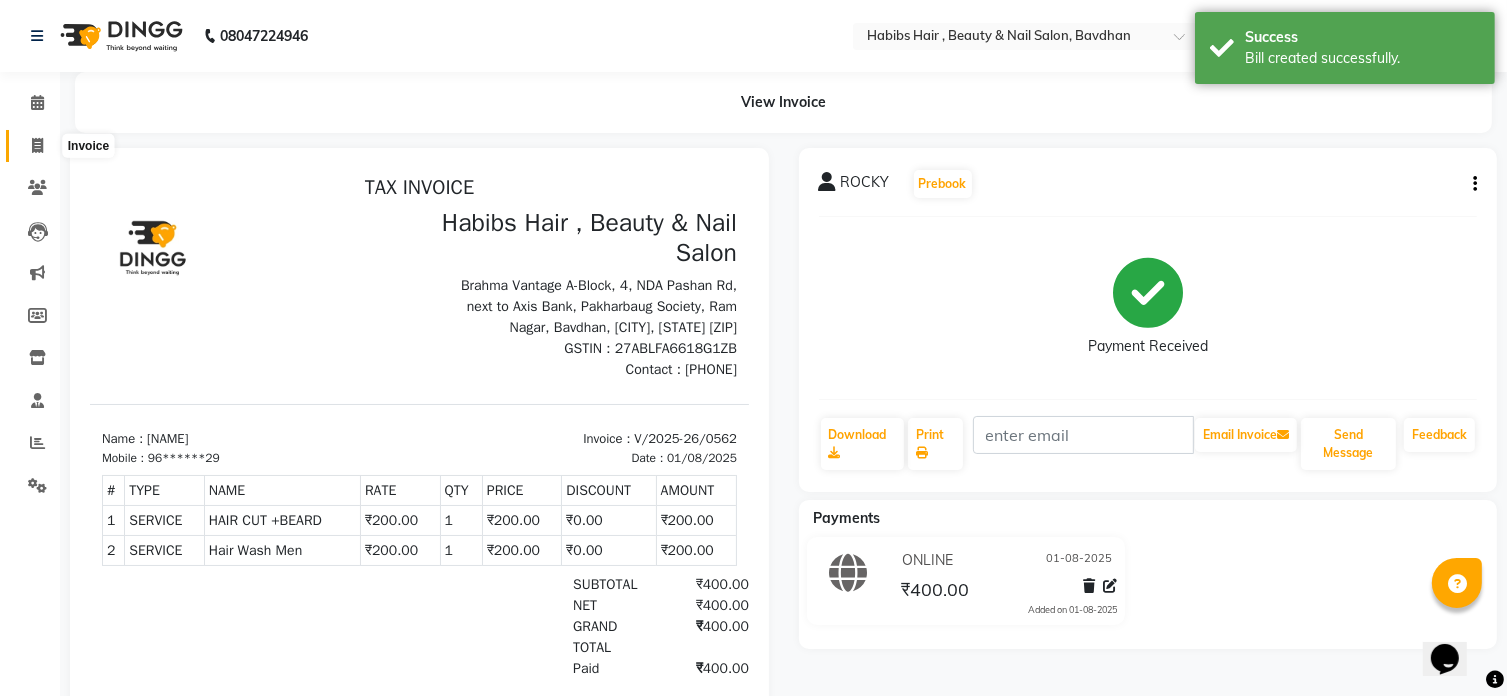 click 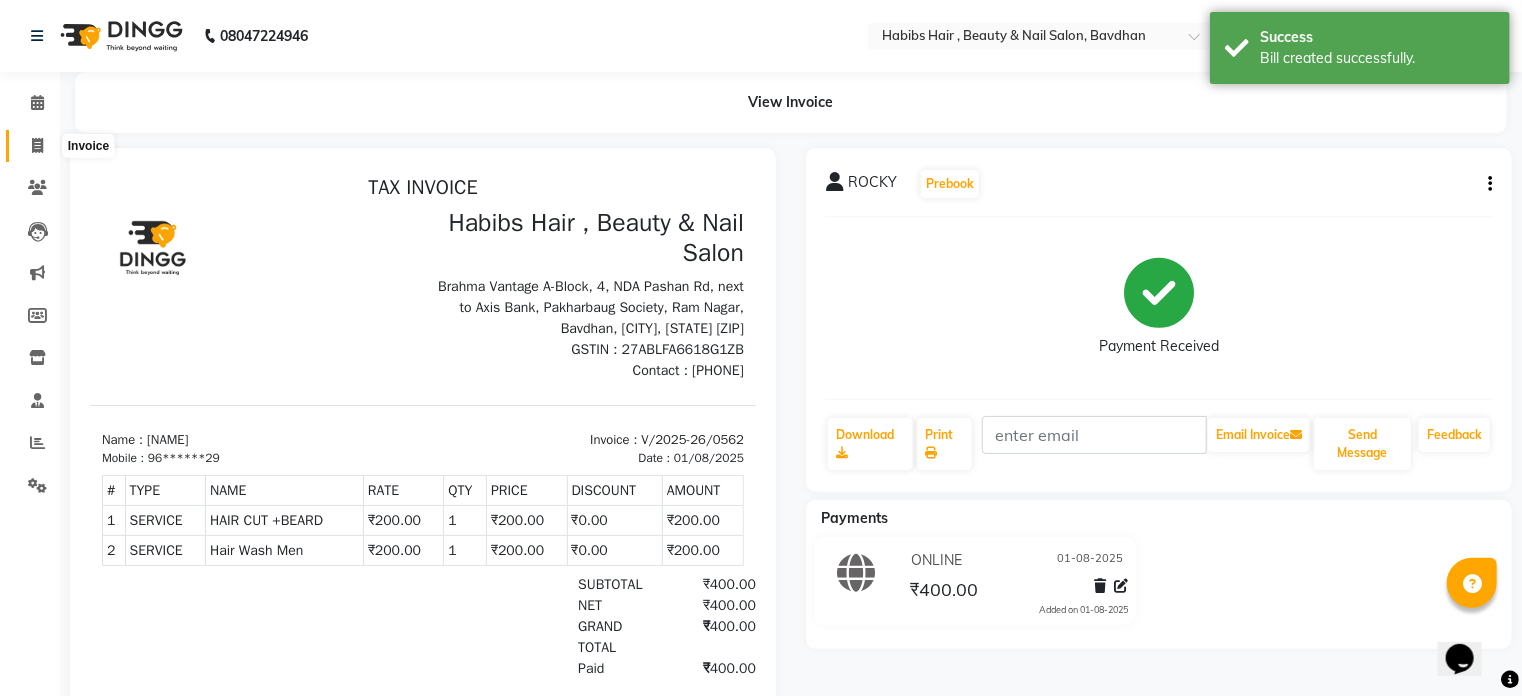 select on "7414" 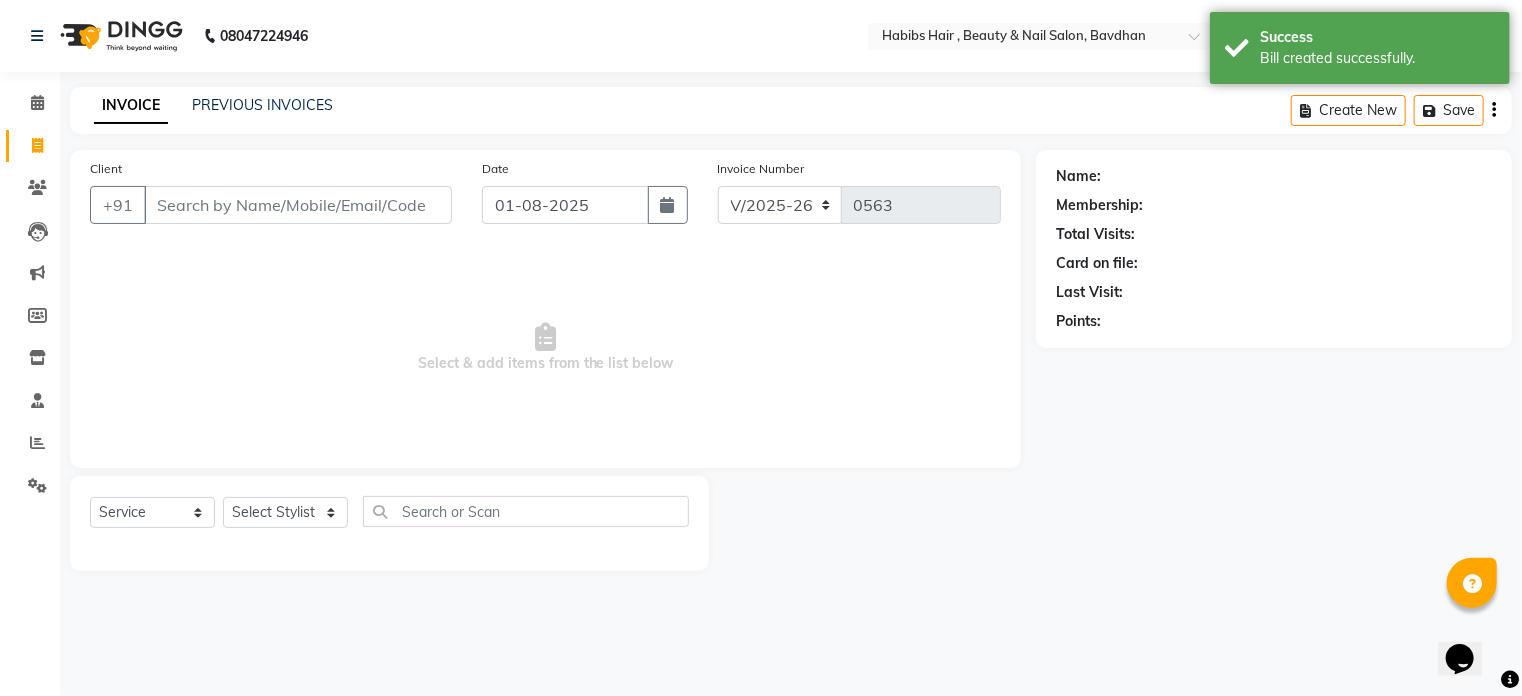 click on "Client" at bounding box center (298, 205) 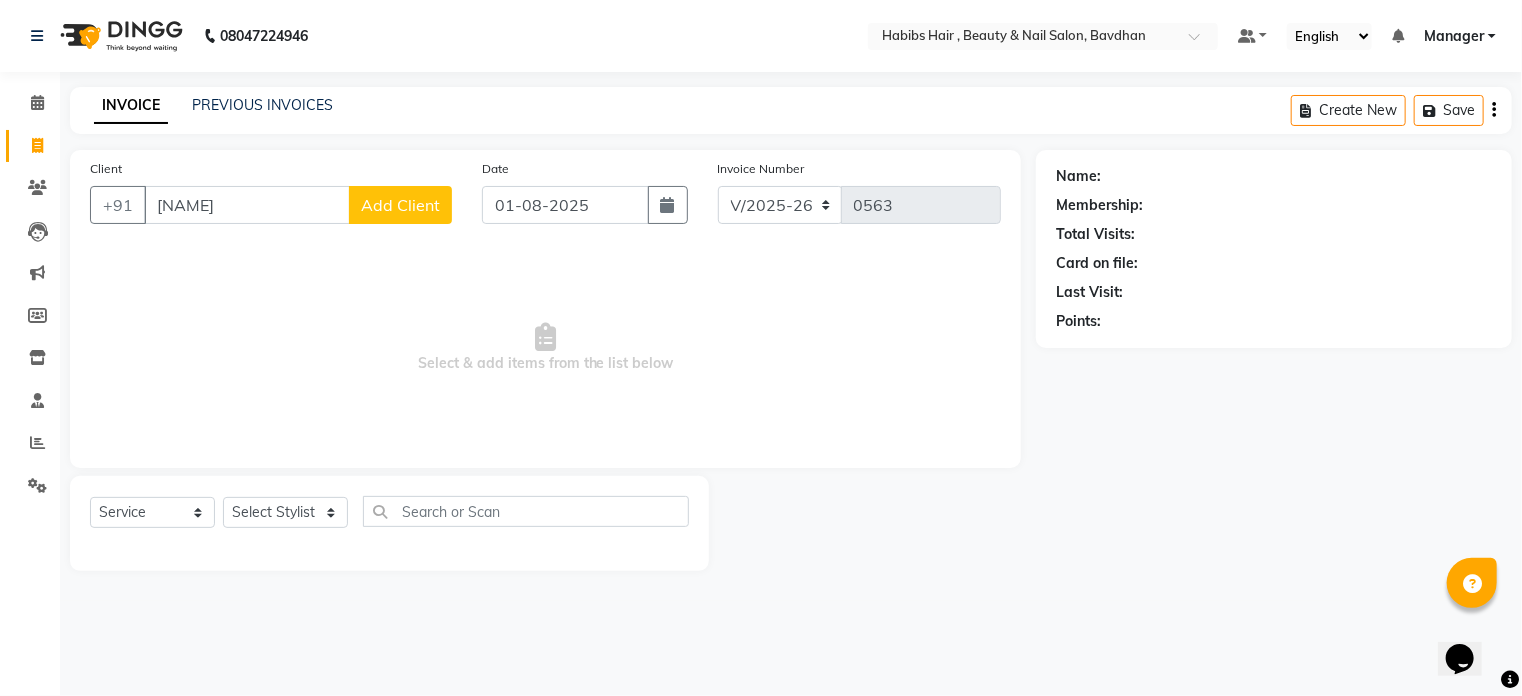 type on "[NAME]" 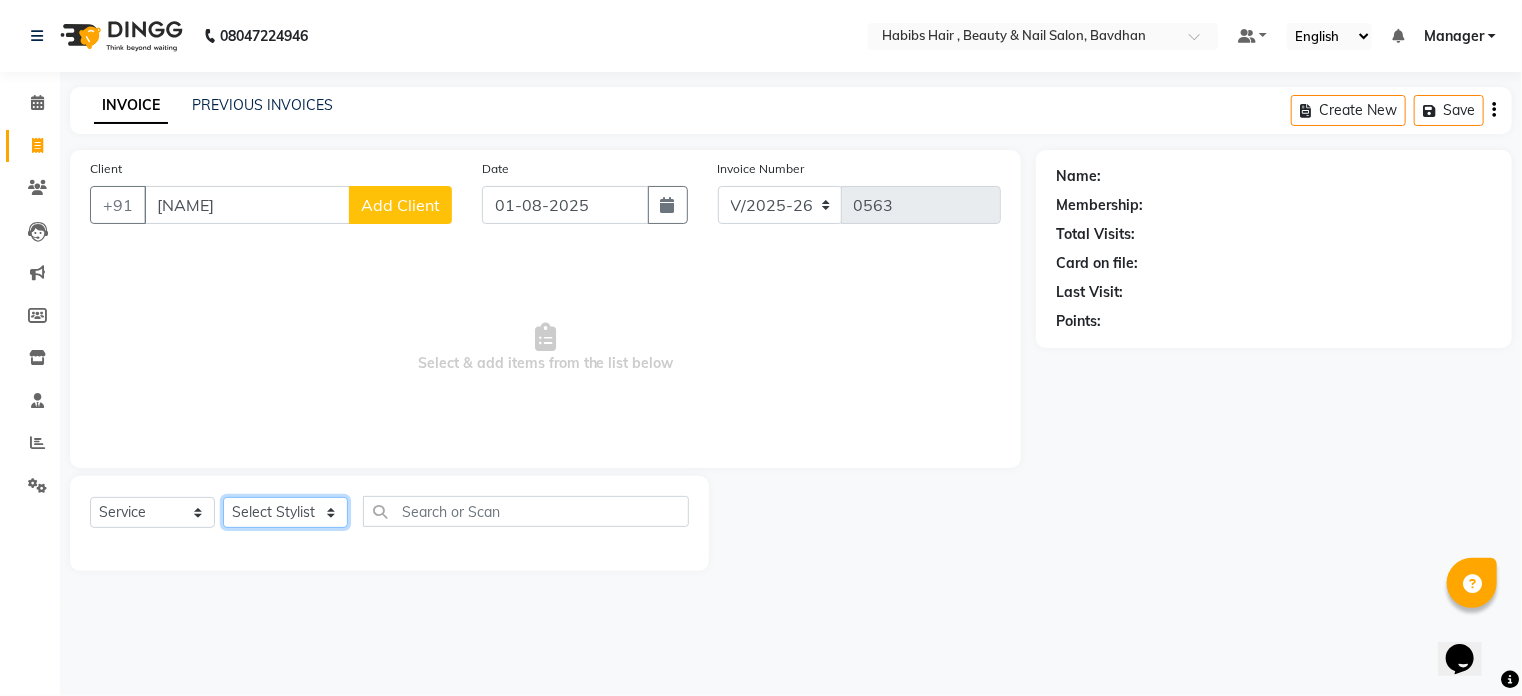 click on "Select Stylist [NAME] [NAME] [NAME] [NAME] [NAME] Manager [NAME] [NAME] [NAME] [NAME]" 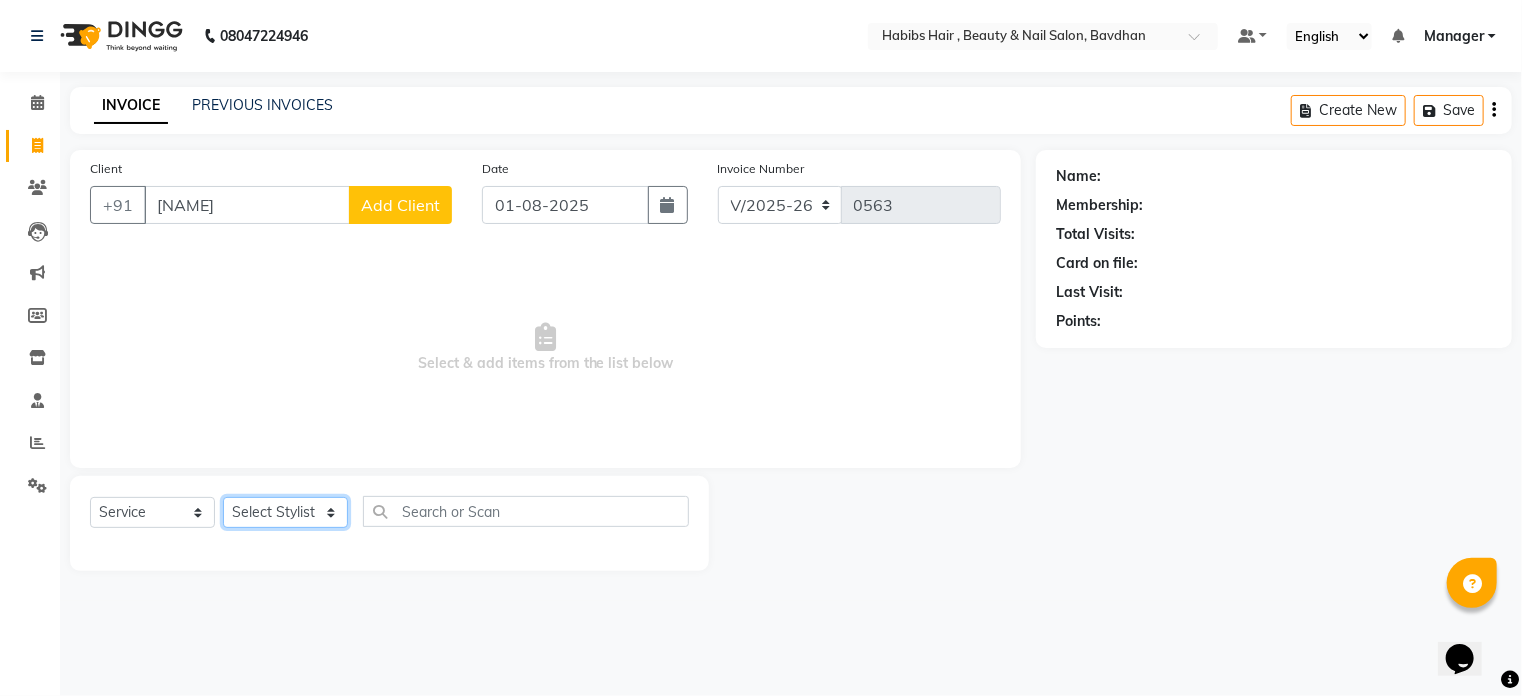 select on "64989" 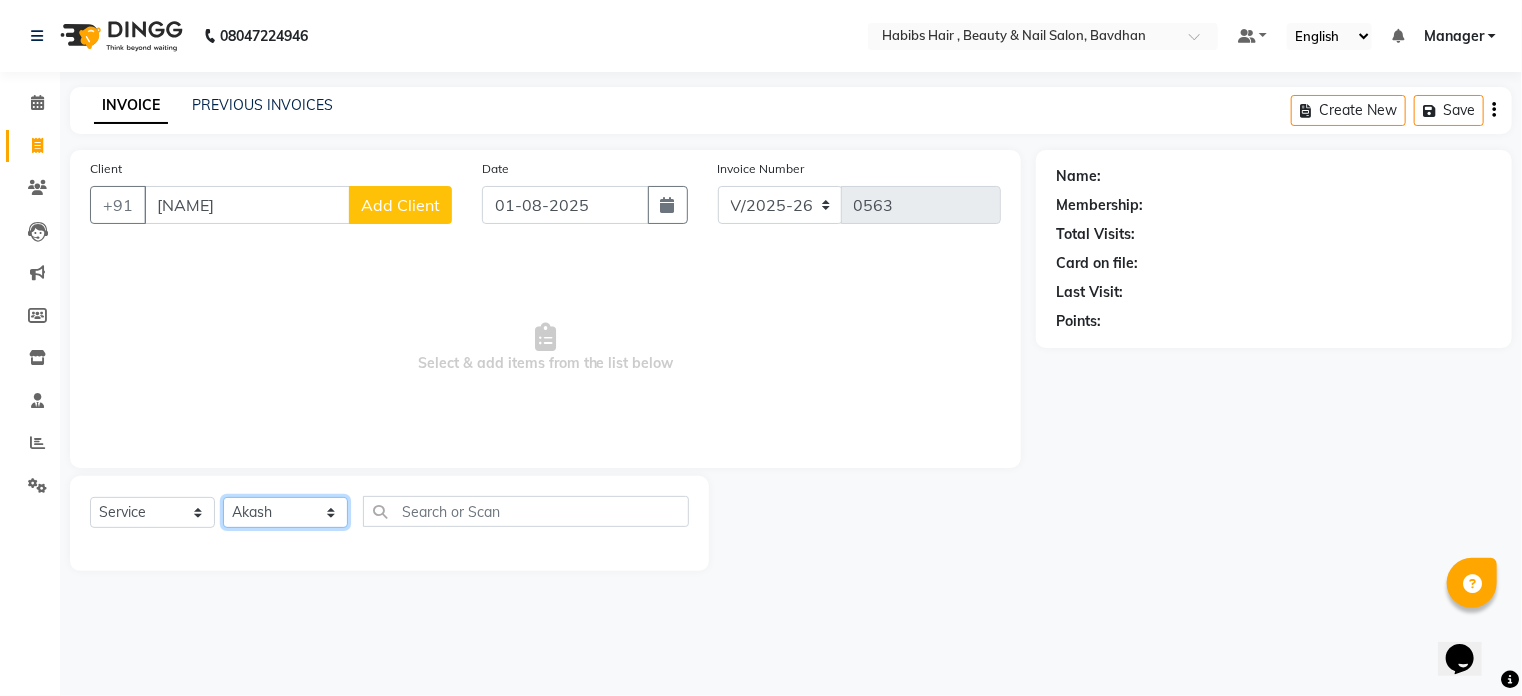 click on "Select Stylist [NAME] [NAME] [NAME] [NAME] [NAME] Manager [NAME] [NAME] [NAME] [NAME]" 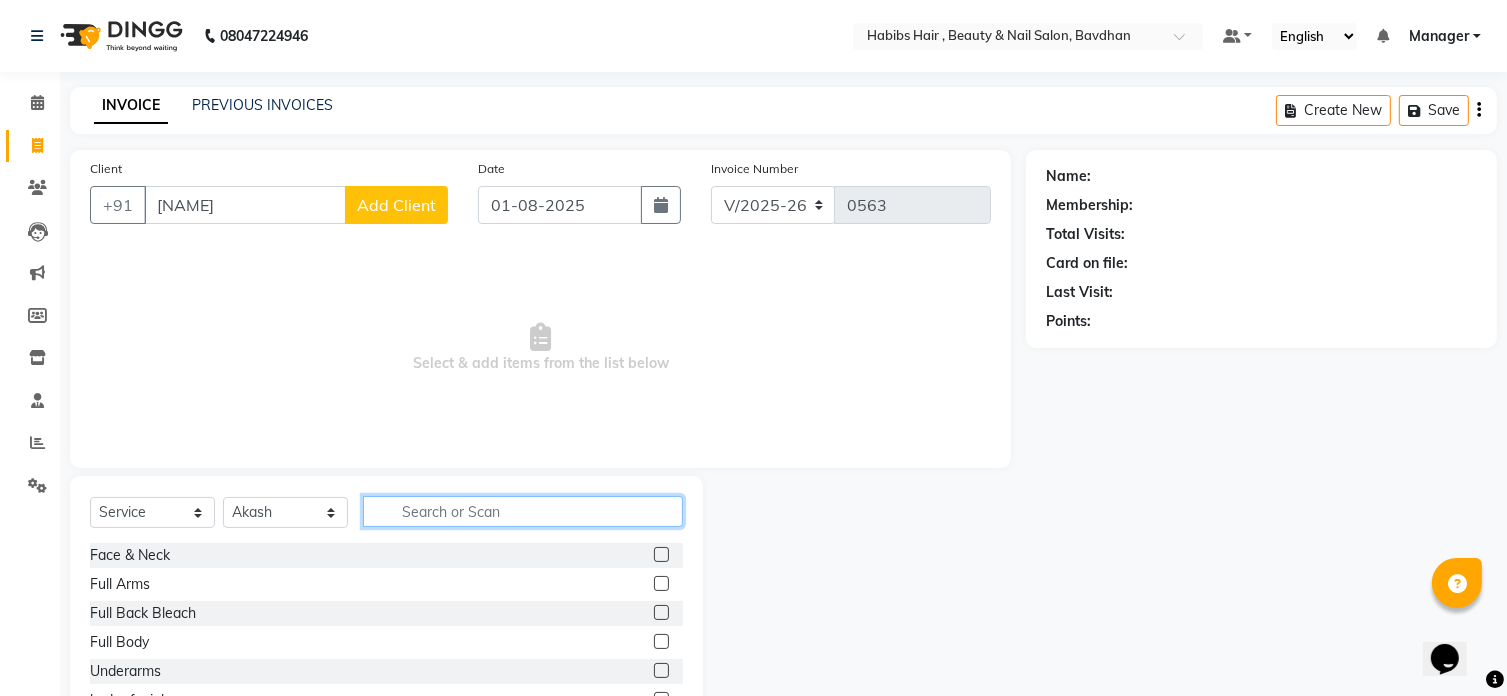 click 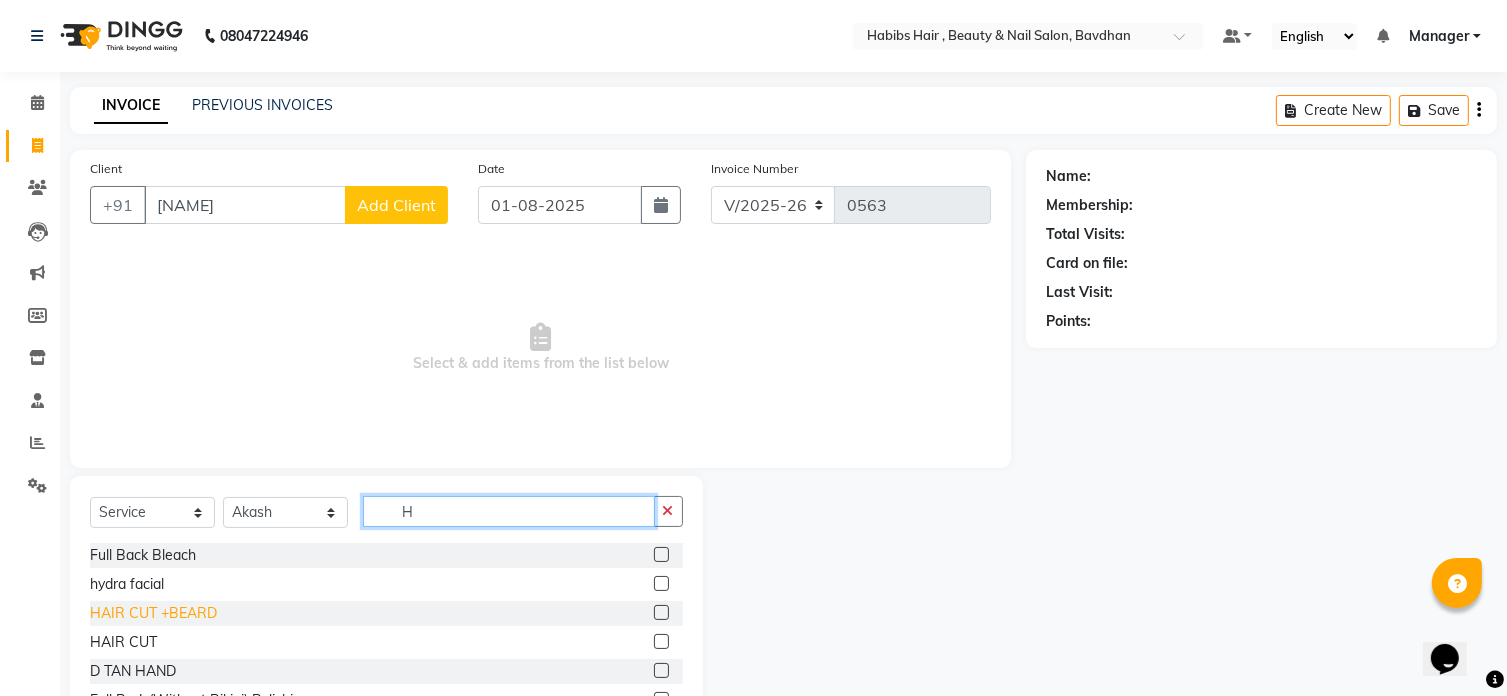 type on "H" 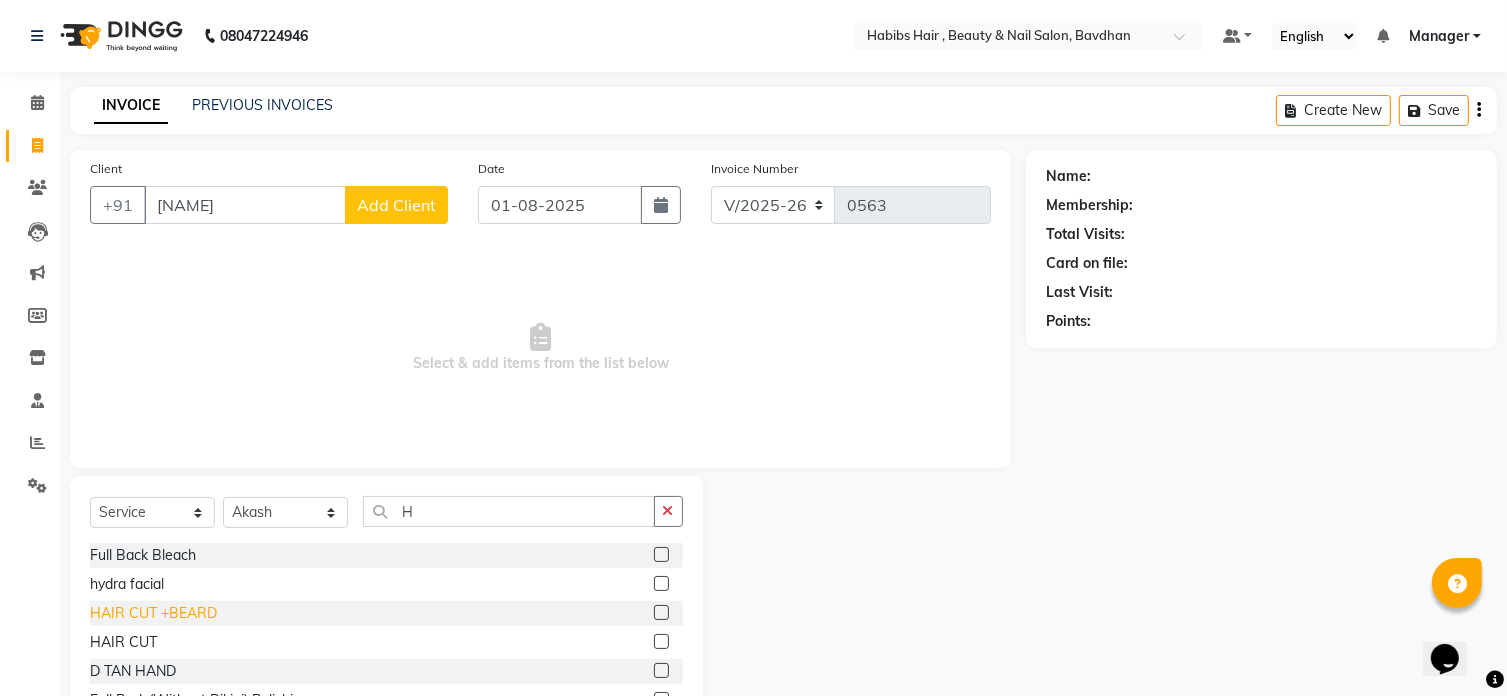 click on "HAIR CUT +BEARD" 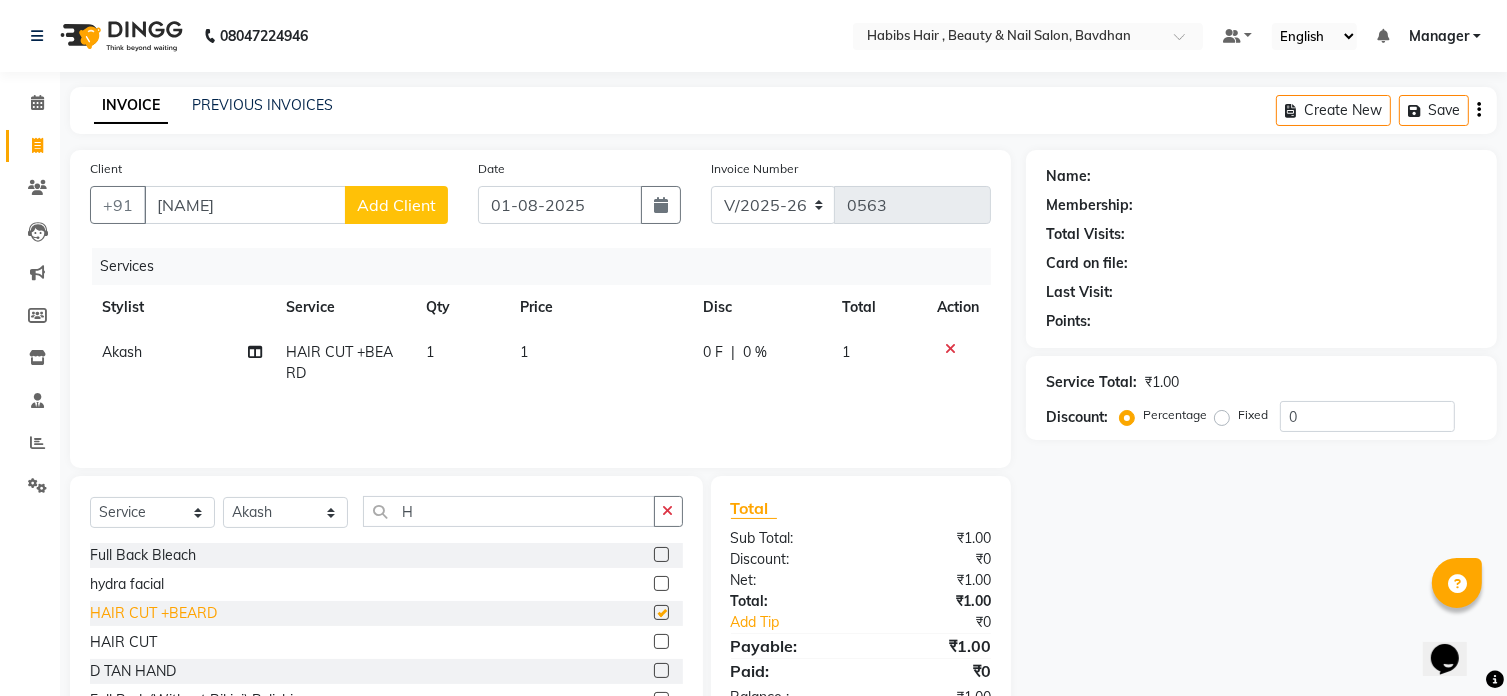 checkbox on "false" 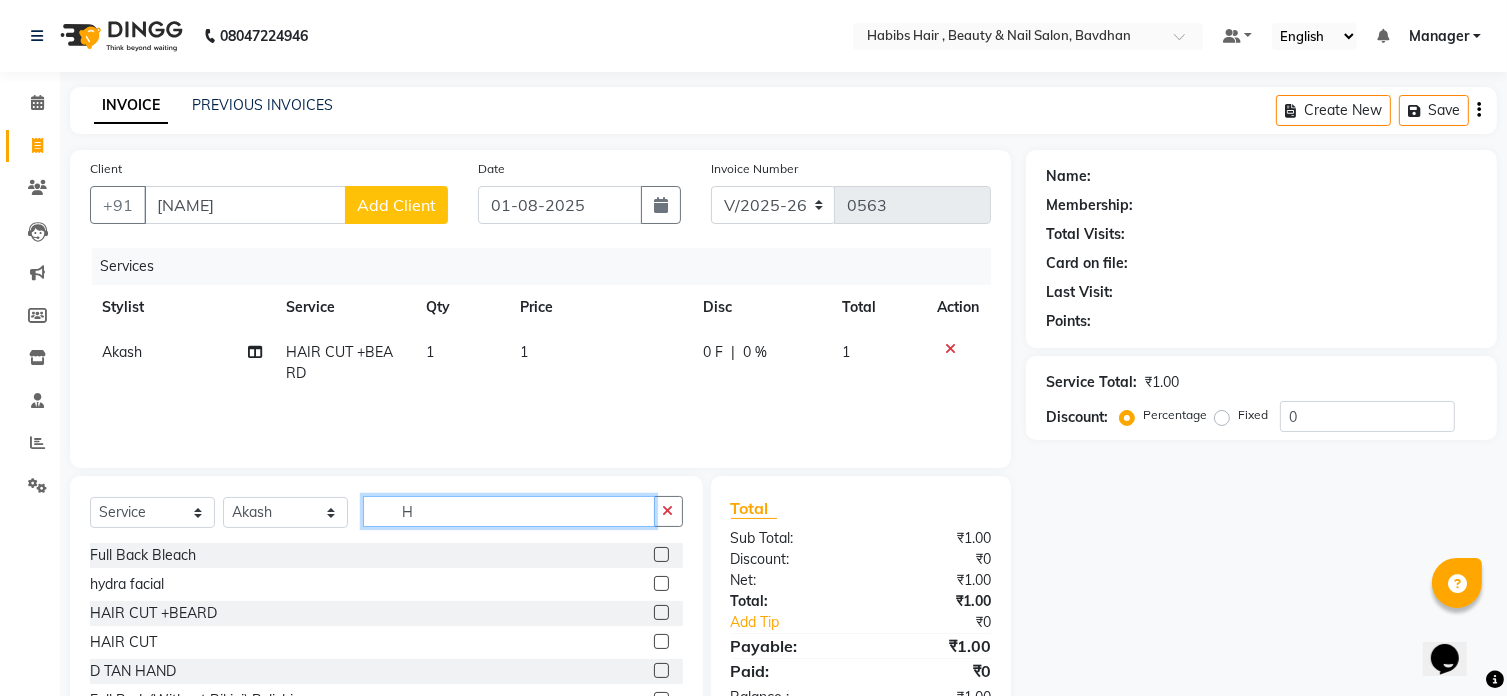 click on "H" 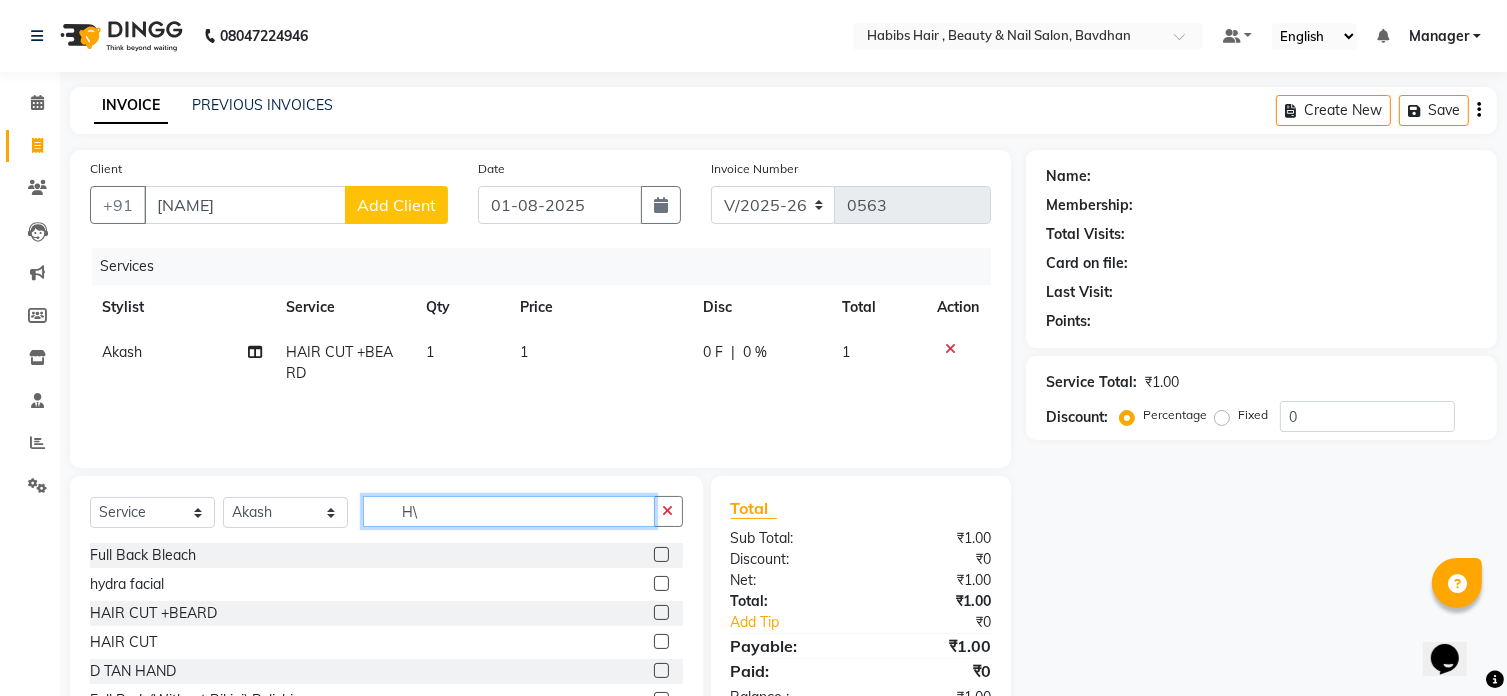 type on "H" 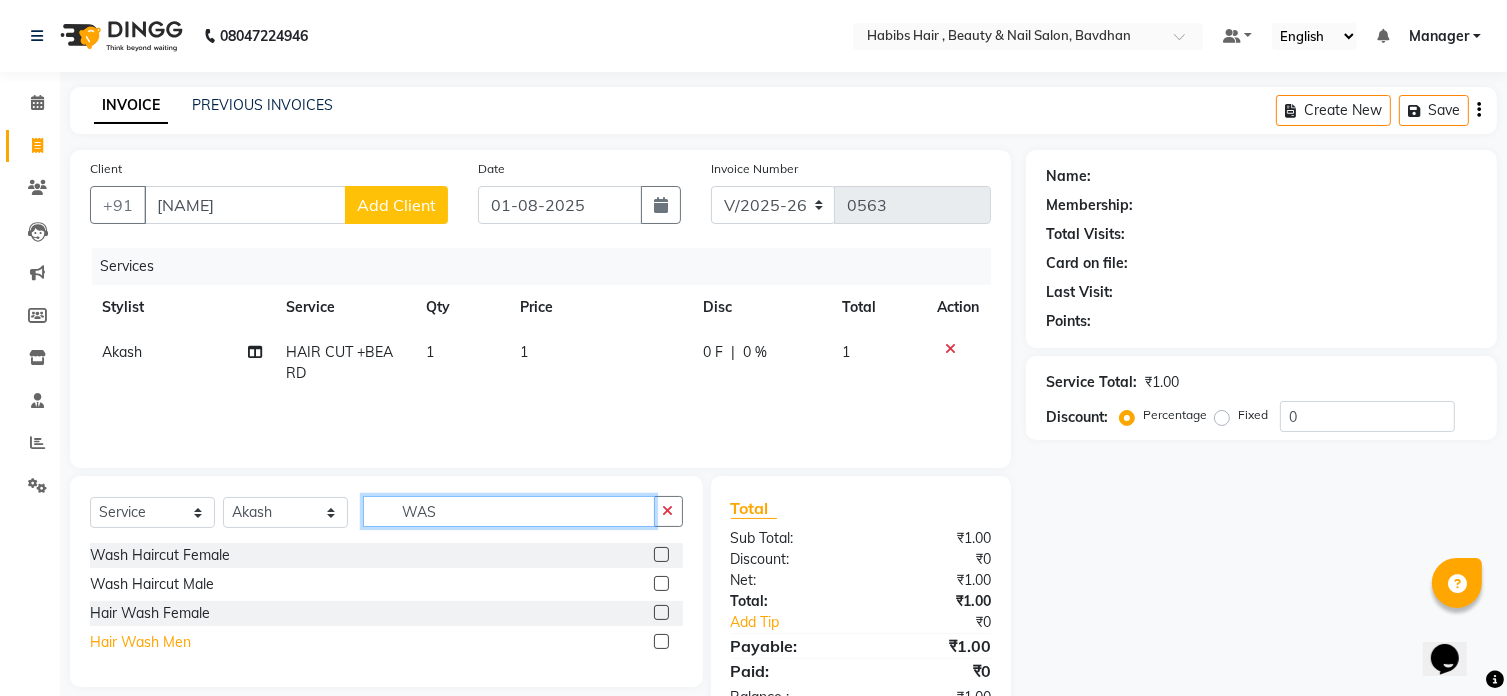 type on "WAS" 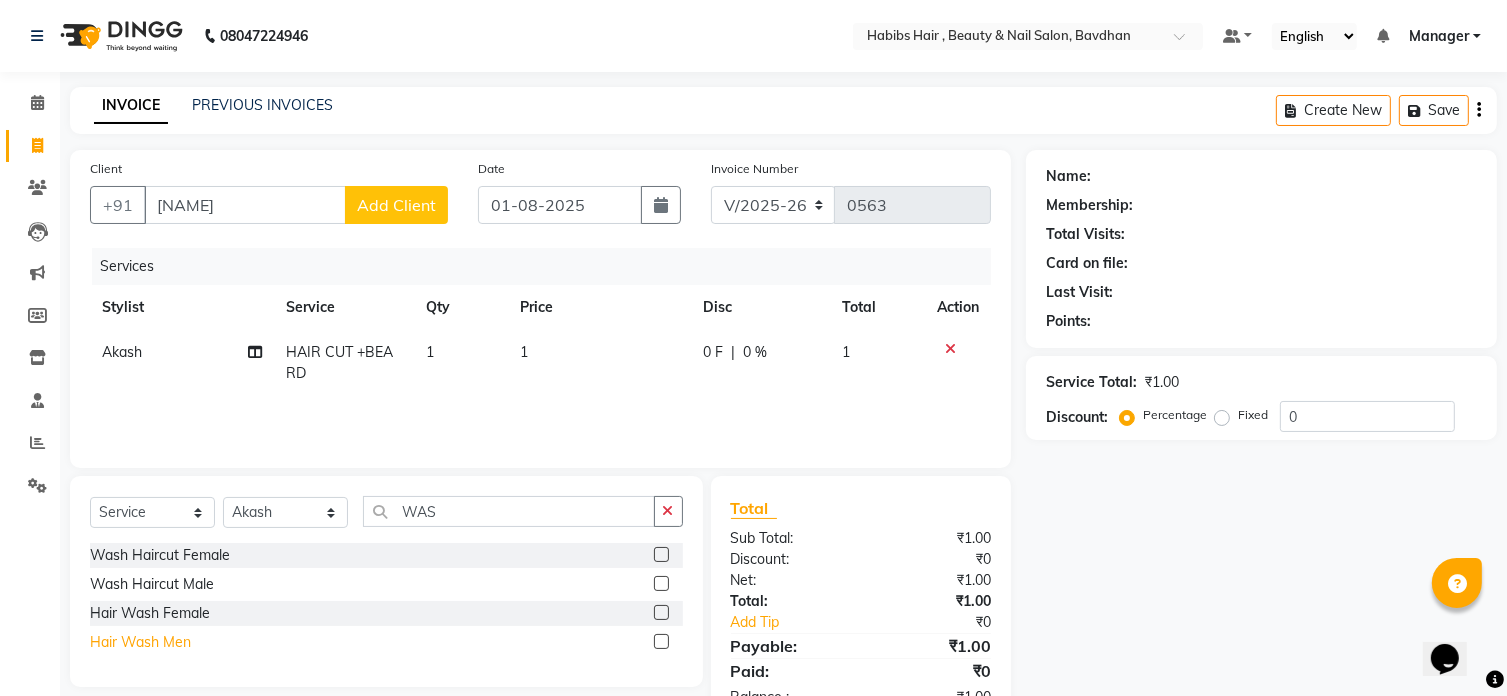 click on "Hair Wash Men" 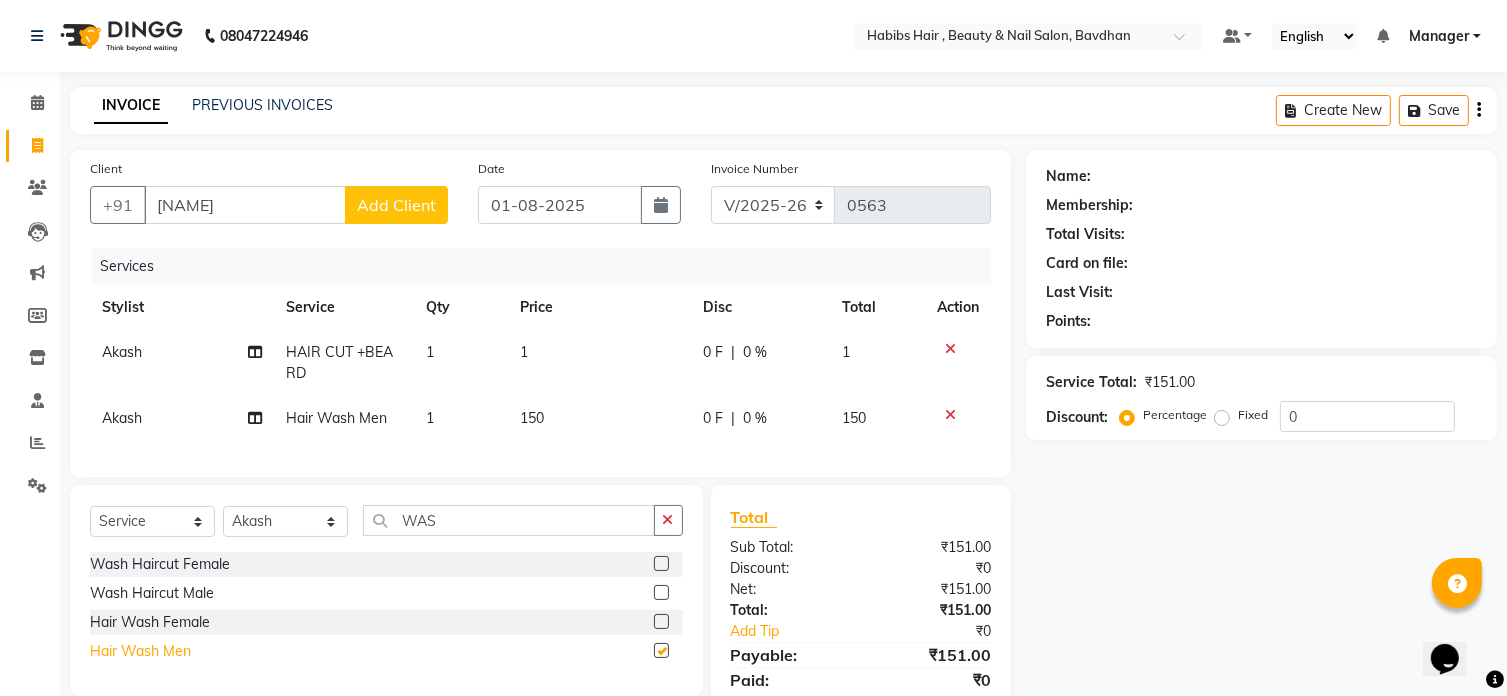 checkbox on "false" 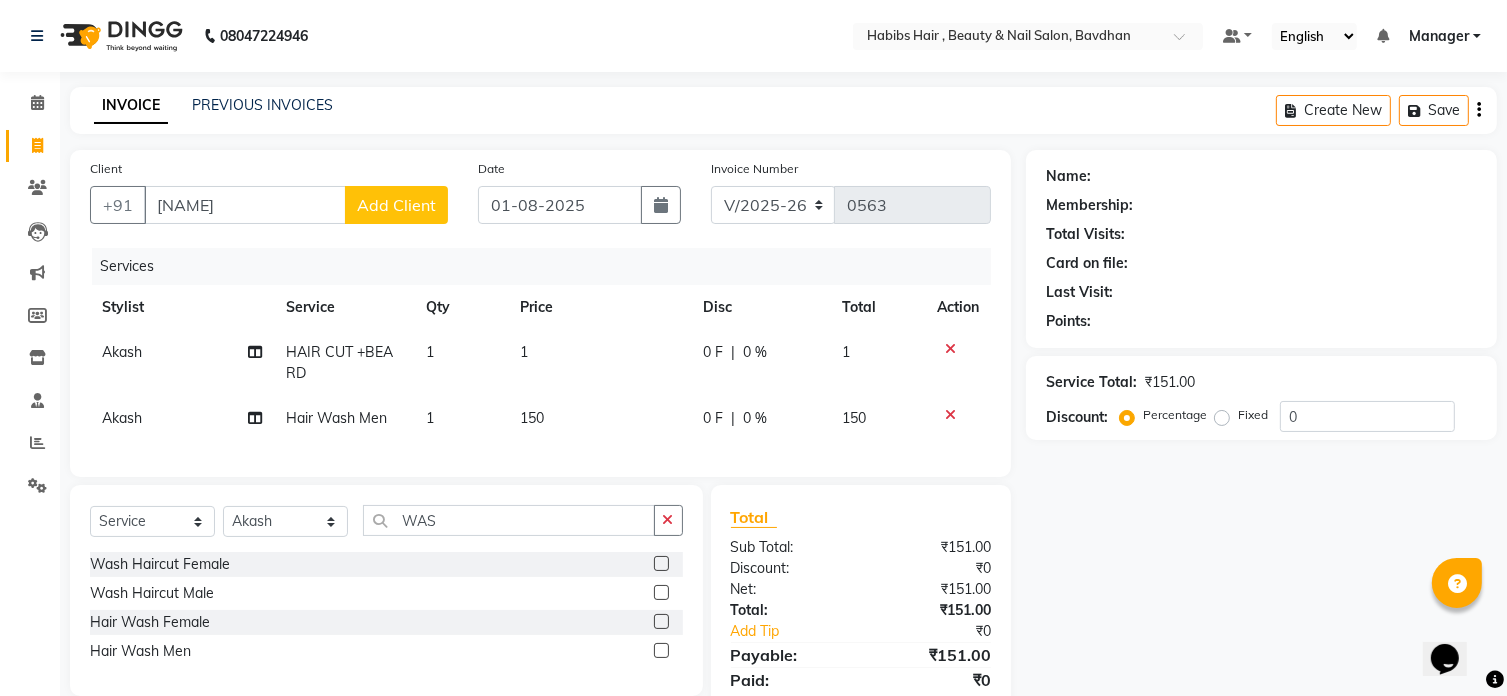 click on "150" 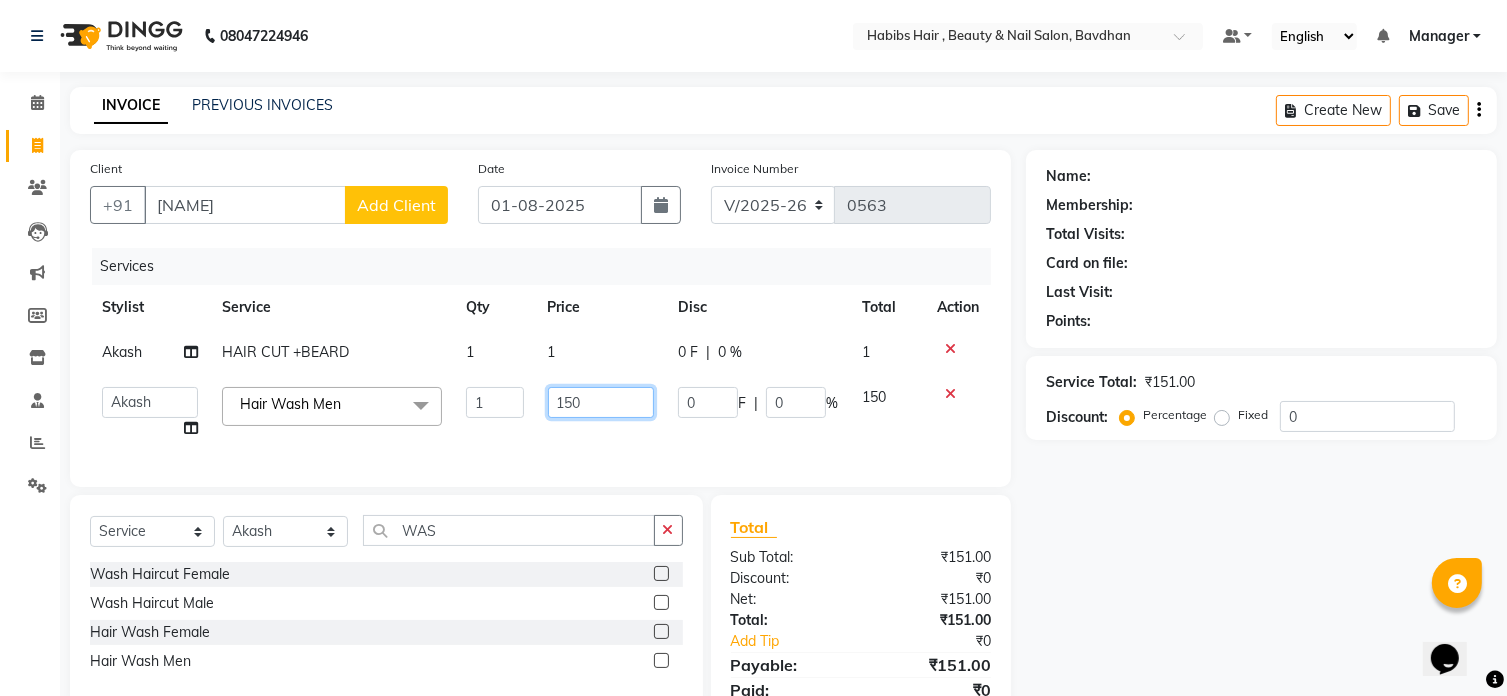 click on "150" 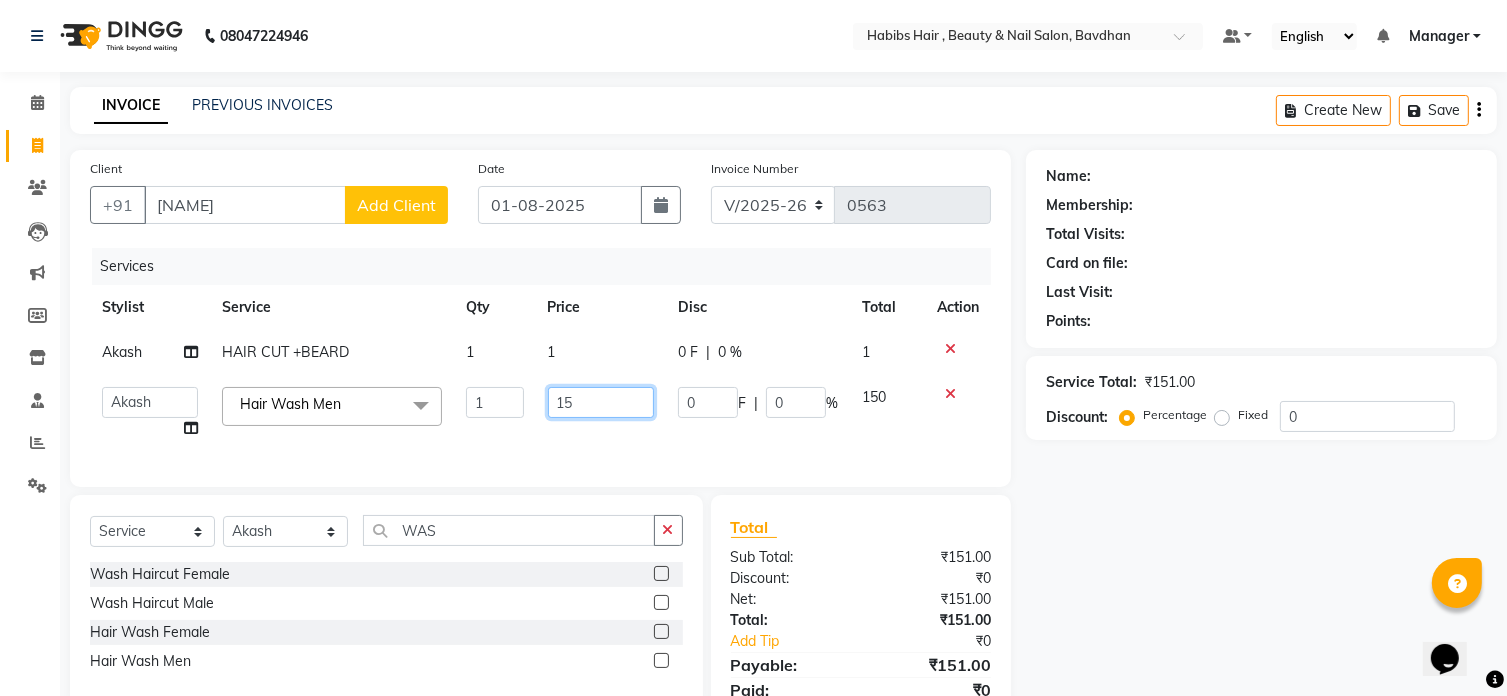 type on "1" 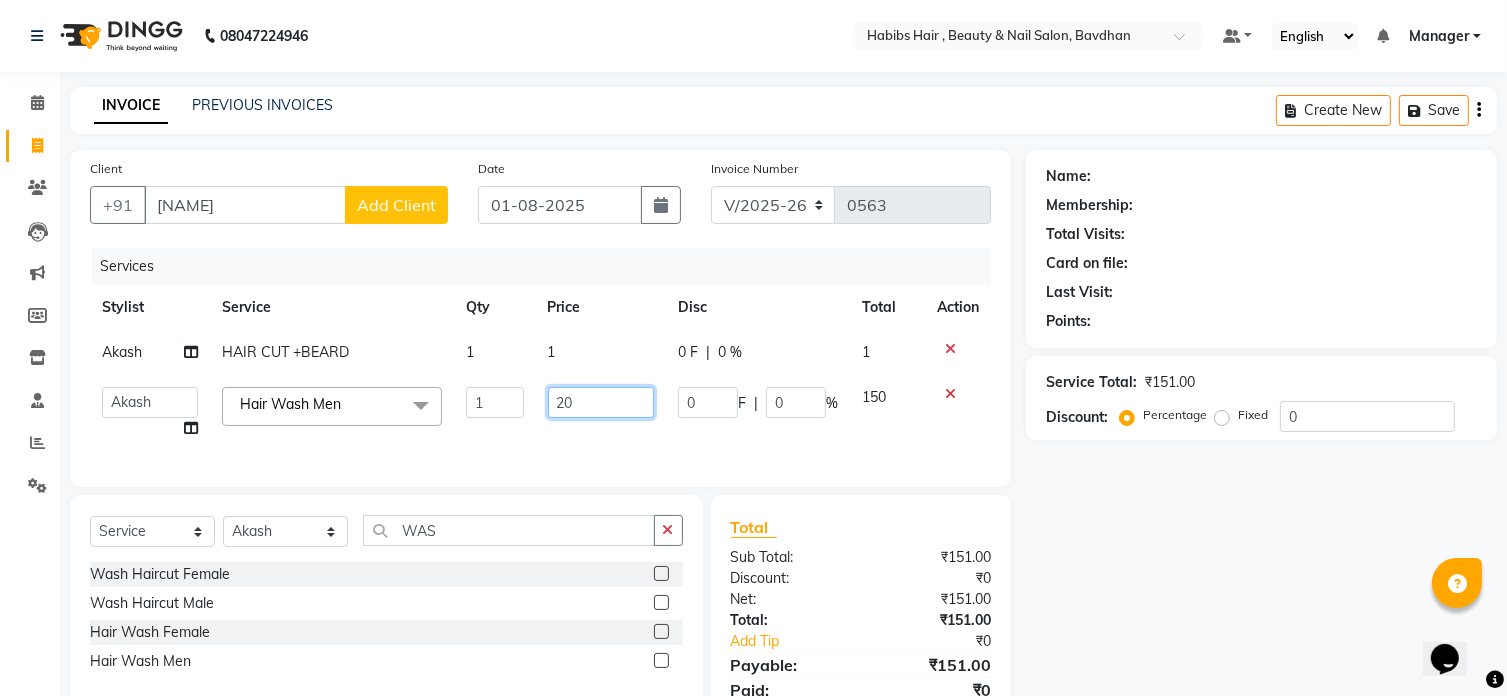 type on "200" 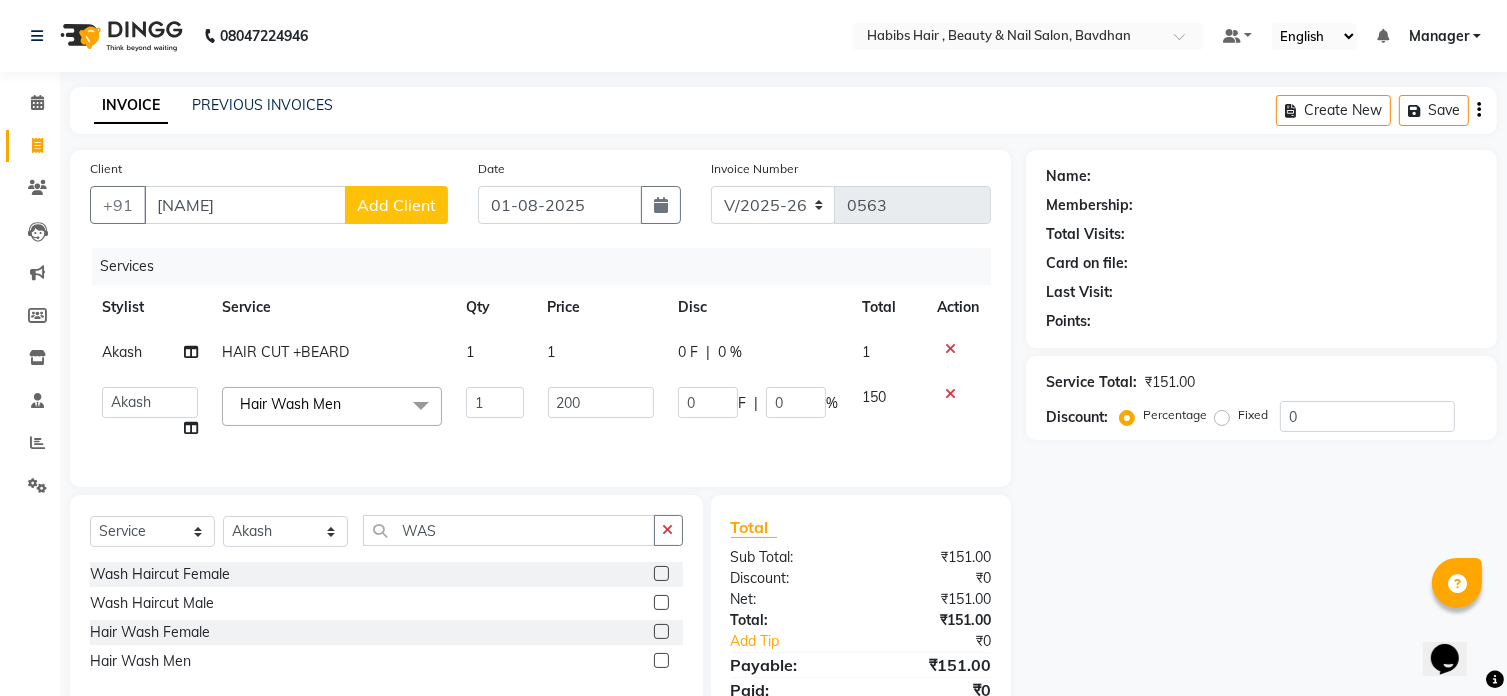 click on "1" 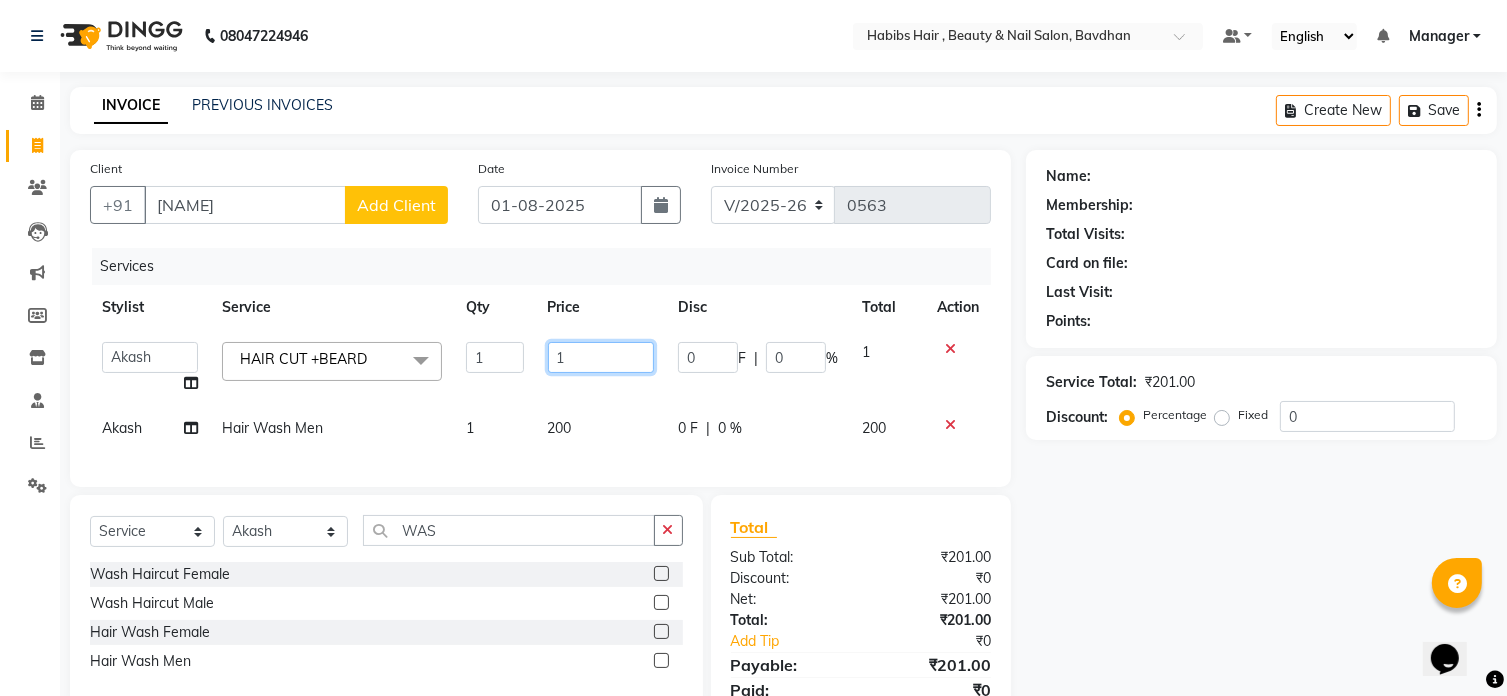 click on "1" 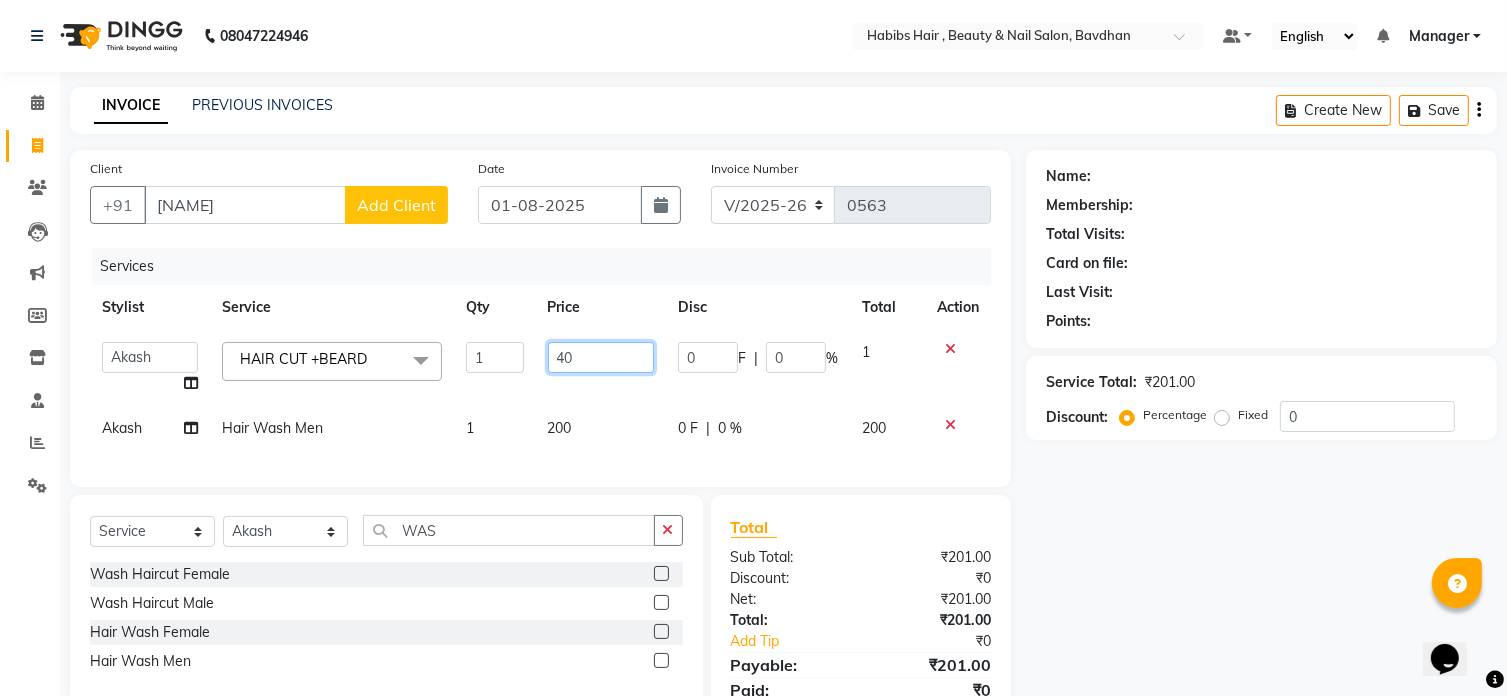 type on "400" 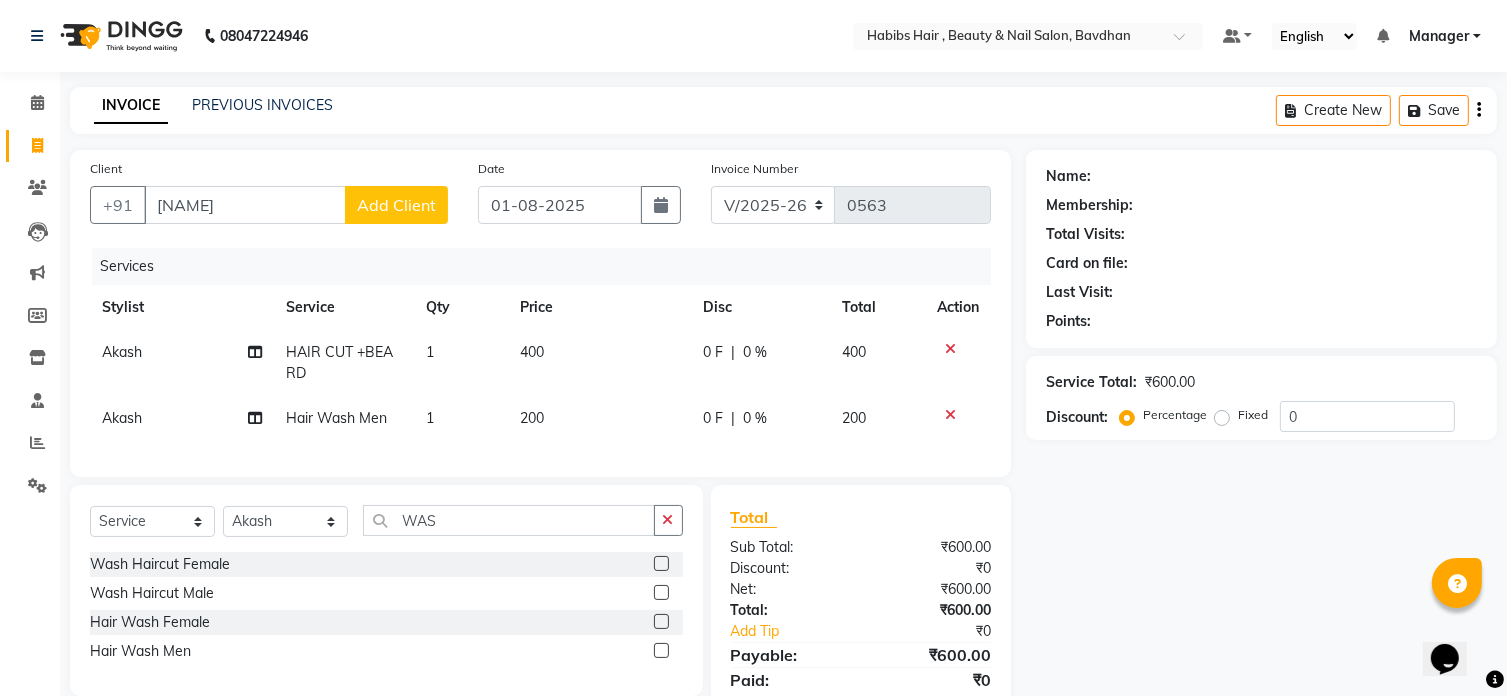 click on "Add Client" 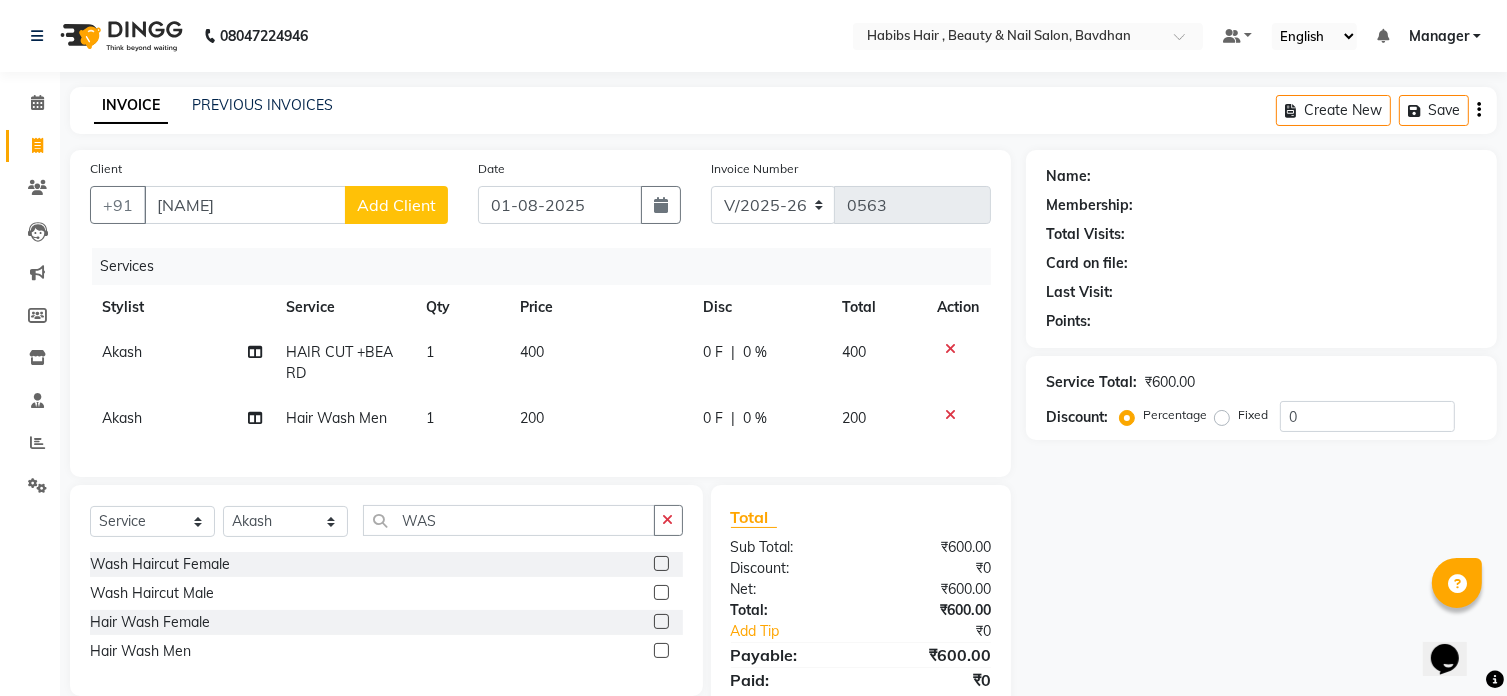 select on "22" 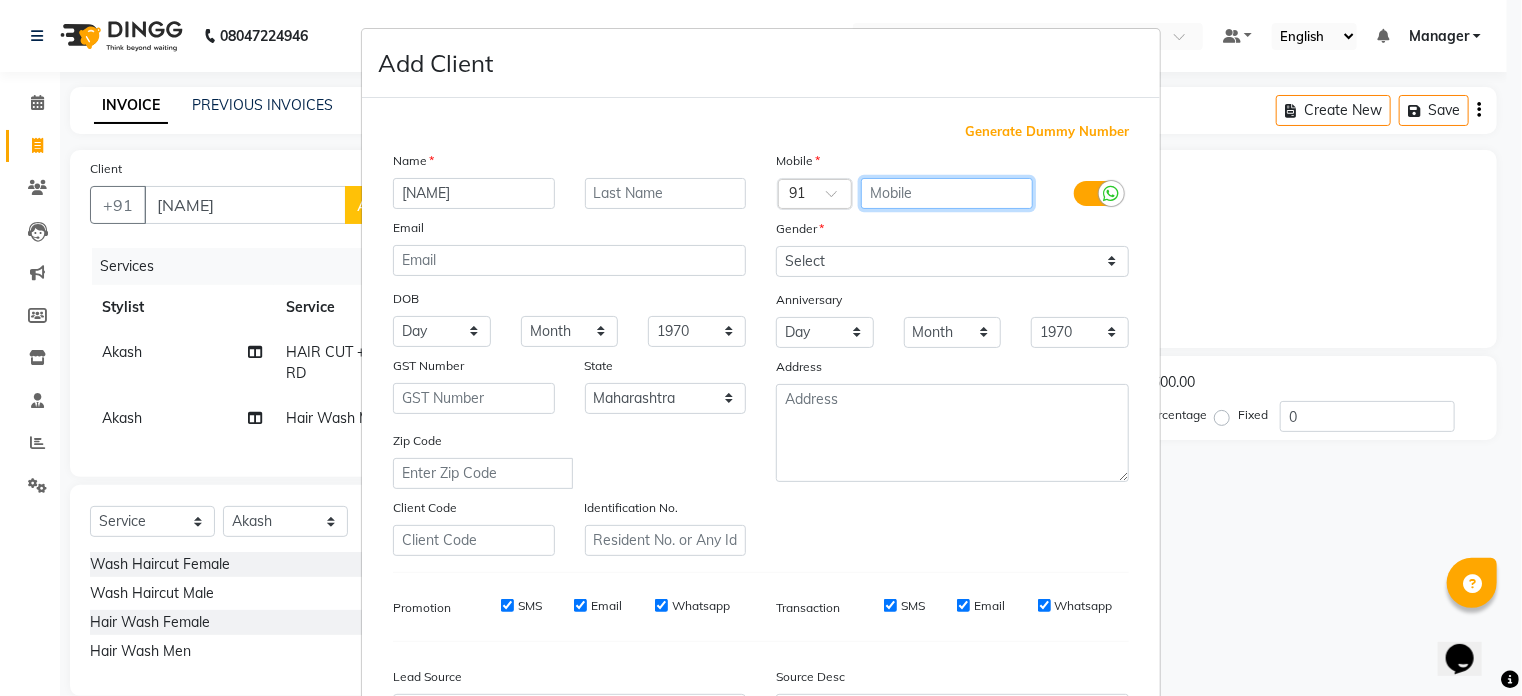 click at bounding box center (947, 193) 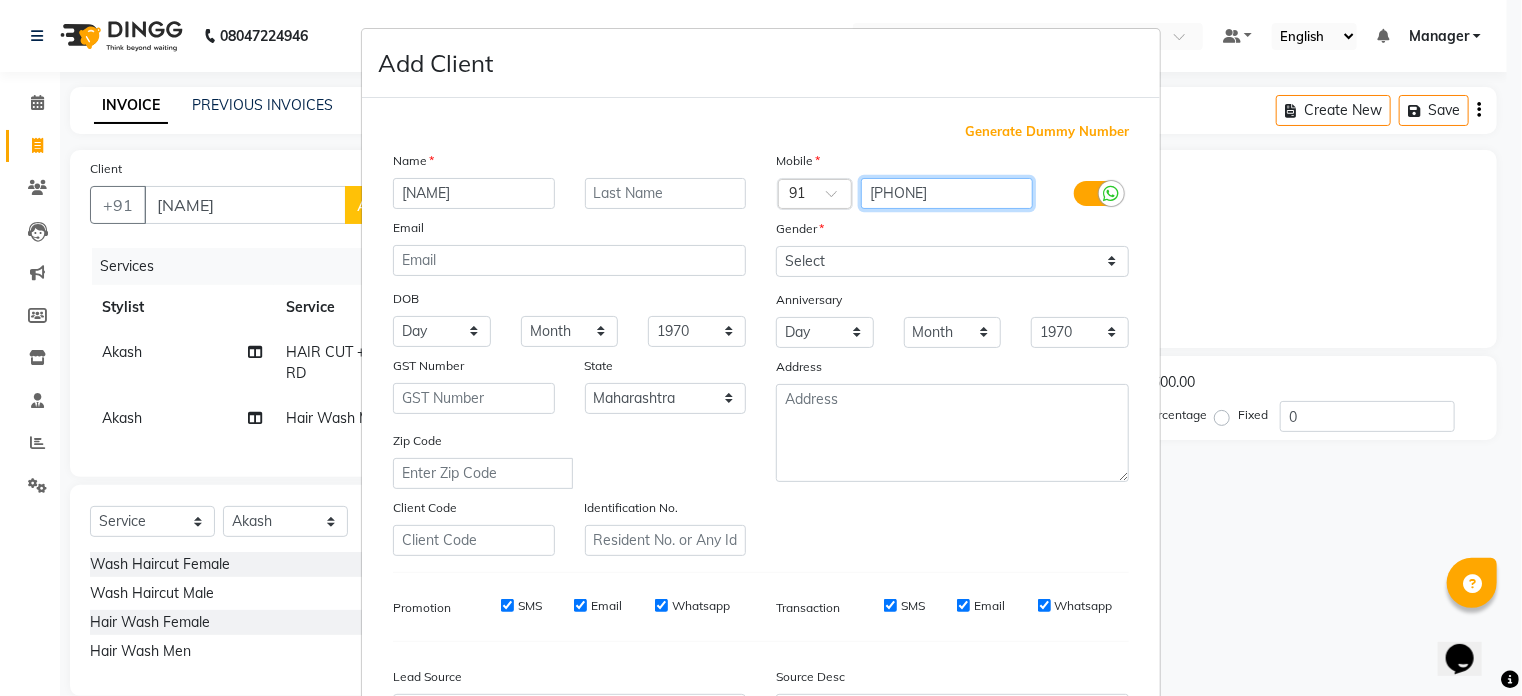 type on "[PHONE]" 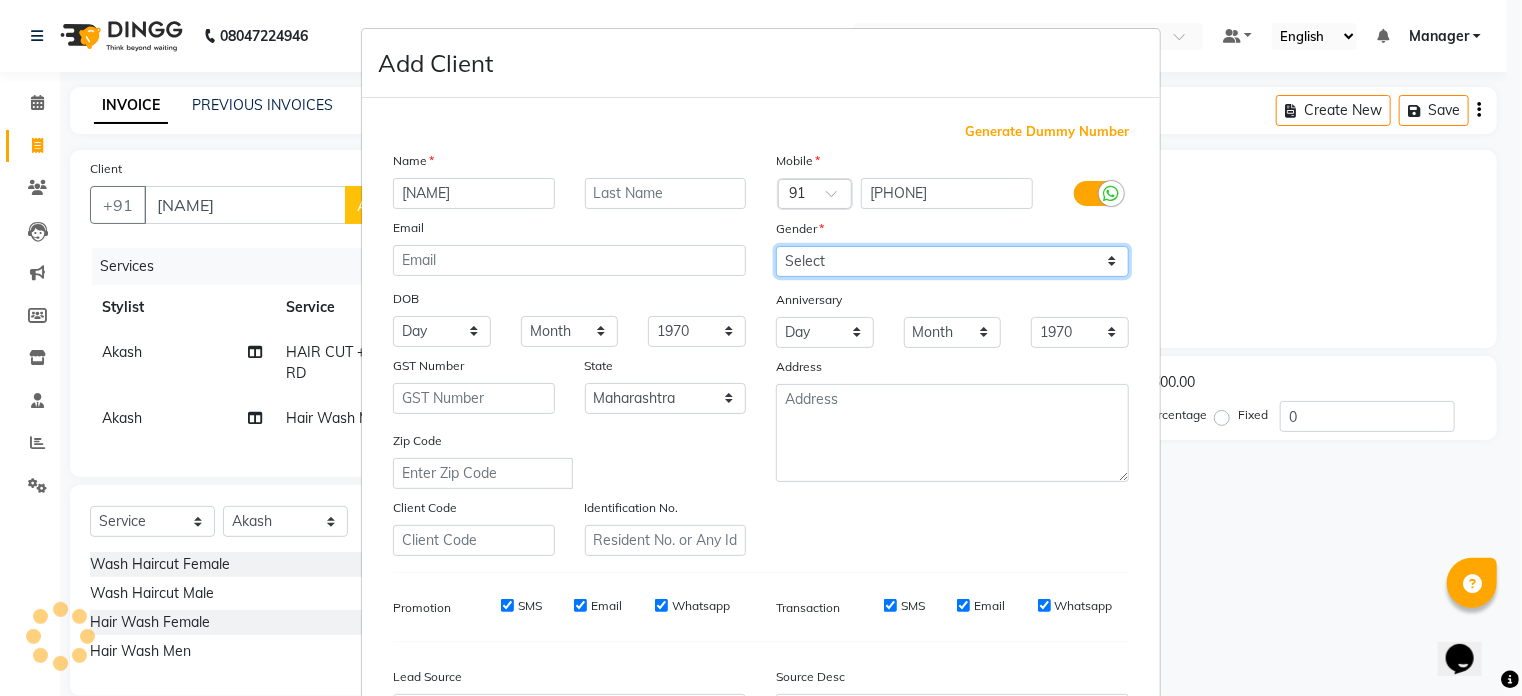 click on "Mobile Country Code × 91 [PHONE] Gender Select Male Female Other Prefer Not To Say Anniversary Day 01 02 03 04 05 06 07 08 09 10 11 12 13 14 15 16 17 18 19 20 21 22 23 24 25 26 27 28 29 30 31 Month January February March April May June July August September October November December 1970 1971 1972 1973 1974 1975 1976 1977 1978 1979 1980 1981 1982 1983 1984 1985 1986 1987 1988 1989 1990 1991 1992 1993 1994 1995 1996 1997 1998 1999 2000 2001 2002 2003 2004 2005 2006 2007 2008 2009 2010 2011 2012 2013 2014 2015 2016 2017 2018 2019 2020 2021 2022 2023 2024 2025 Address" at bounding box center [952, 353] 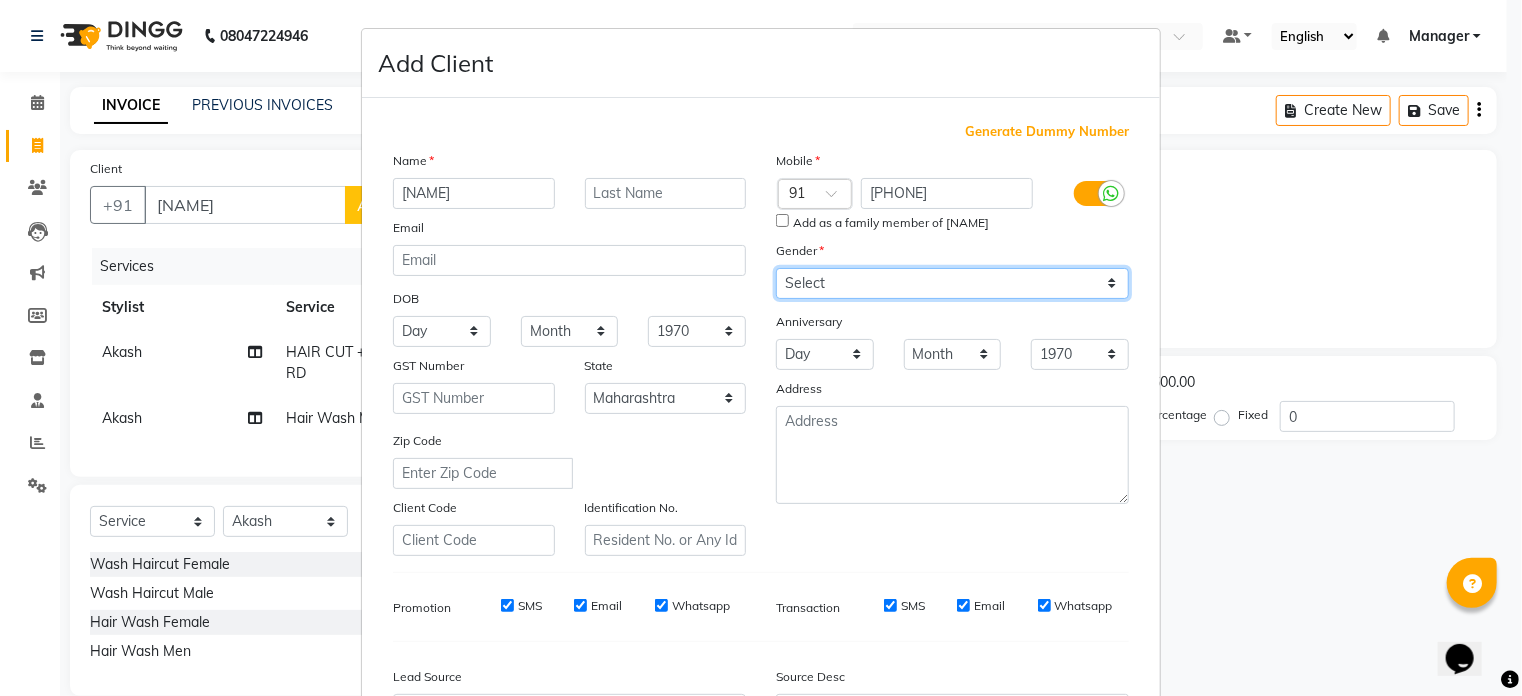 select on "male" 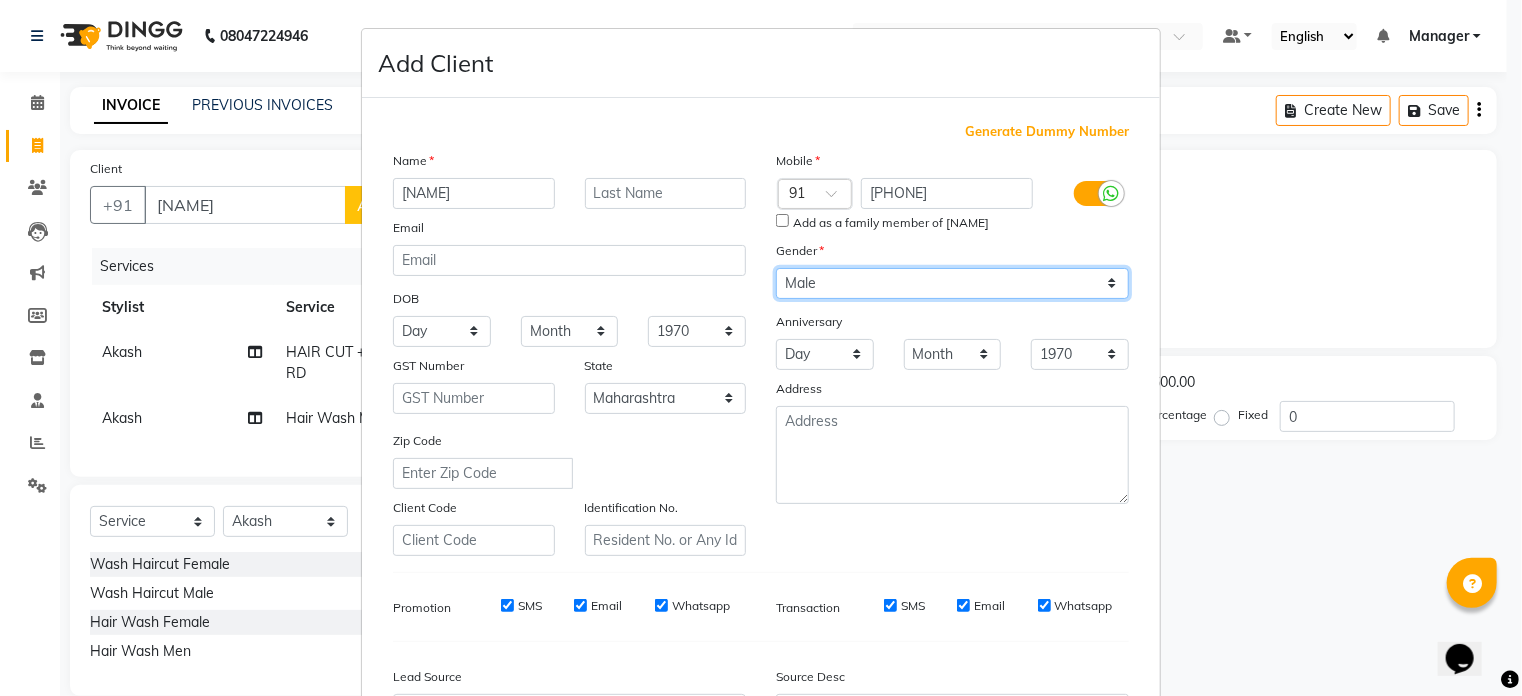 click on "Select Male Female Other Prefer Not To Say" at bounding box center (952, 283) 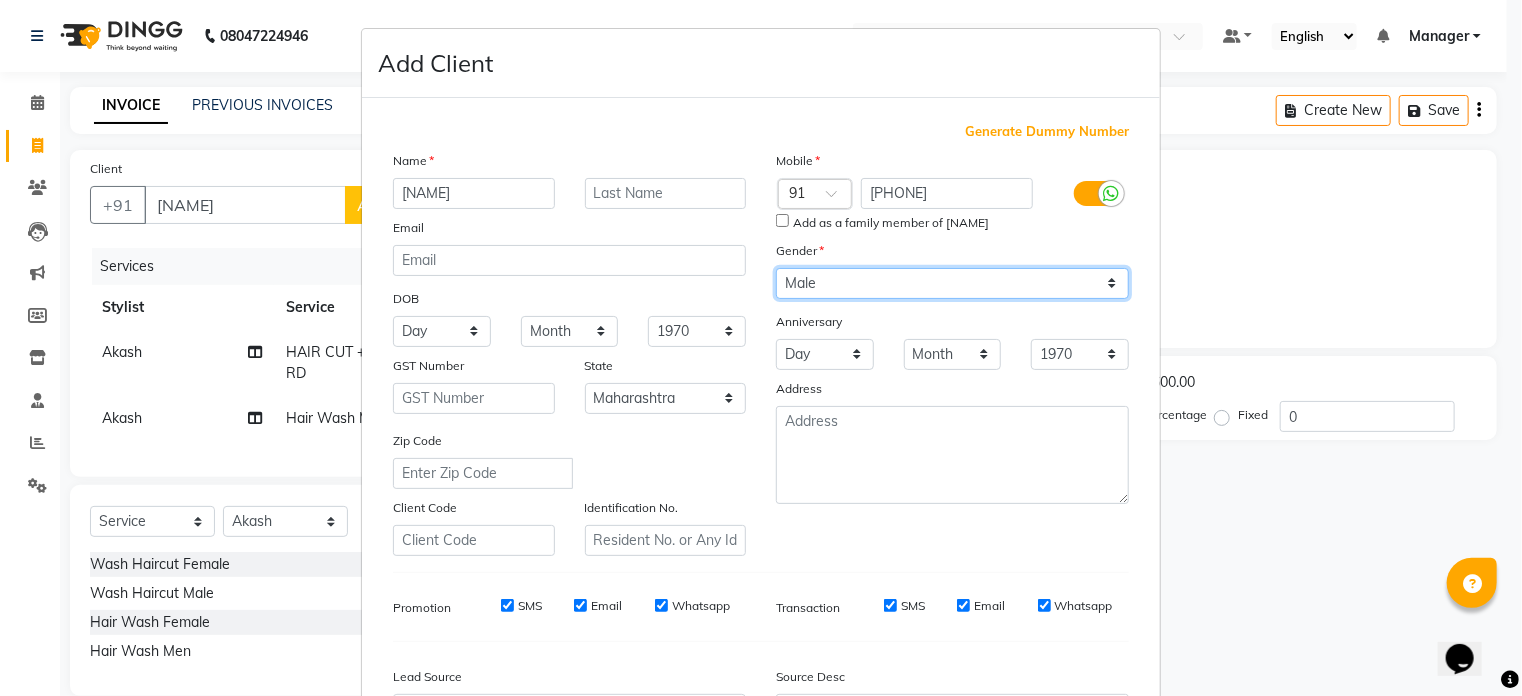 scroll, scrollTop: 236, scrollLeft: 0, axis: vertical 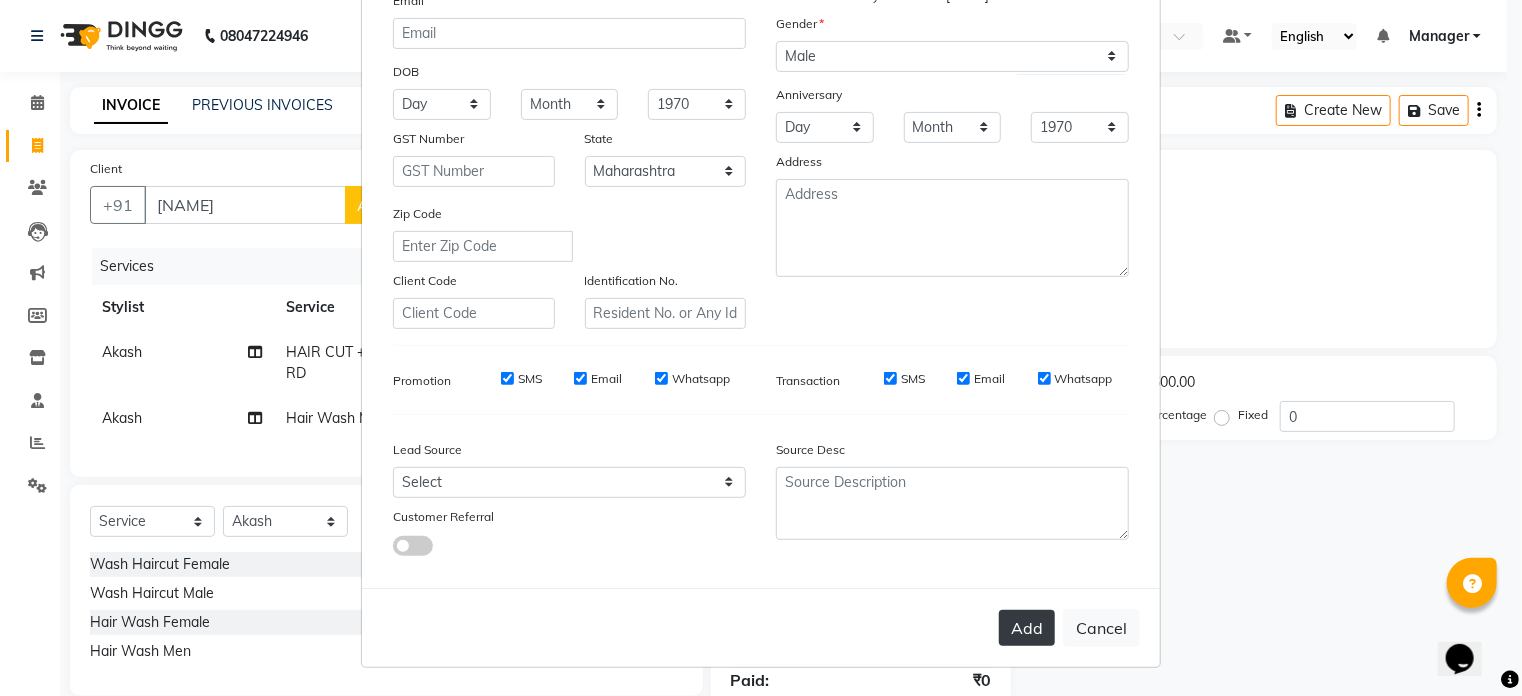 click on "Add" at bounding box center [1027, 628] 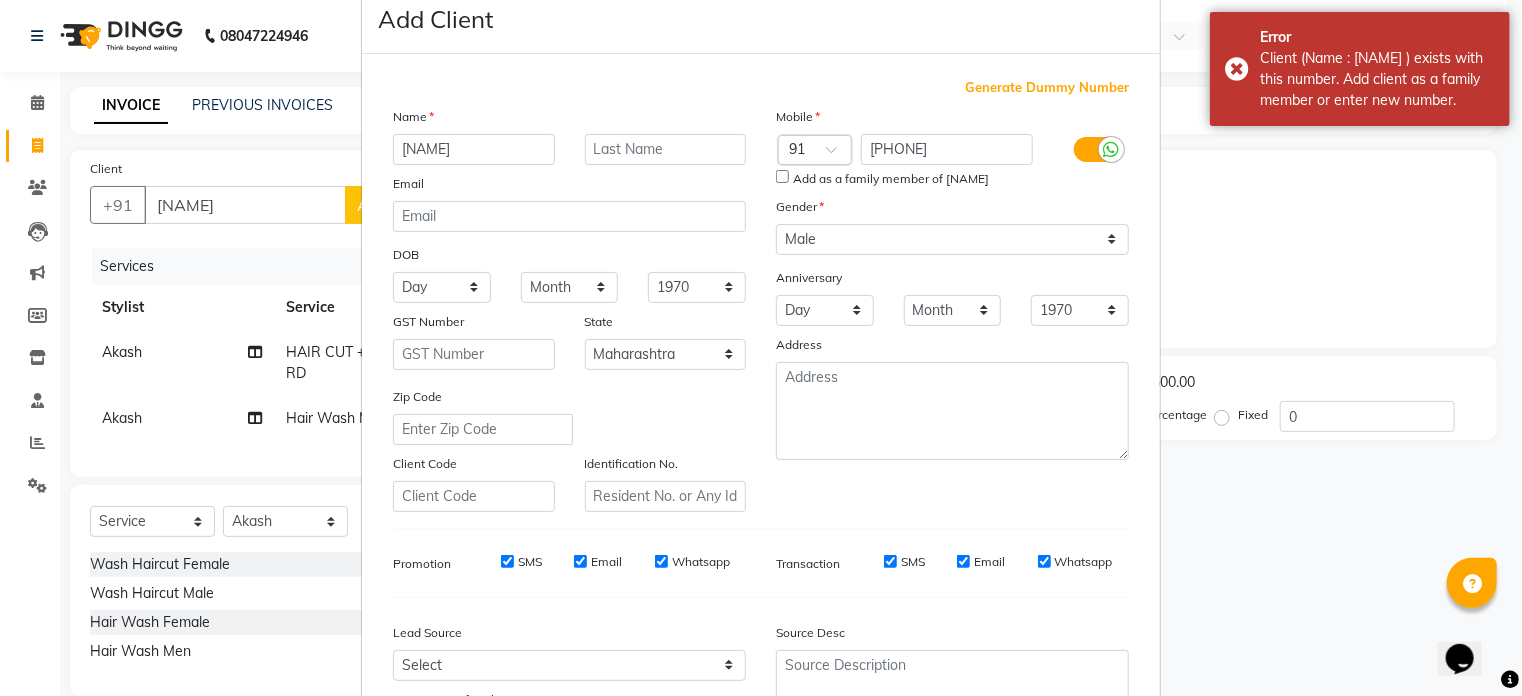 scroll, scrollTop: 0, scrollLeft: 0, axis: both 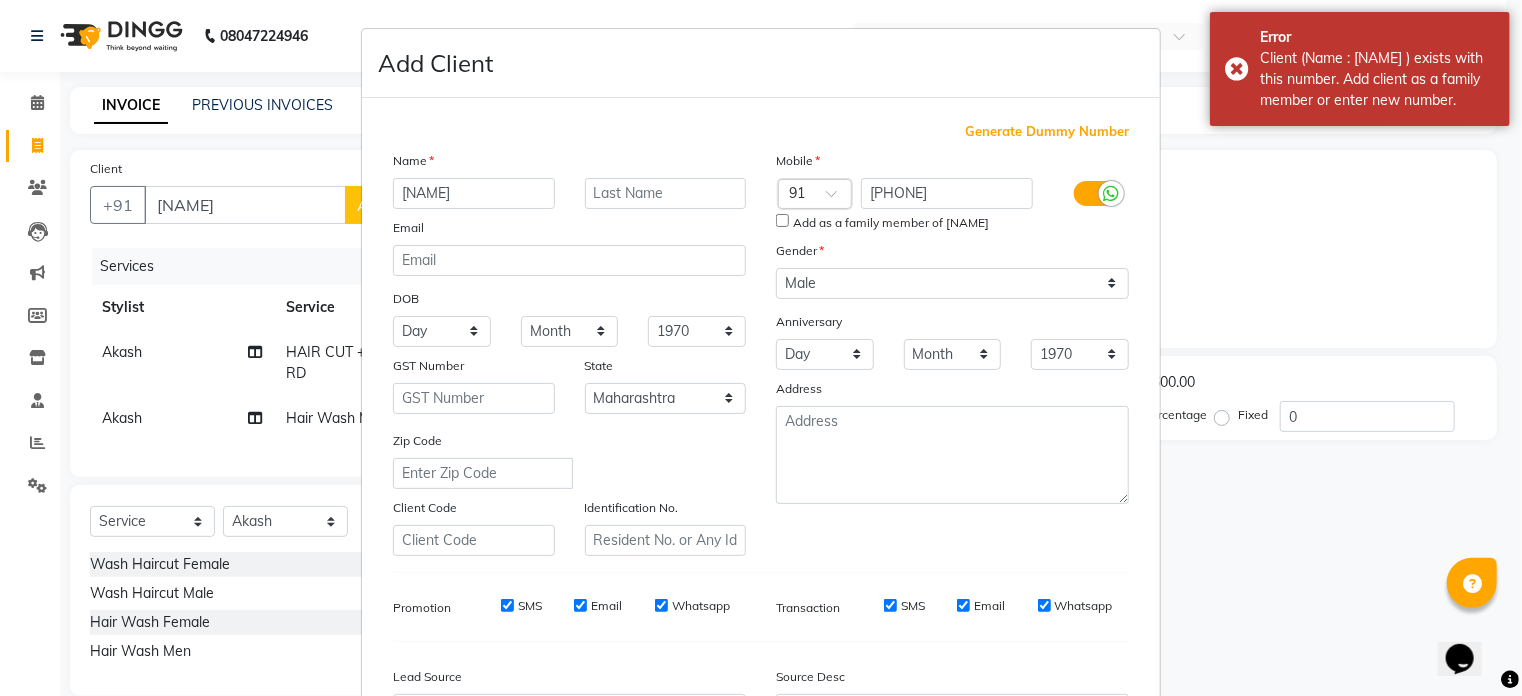 click on "Add as a family member of [NAME]" at bounding box center (782, 220) 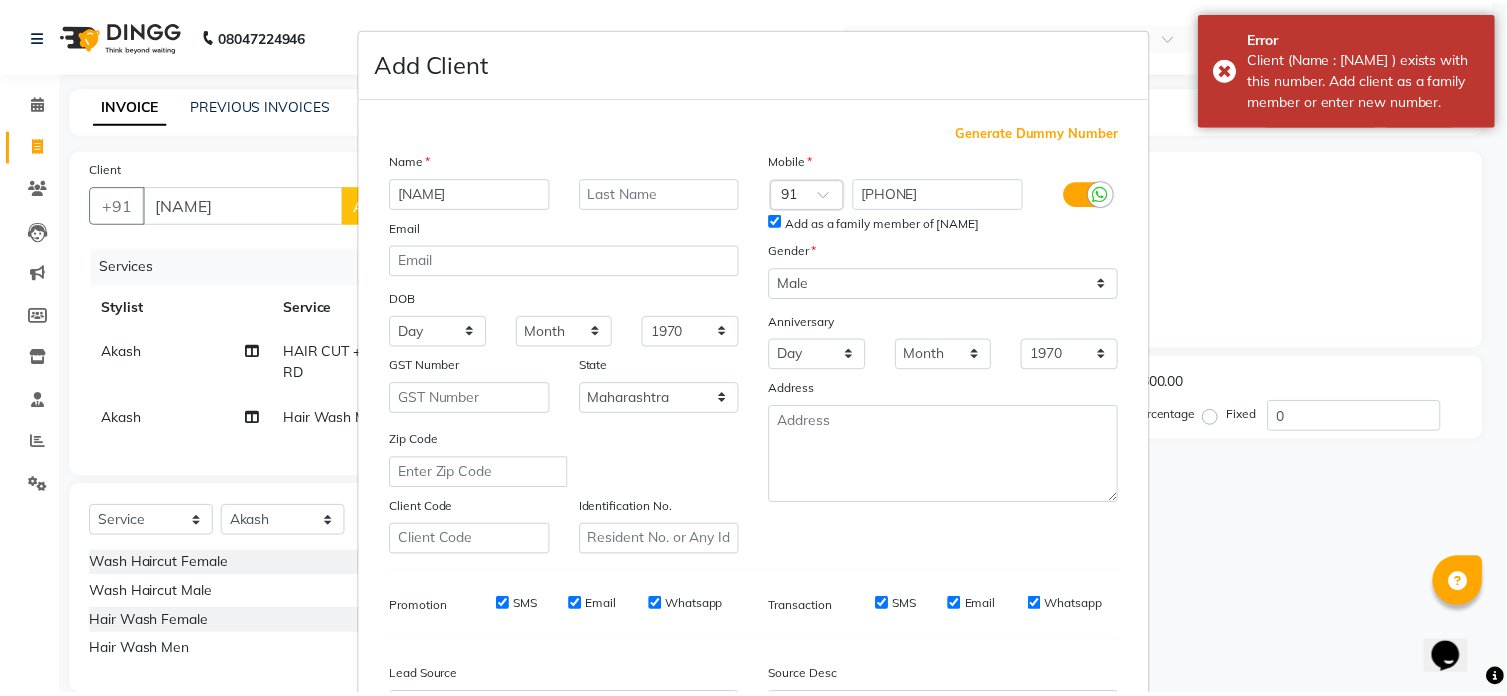 scroll, scrollTop: 236, scrollLeft: 0, axis: vertical 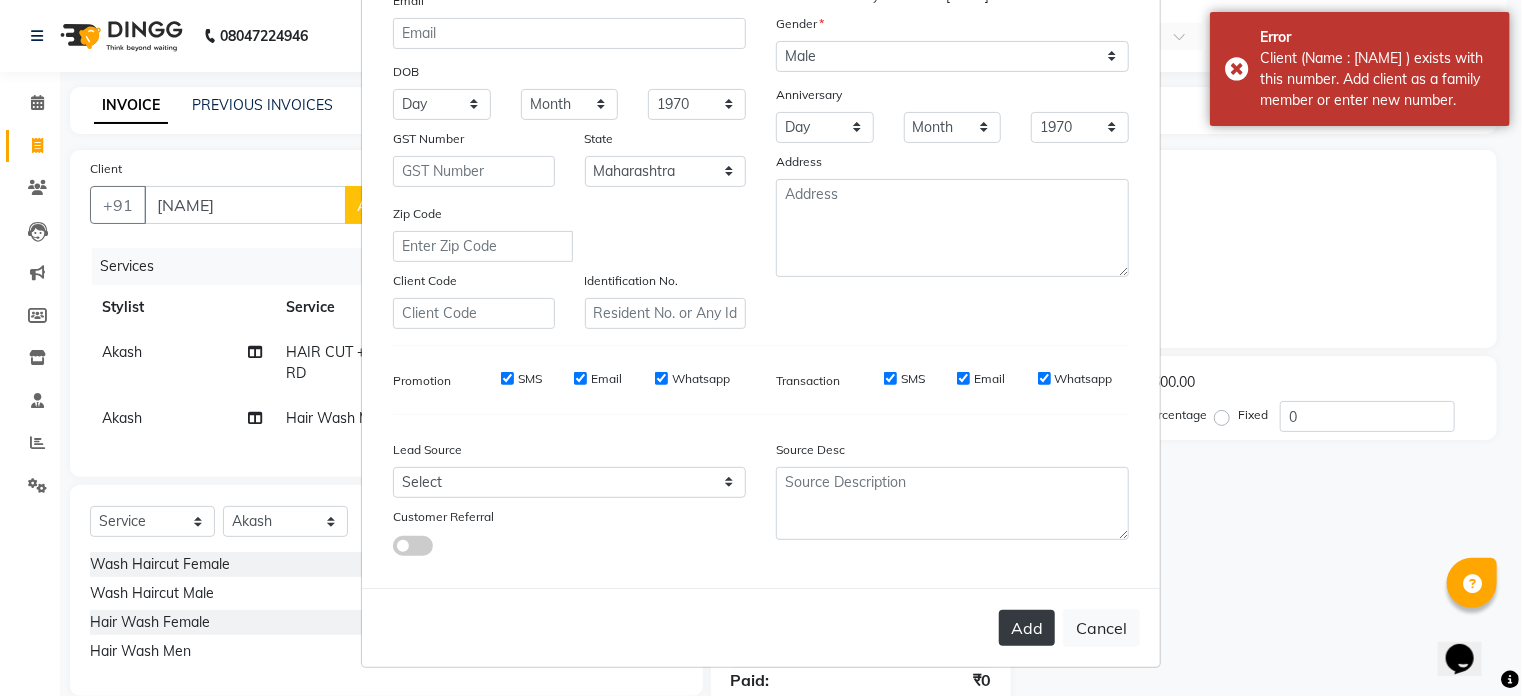 click on "Add" at bounding box center (1027, 628) 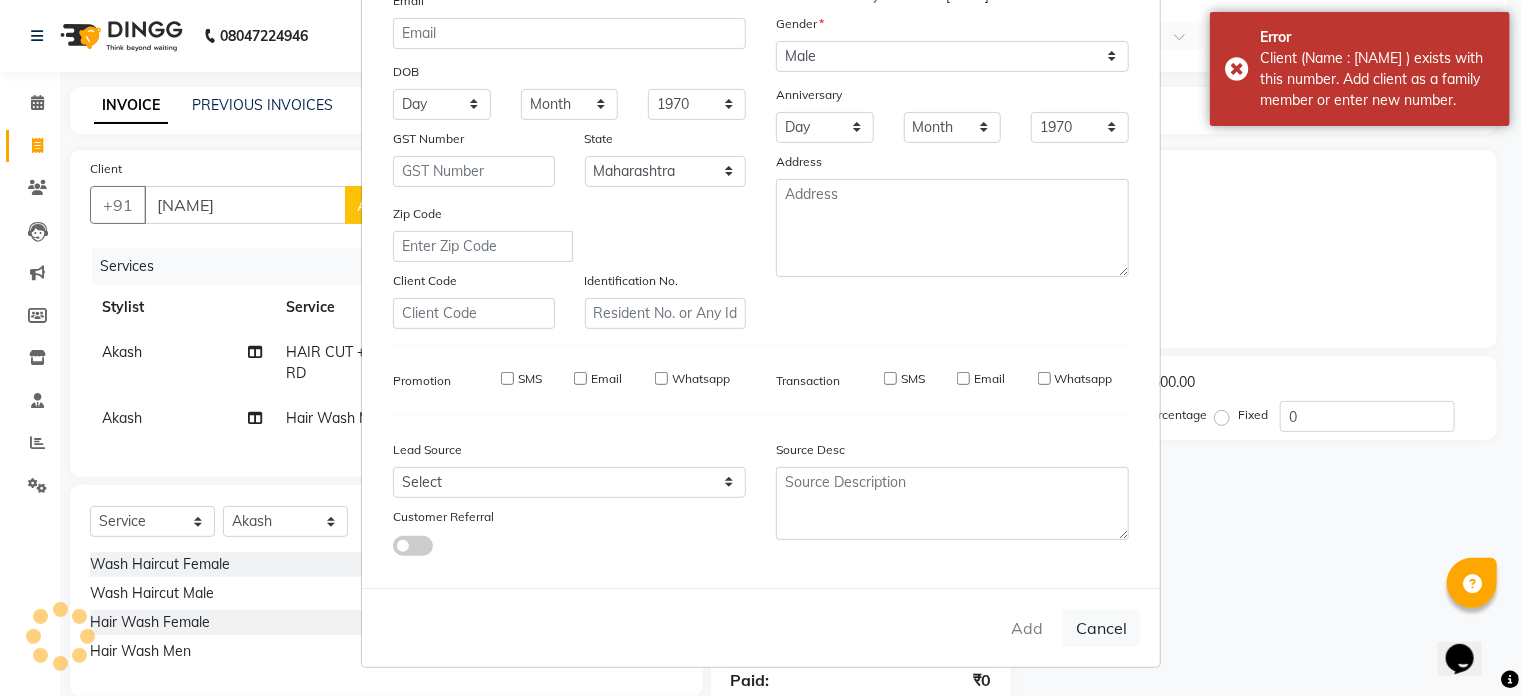 type on "98******69" 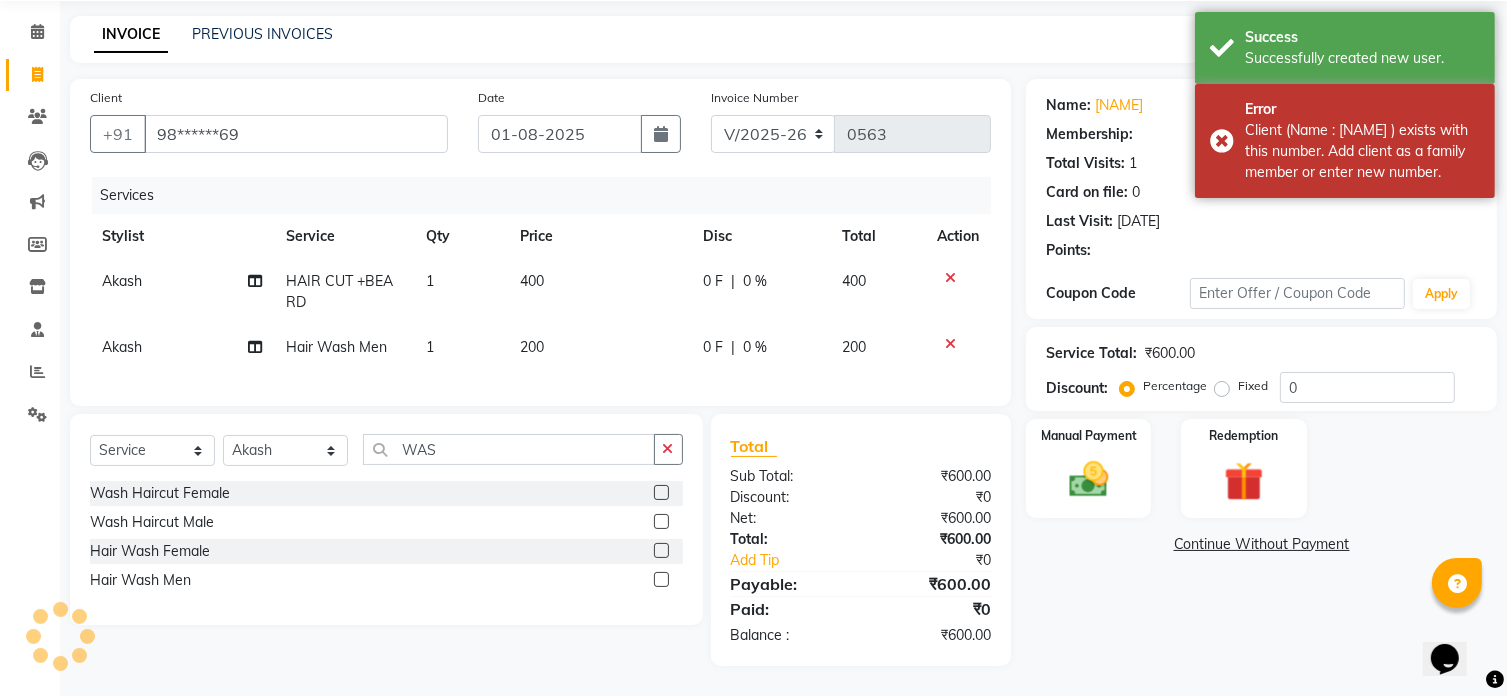scroll, scrollTop: 86, scrollLeft: 0, axis: vertical 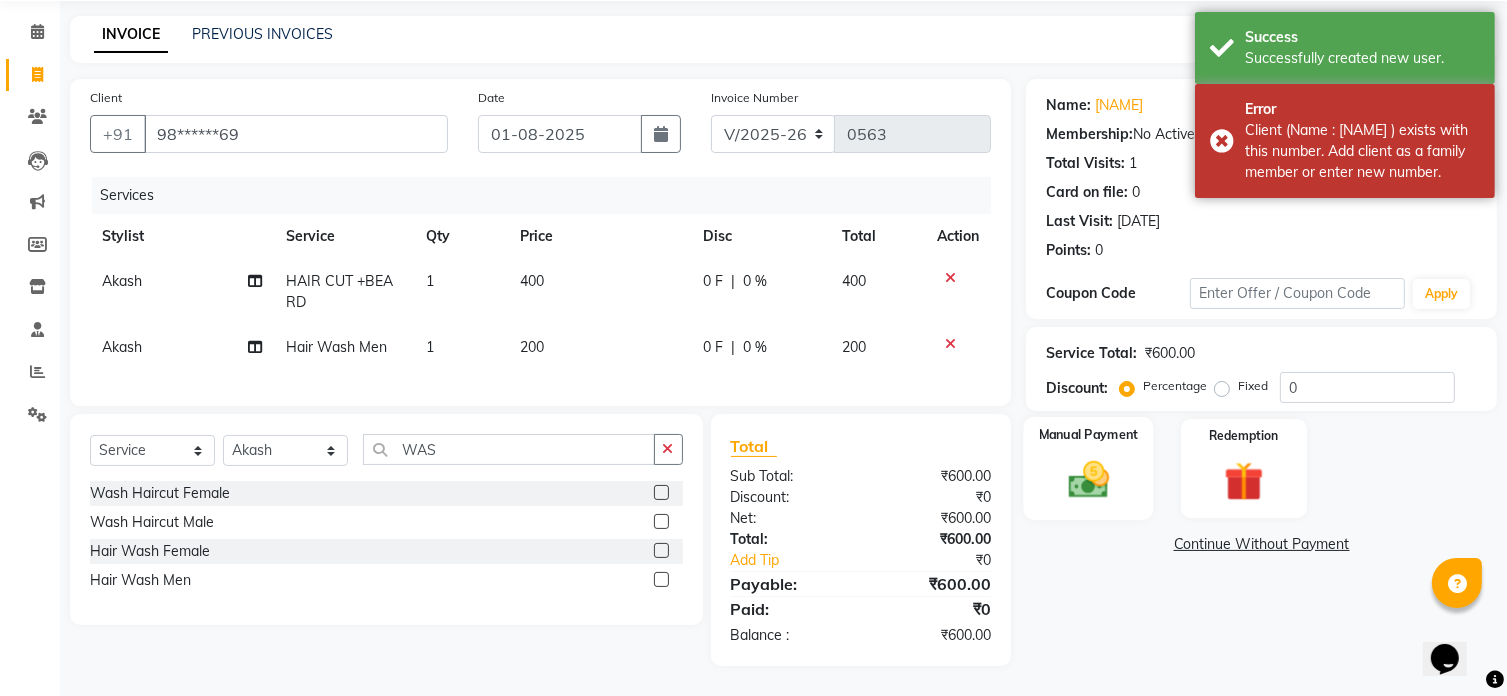 click on "Manual Payment" 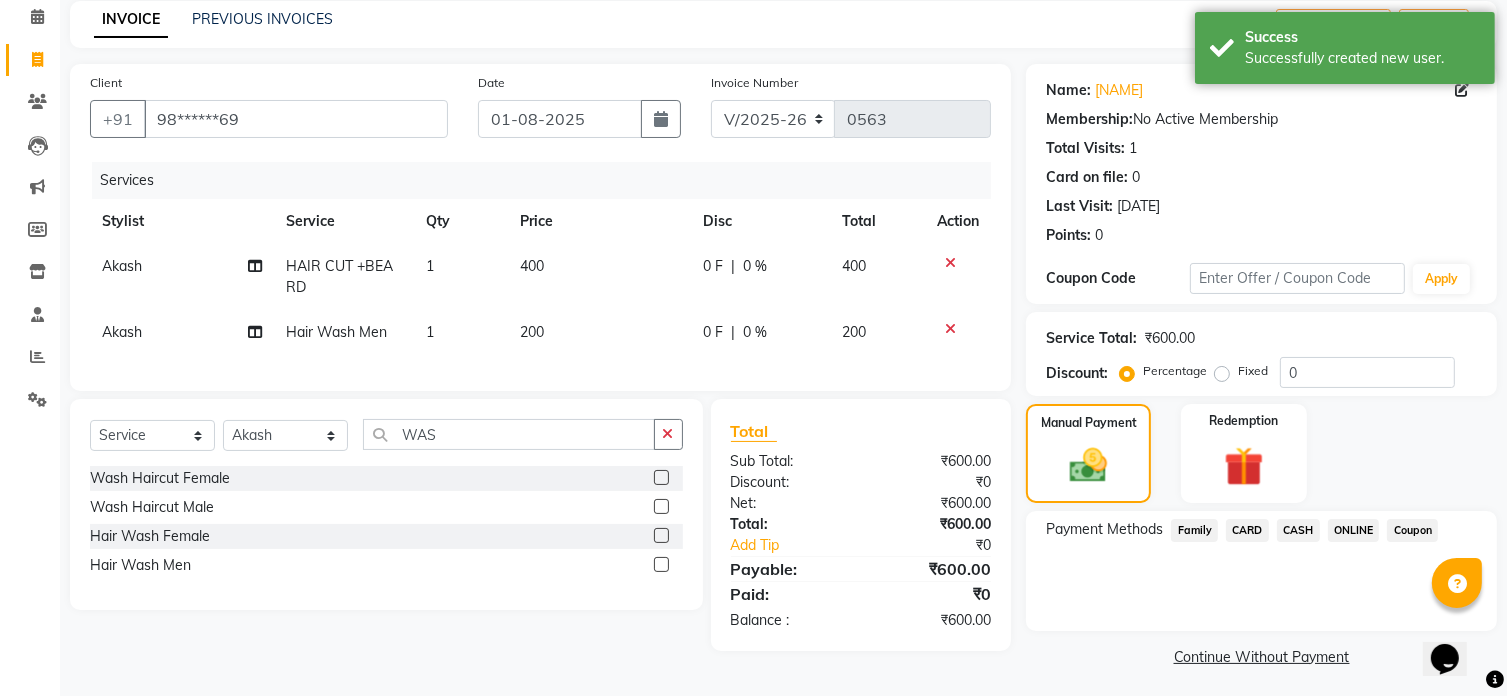 click on "ONLINE" 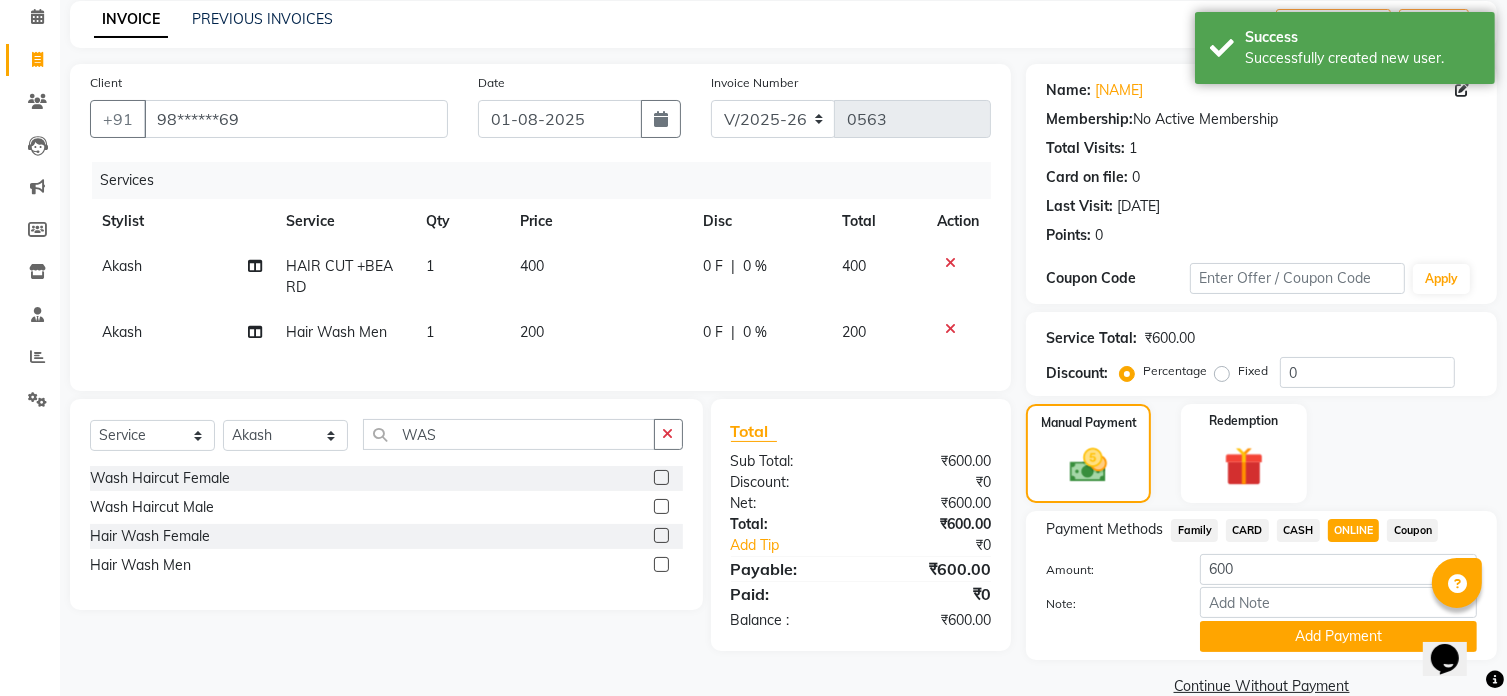 scroll, scrollTop: 122, scrollLeft: 0, axis: vertical 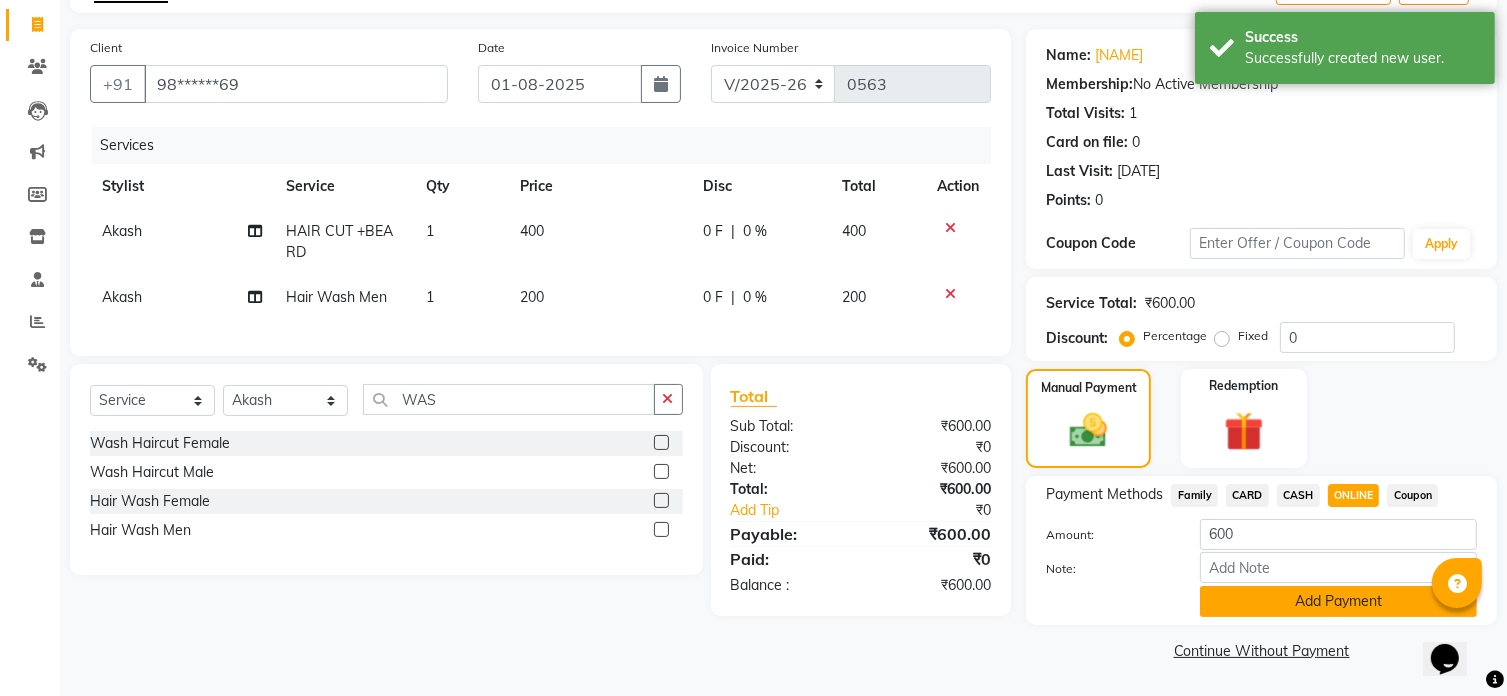click on "Add Payment" 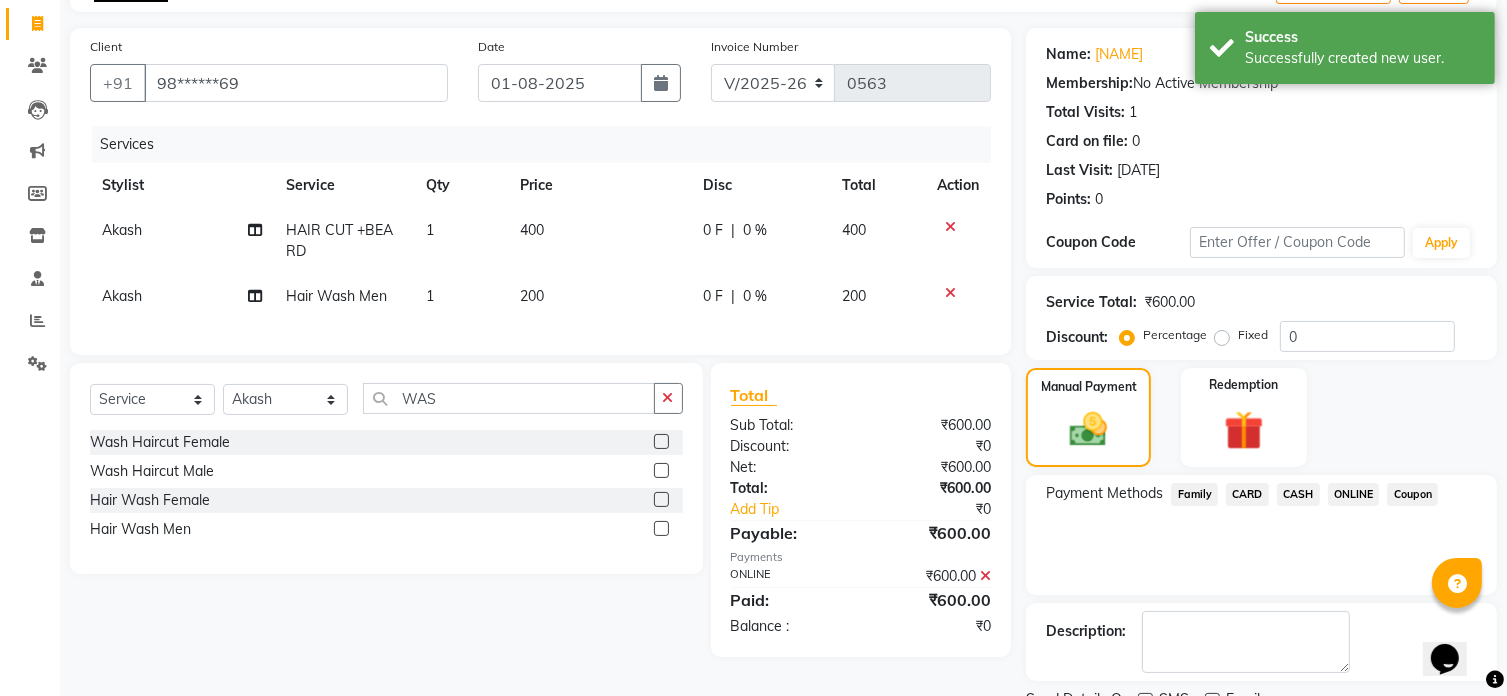 scroll, scrollTop: 204, scrollLeft: 0, axis: vertical 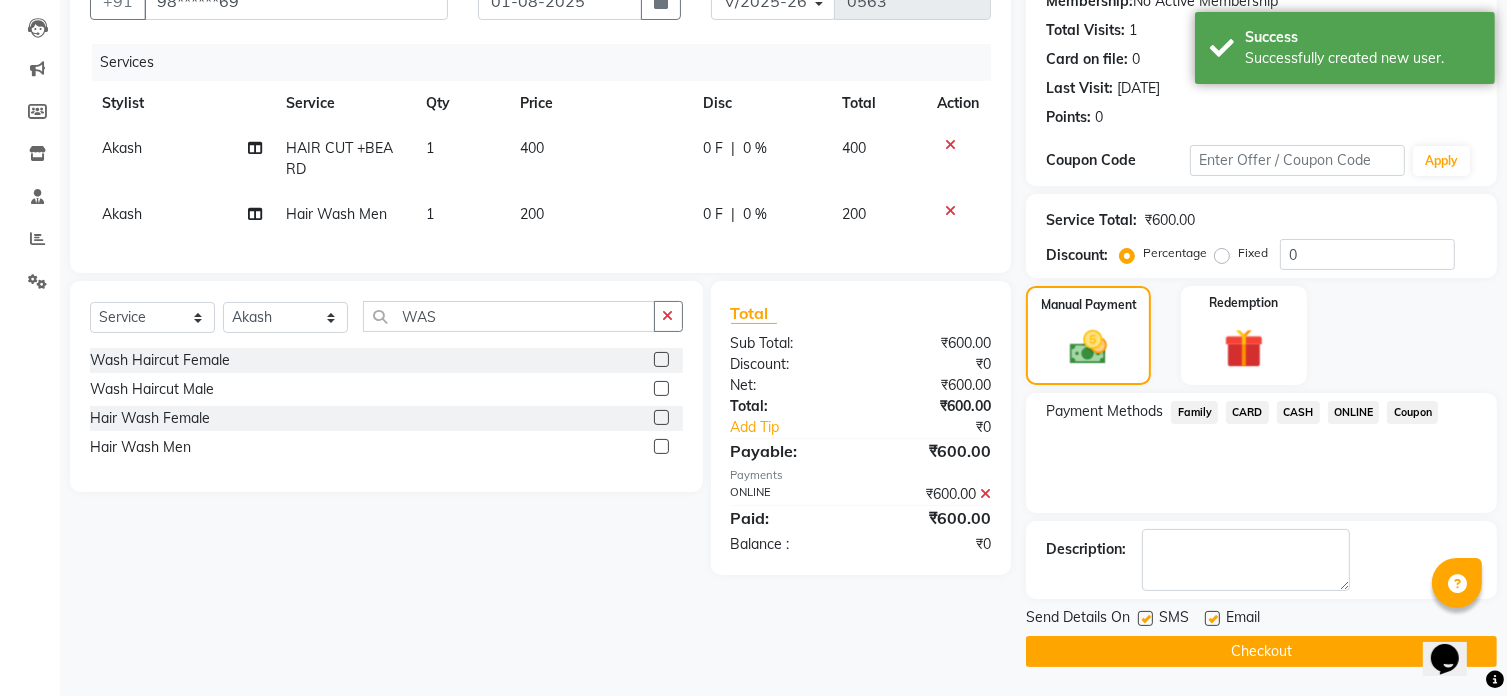 click on "Checkout" 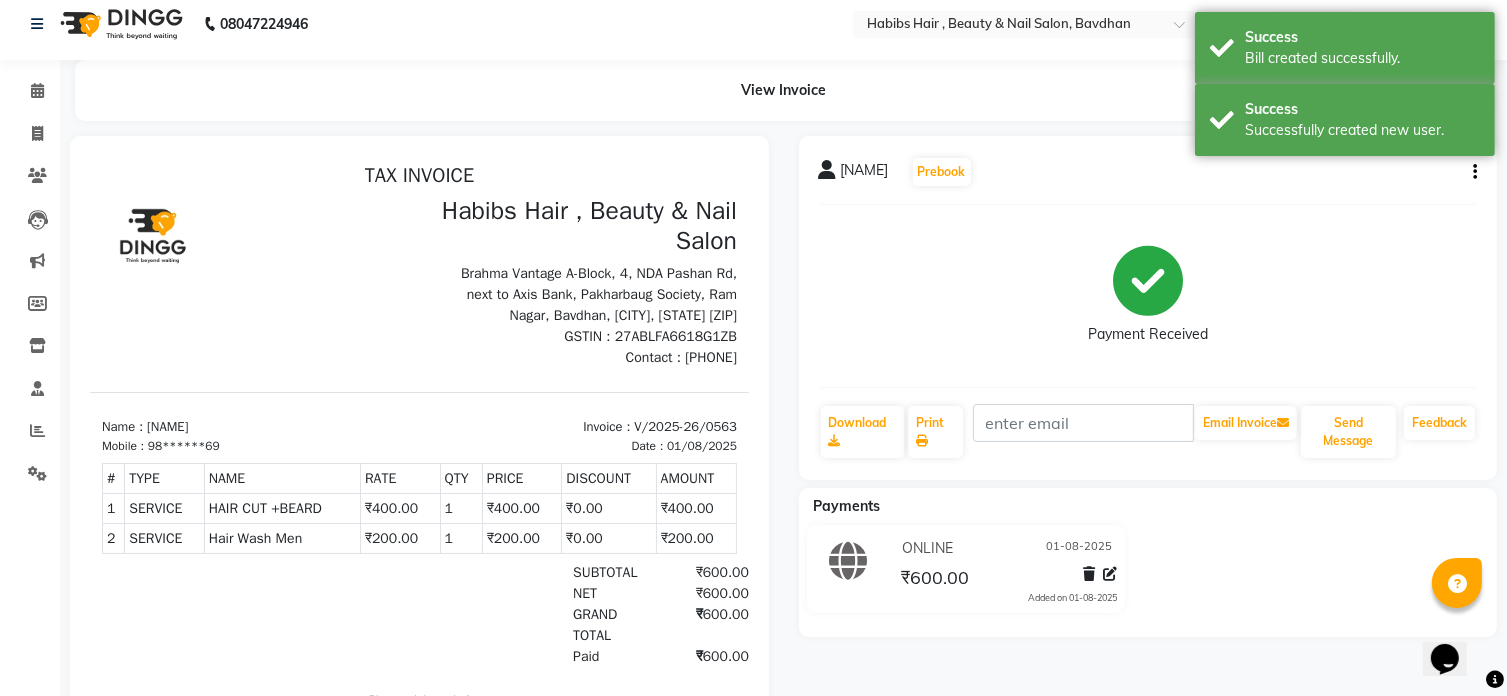scroll, scrollTop: 12, scrollLeft: 0, axis: vertical 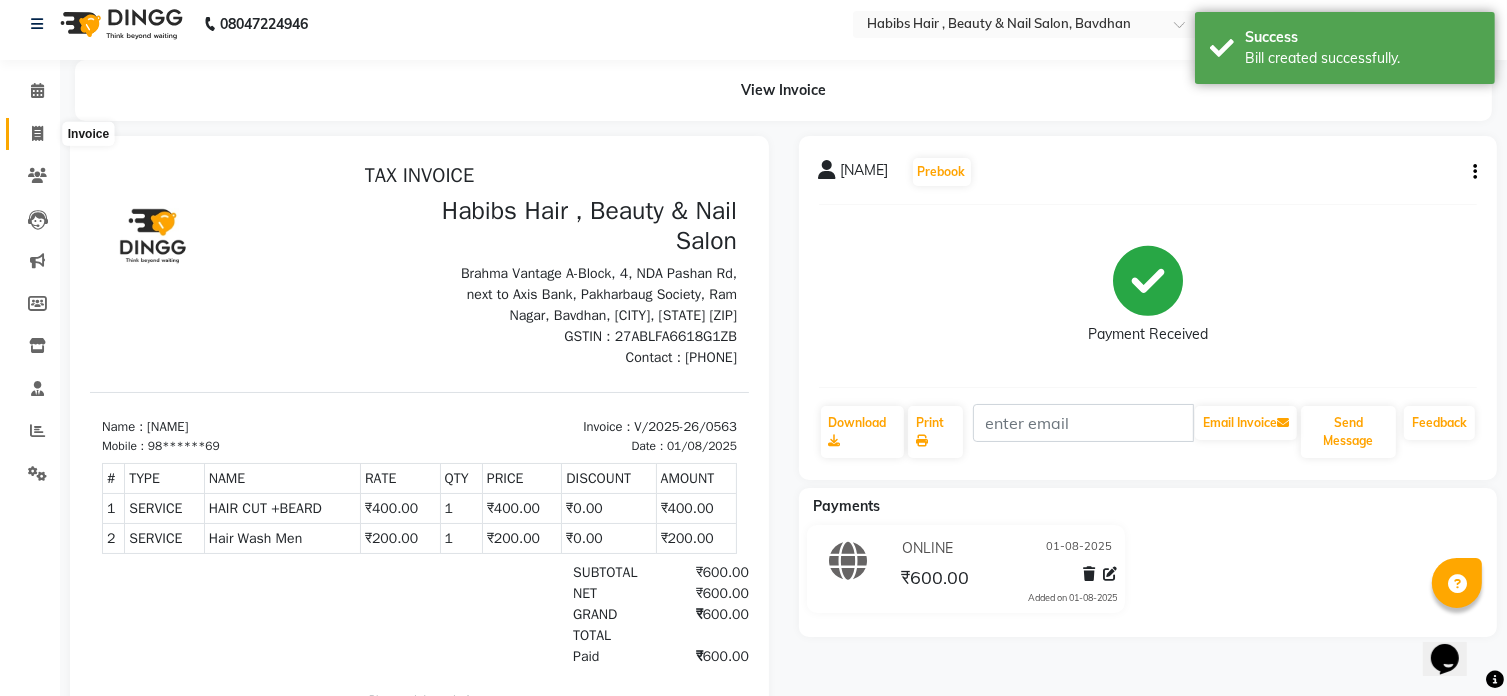 click 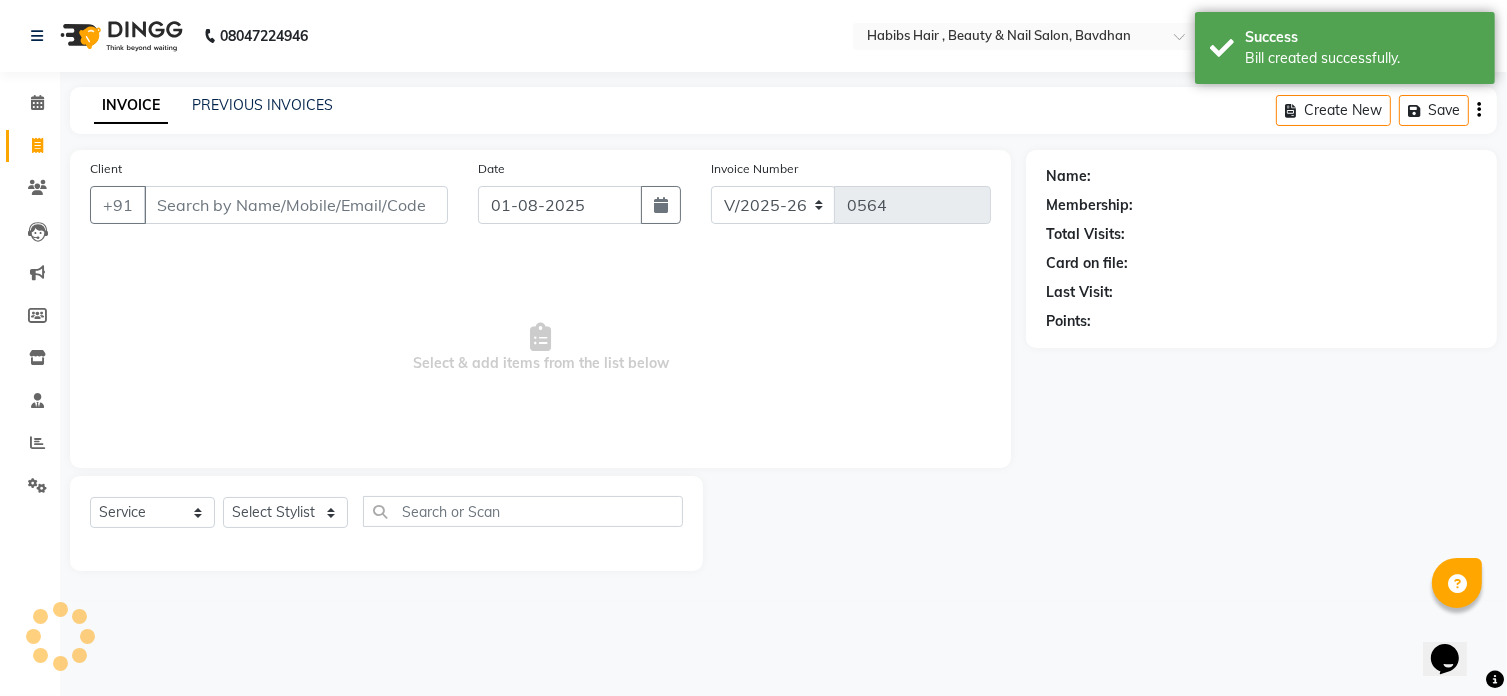 scroll, scrollTop: 0, scrollLeft: 0, axis: both 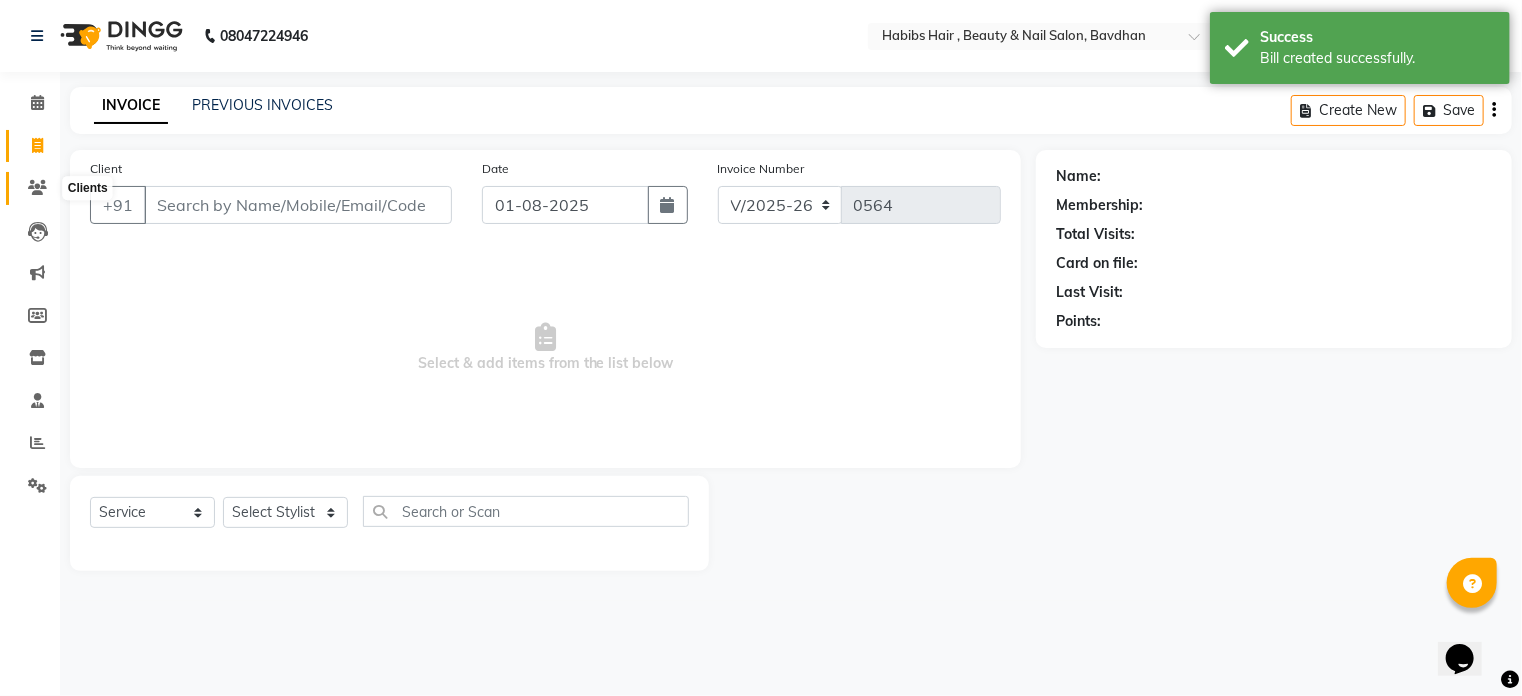 click 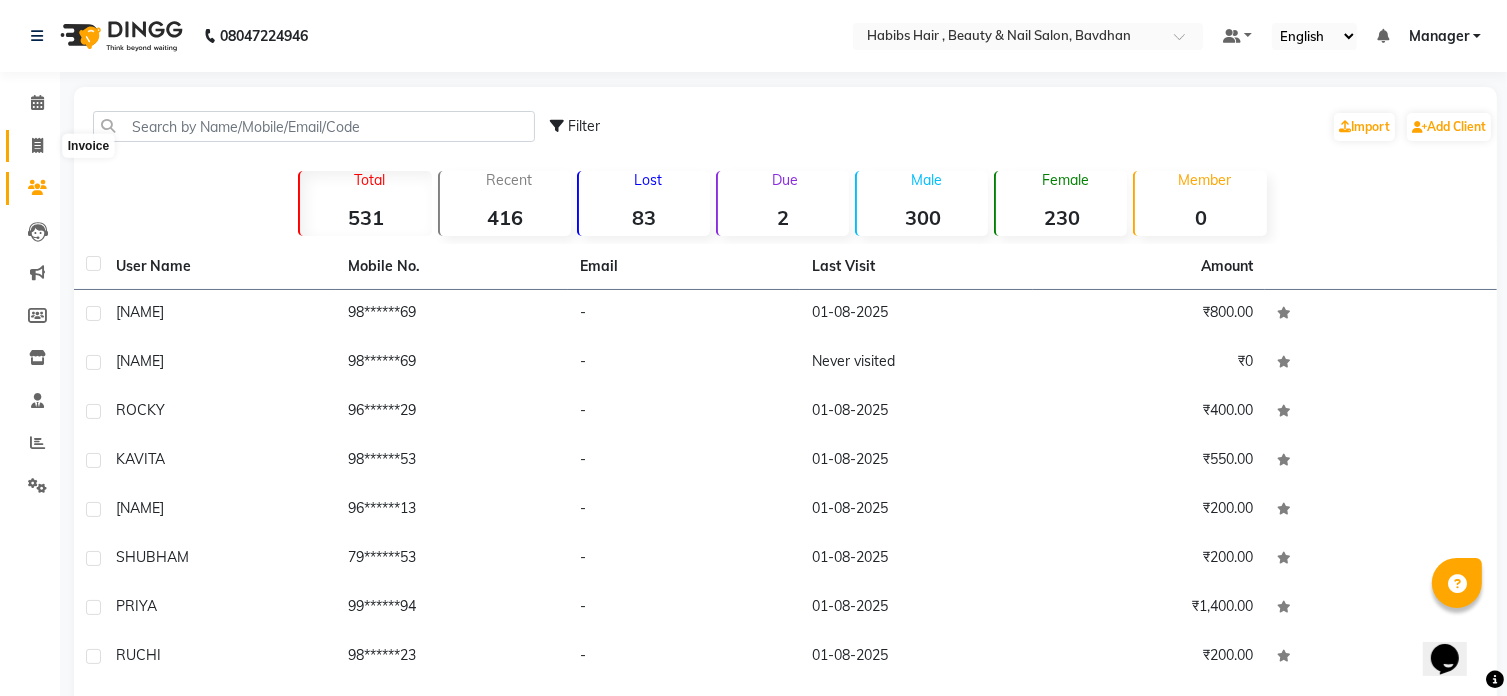 click 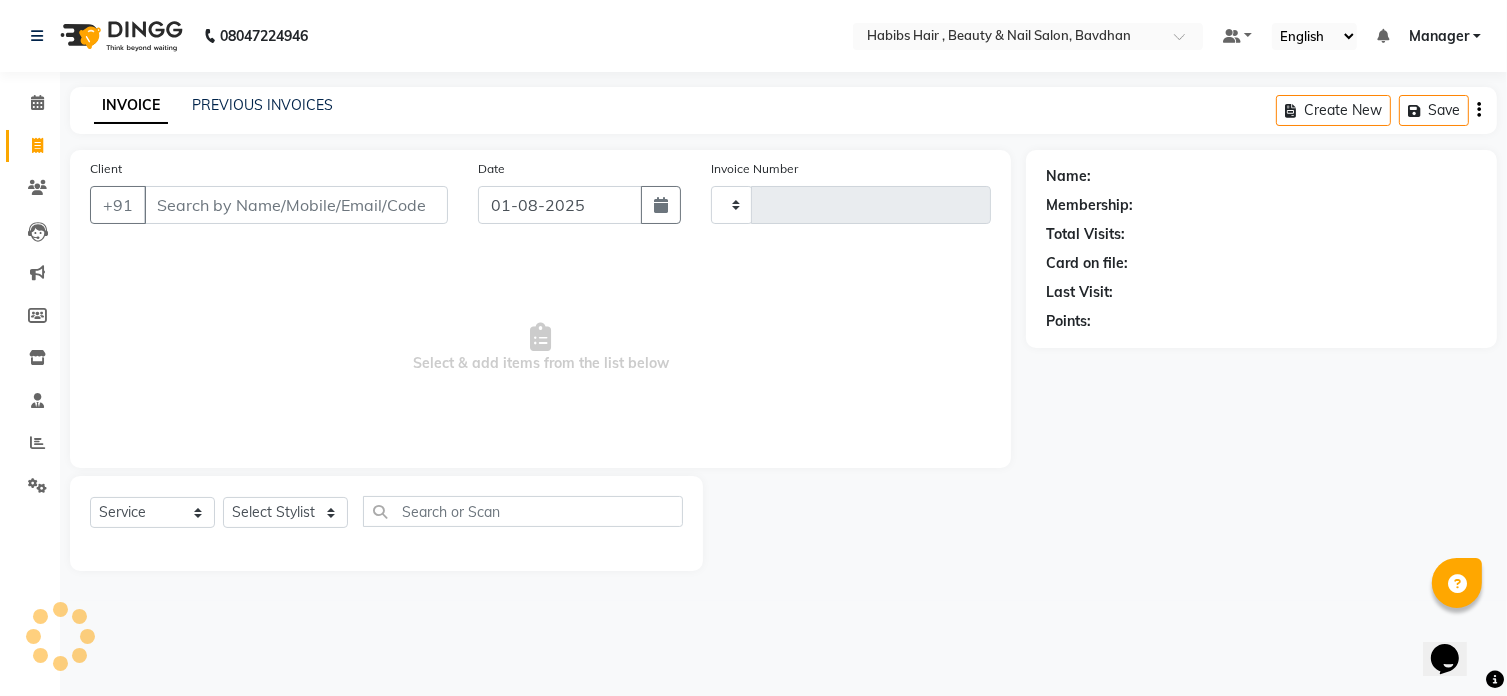 type on "0564" 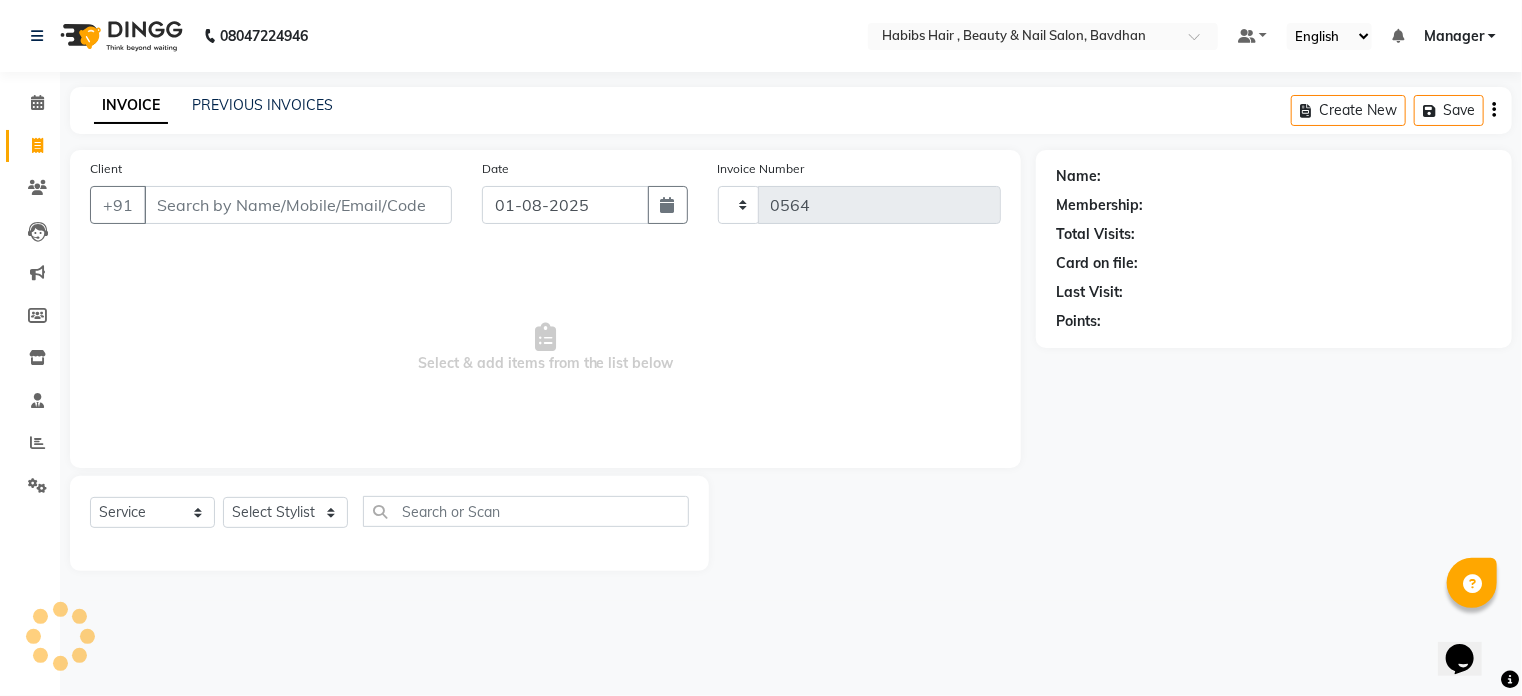select on "7414" 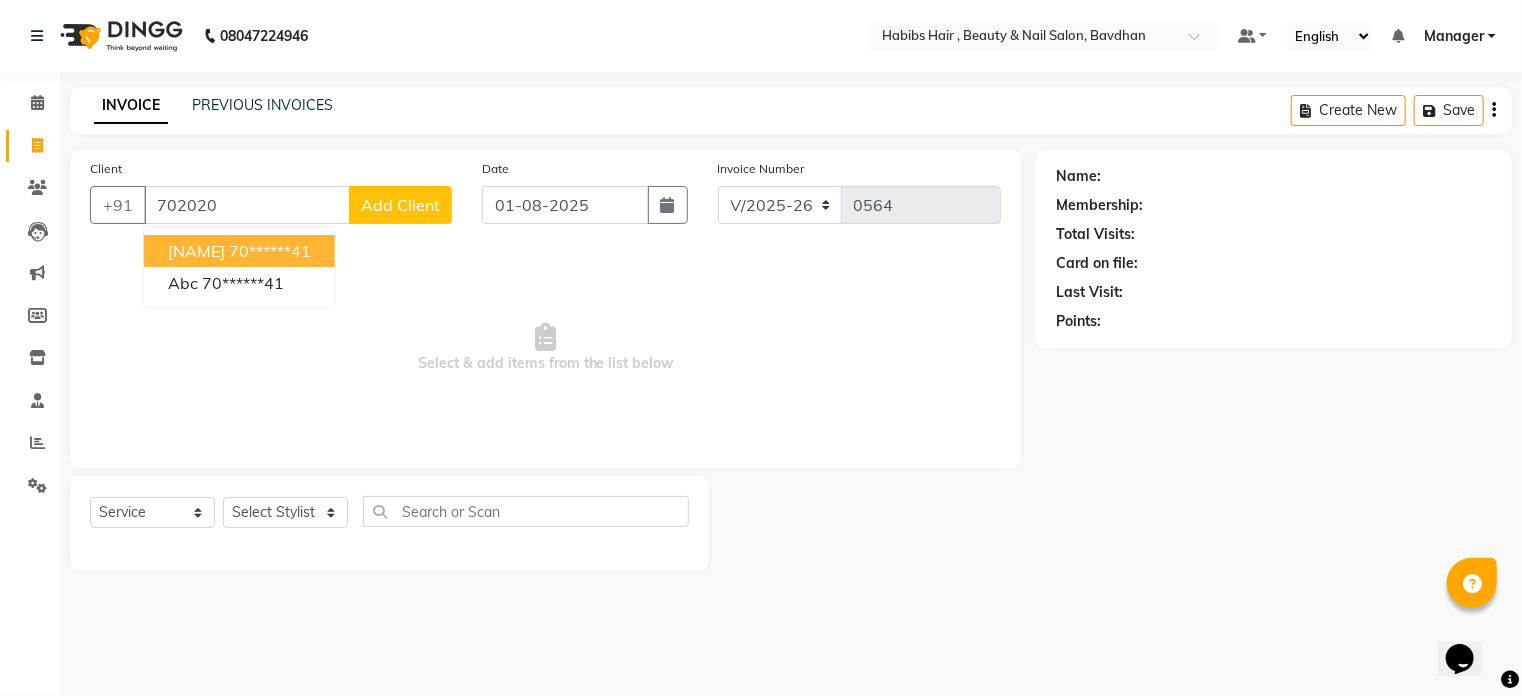 click on "[NAME]" at bounding box center [196, 251] 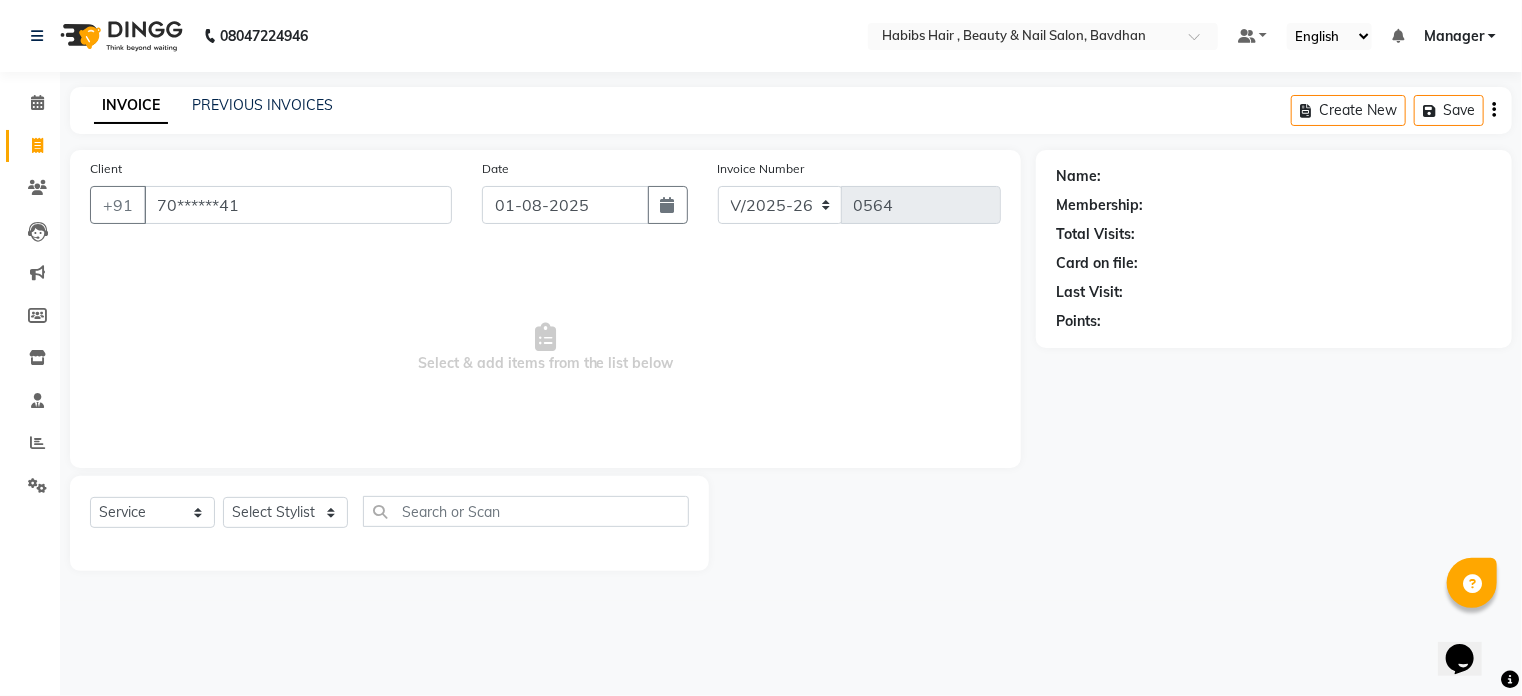 type on "70******41" 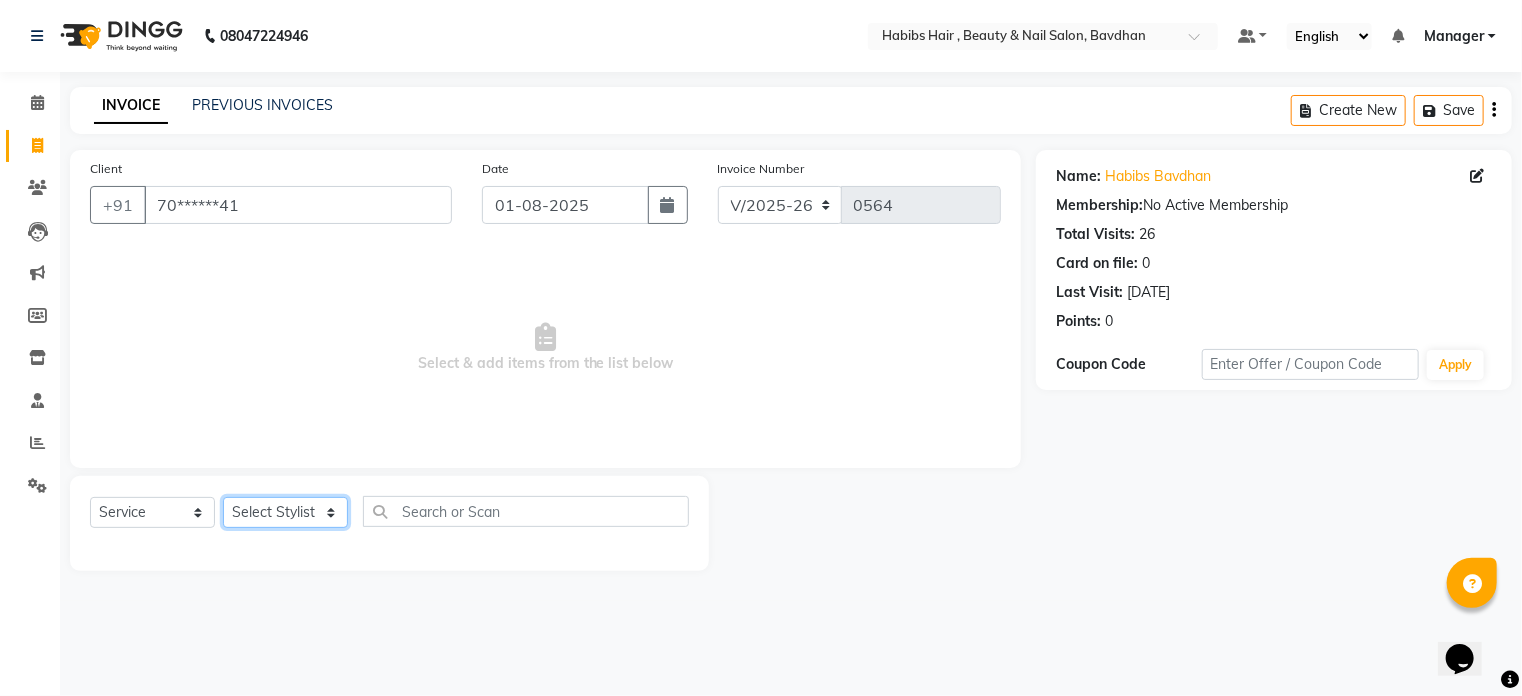 click on "Select Stylist [NAME] [NAME] [NAME] [NAME] [NAME] Manager [NAME] [NAME] [NAME] [NAME]" 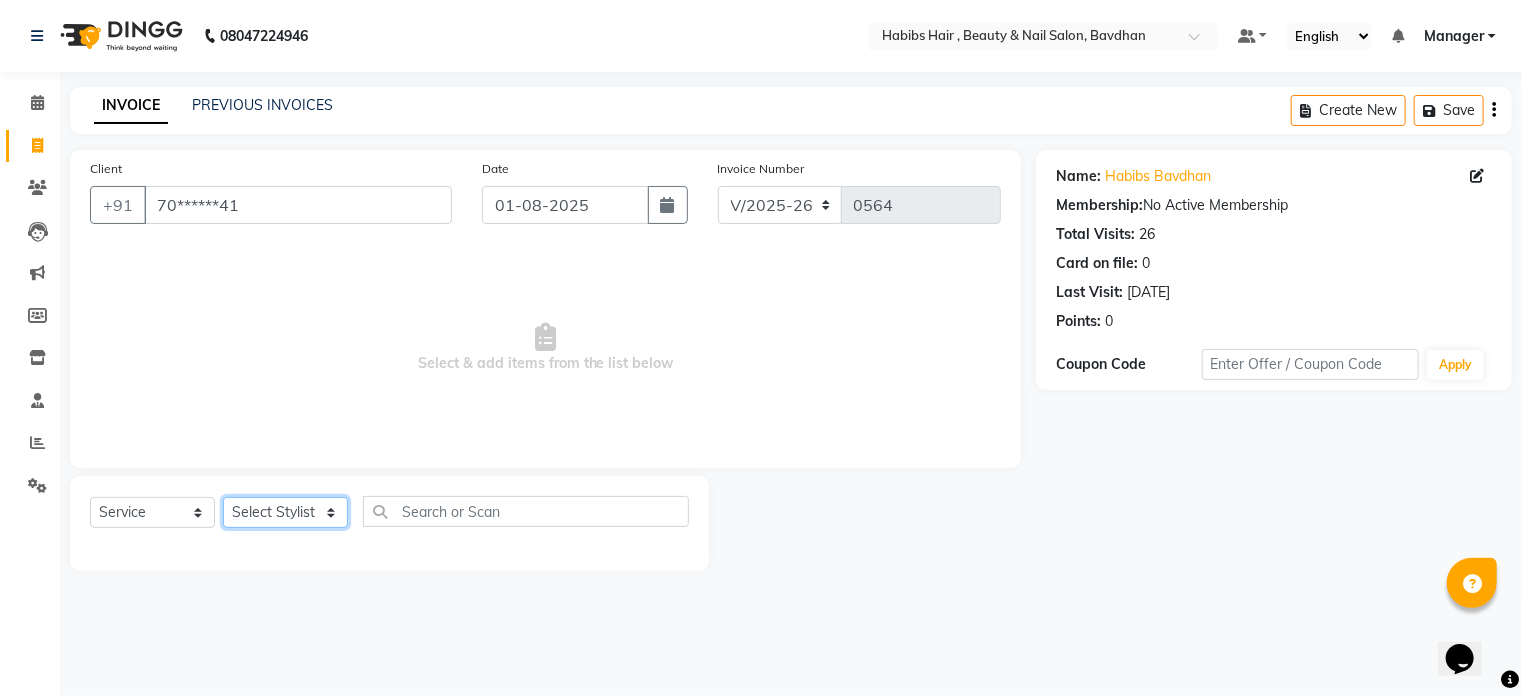 select on "65501" 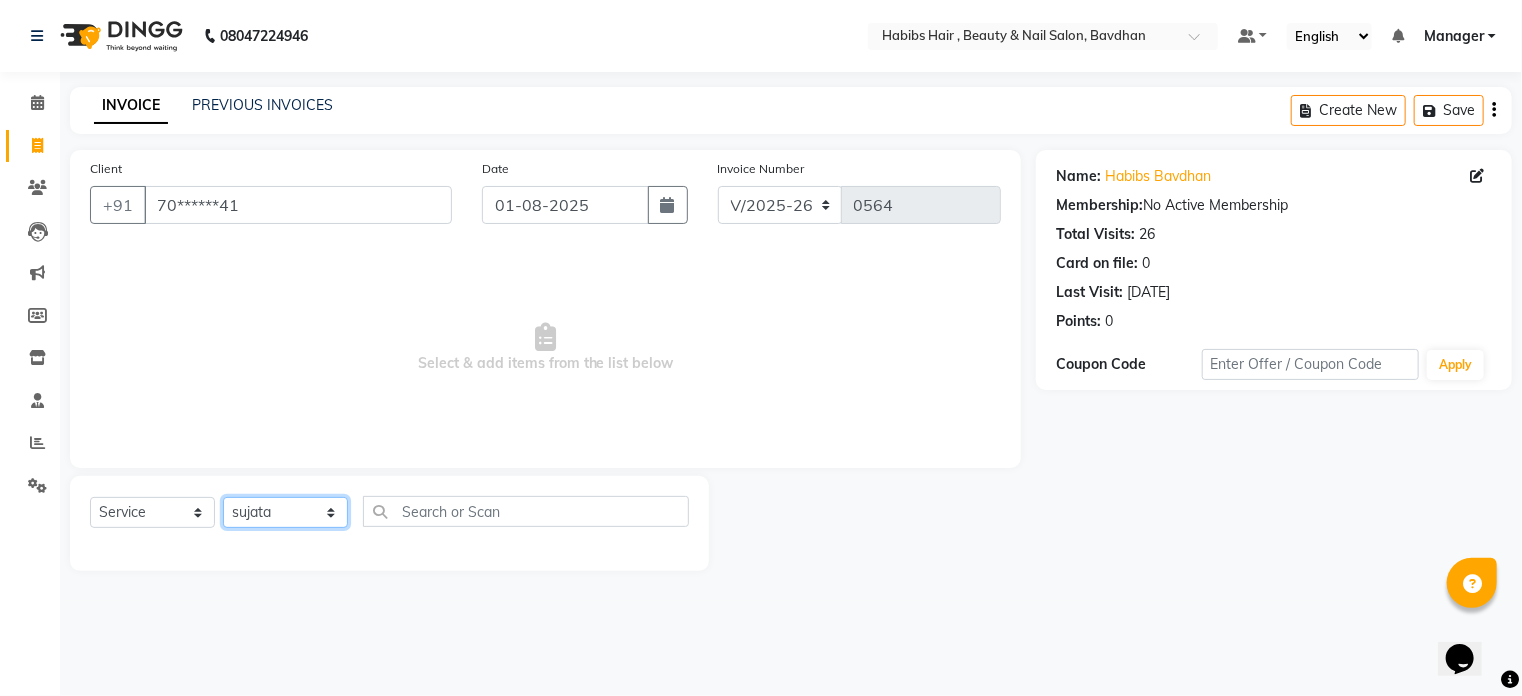 click on "Select Stylist [NAME] [NAME] [NAME] [NAME] [NAME] Manager [NAME] [NAME] [NAME] [NAME]" 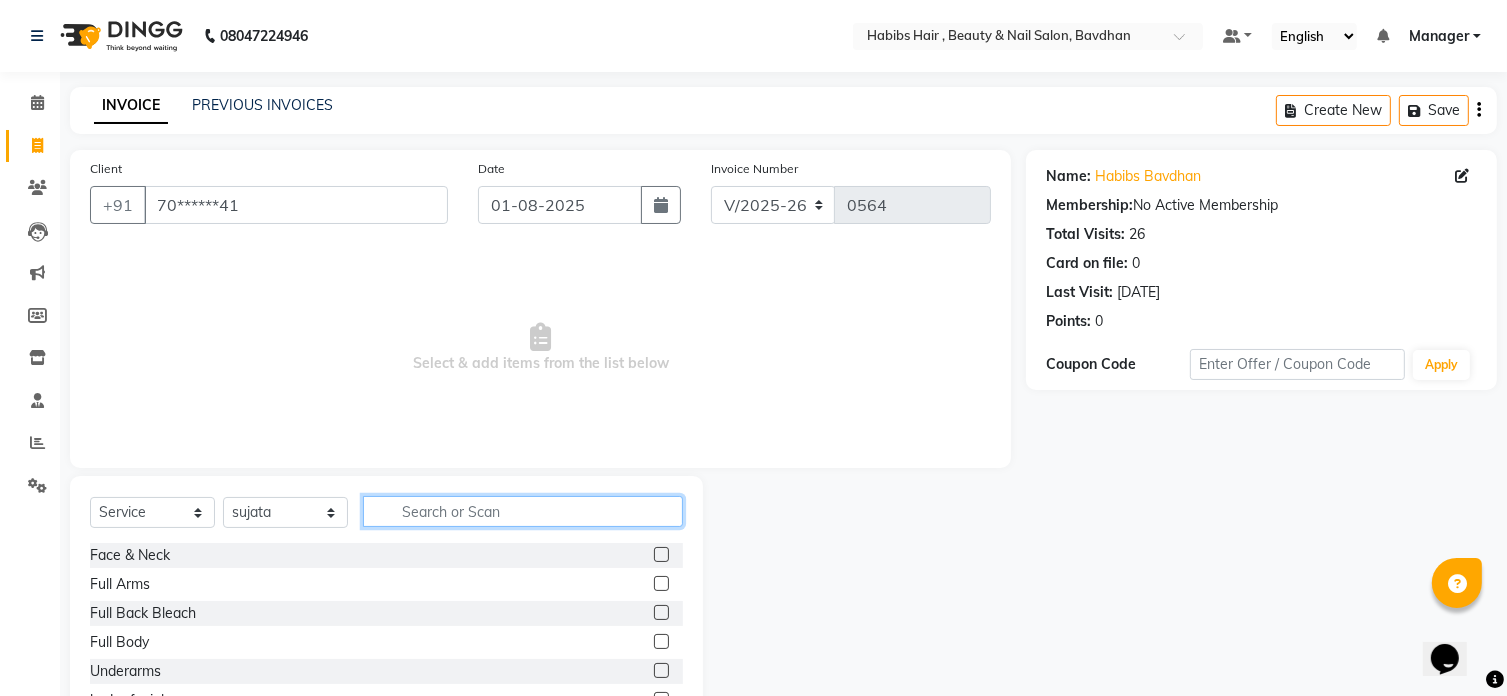 click 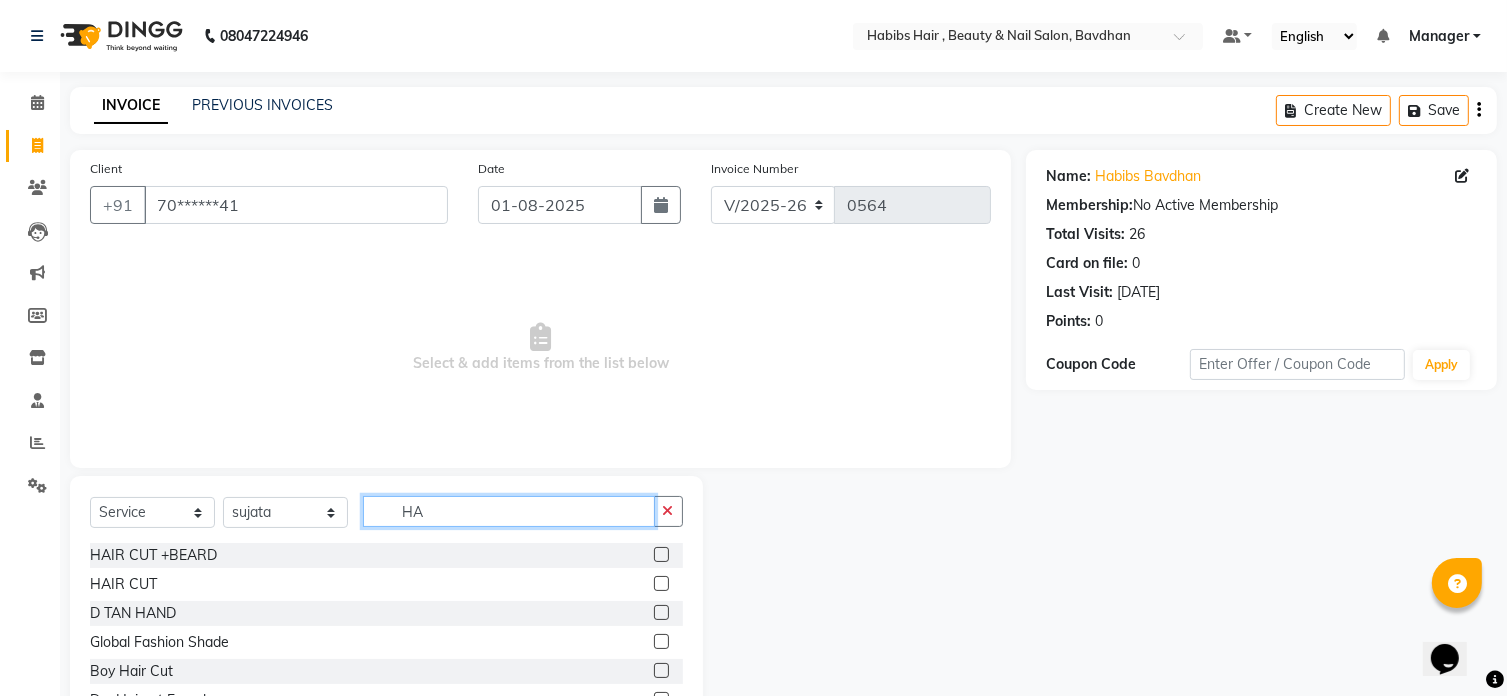 type on "H" 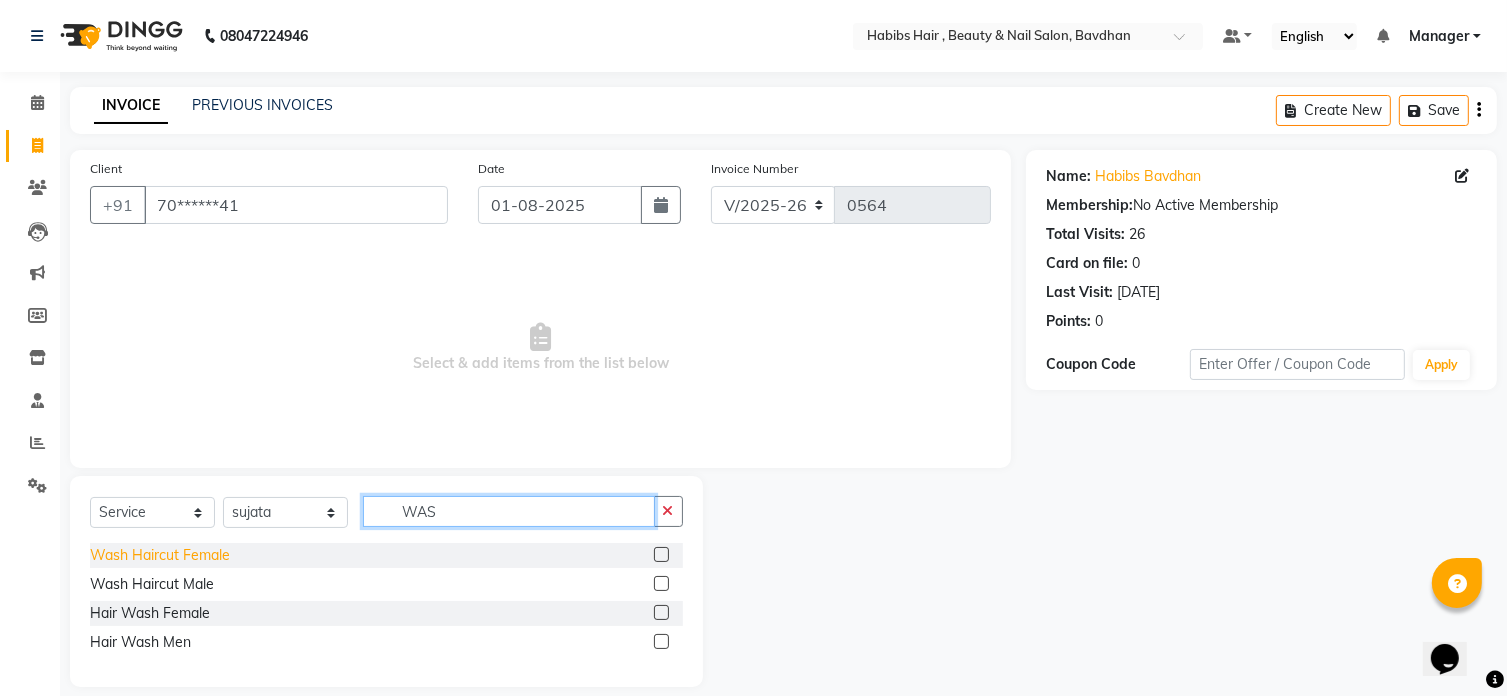 type on "WAS" 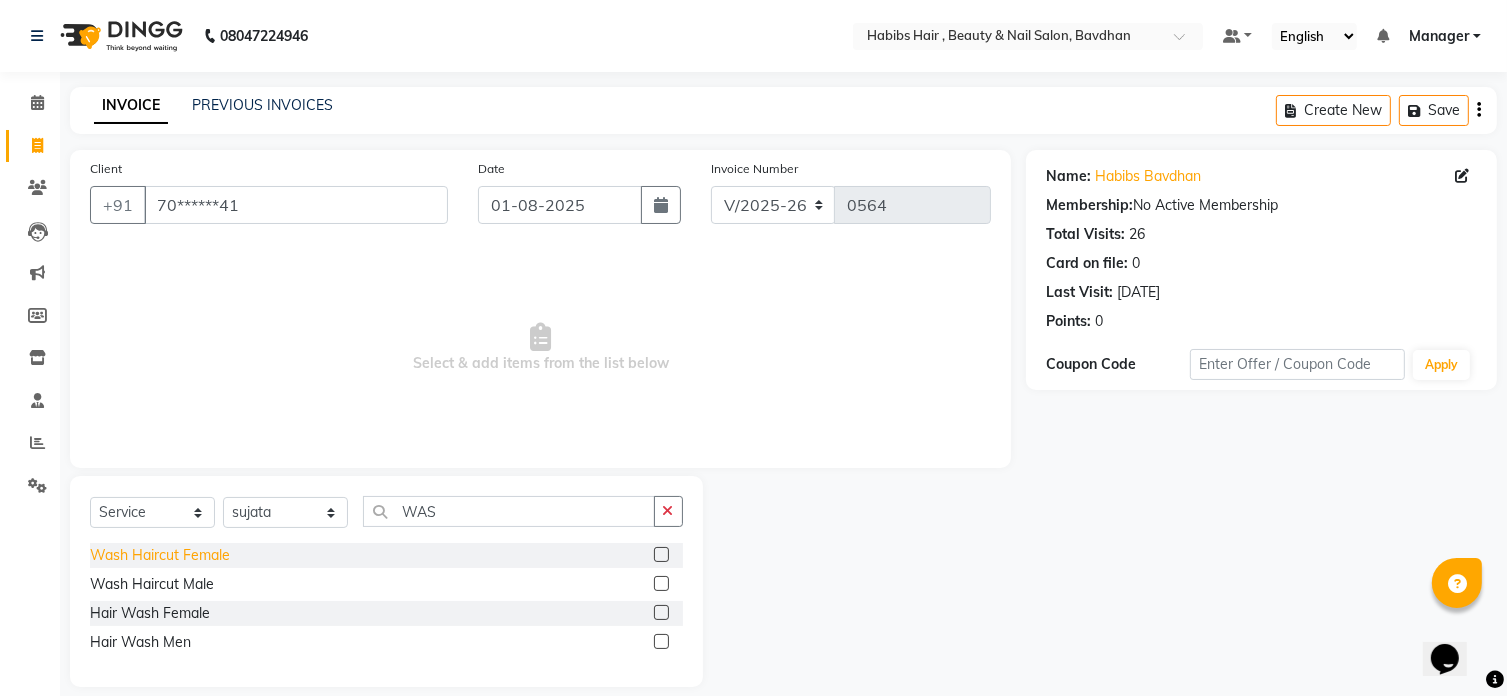 click on "Wash Haircut Female" 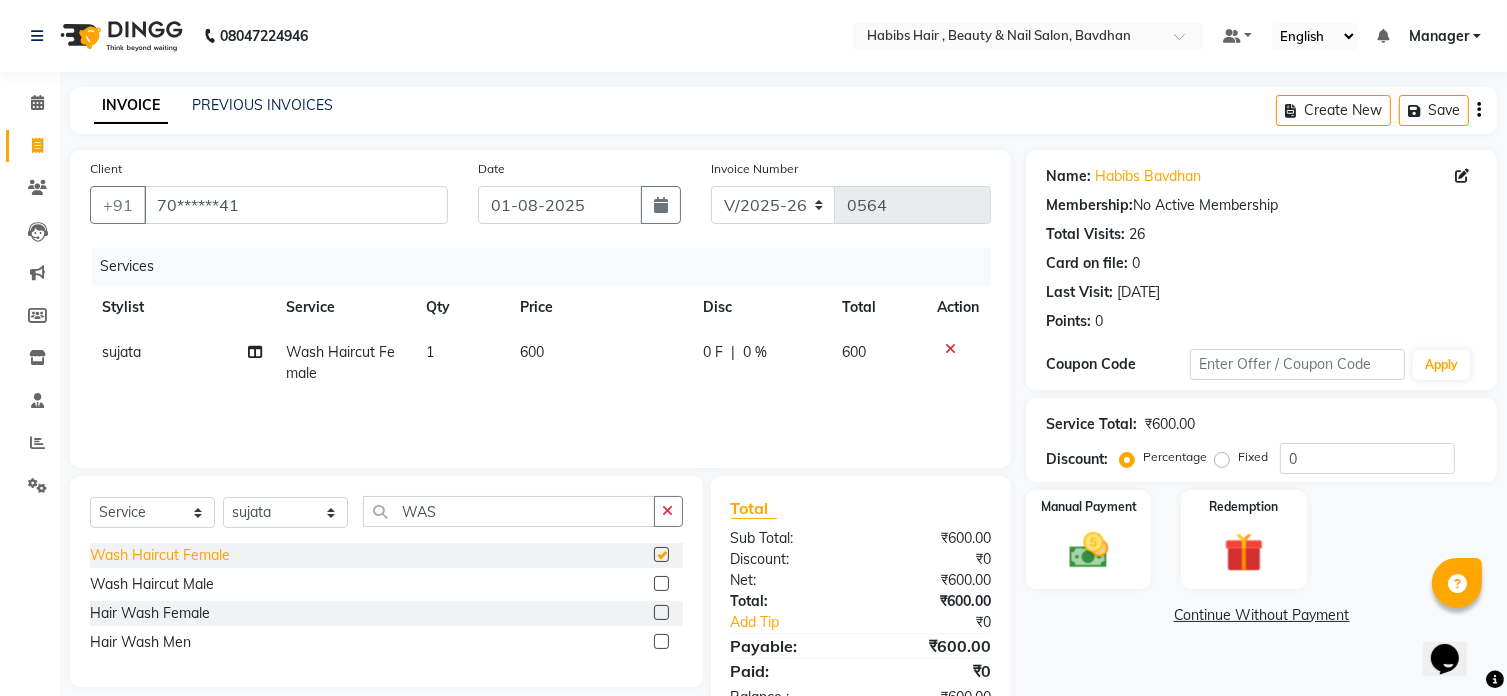 checkbox on "false" 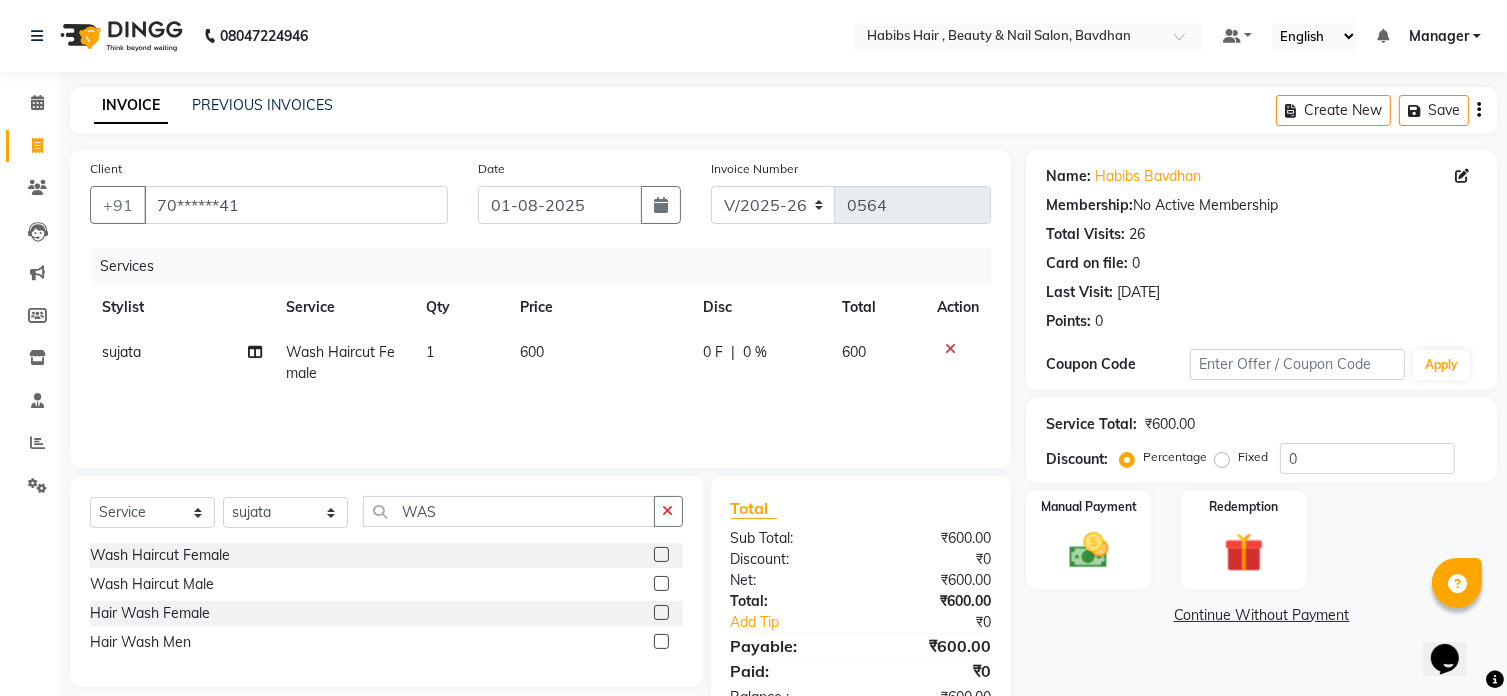 click on "600" 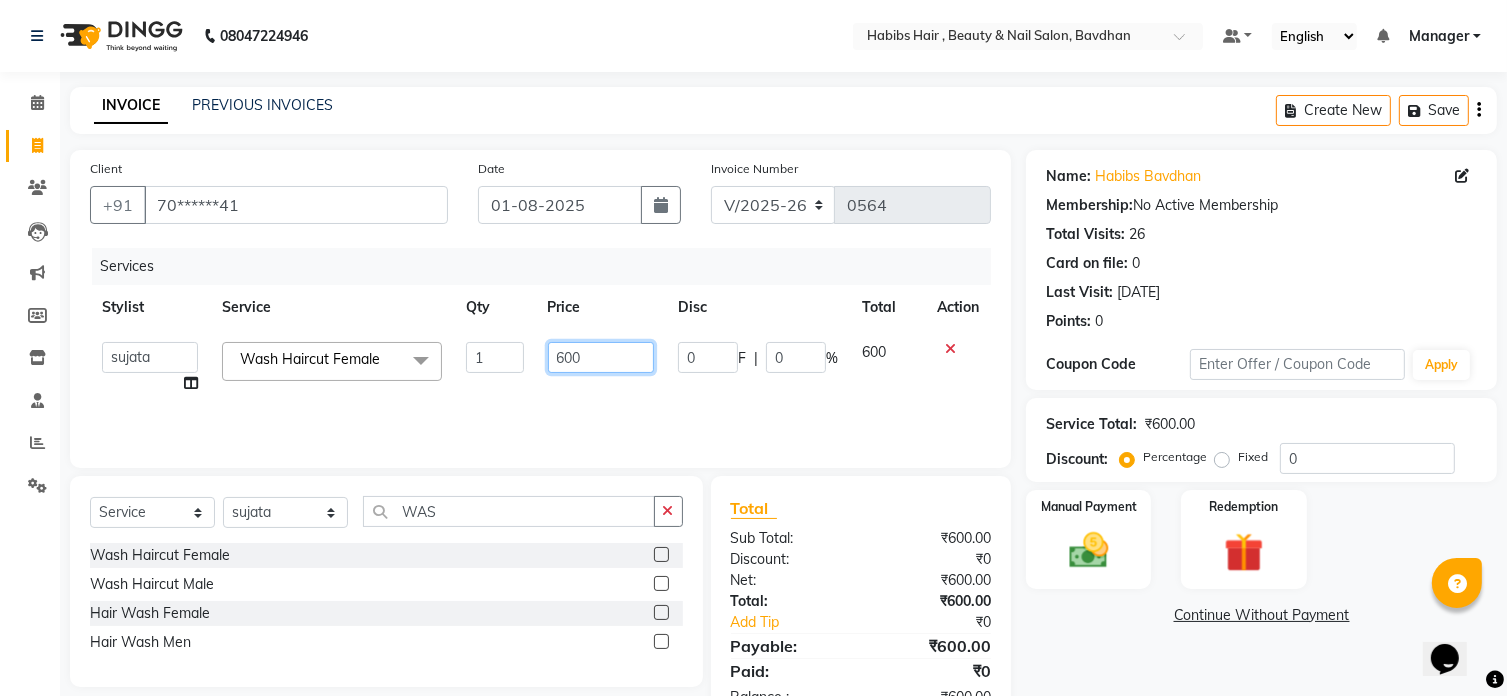 click on "600" 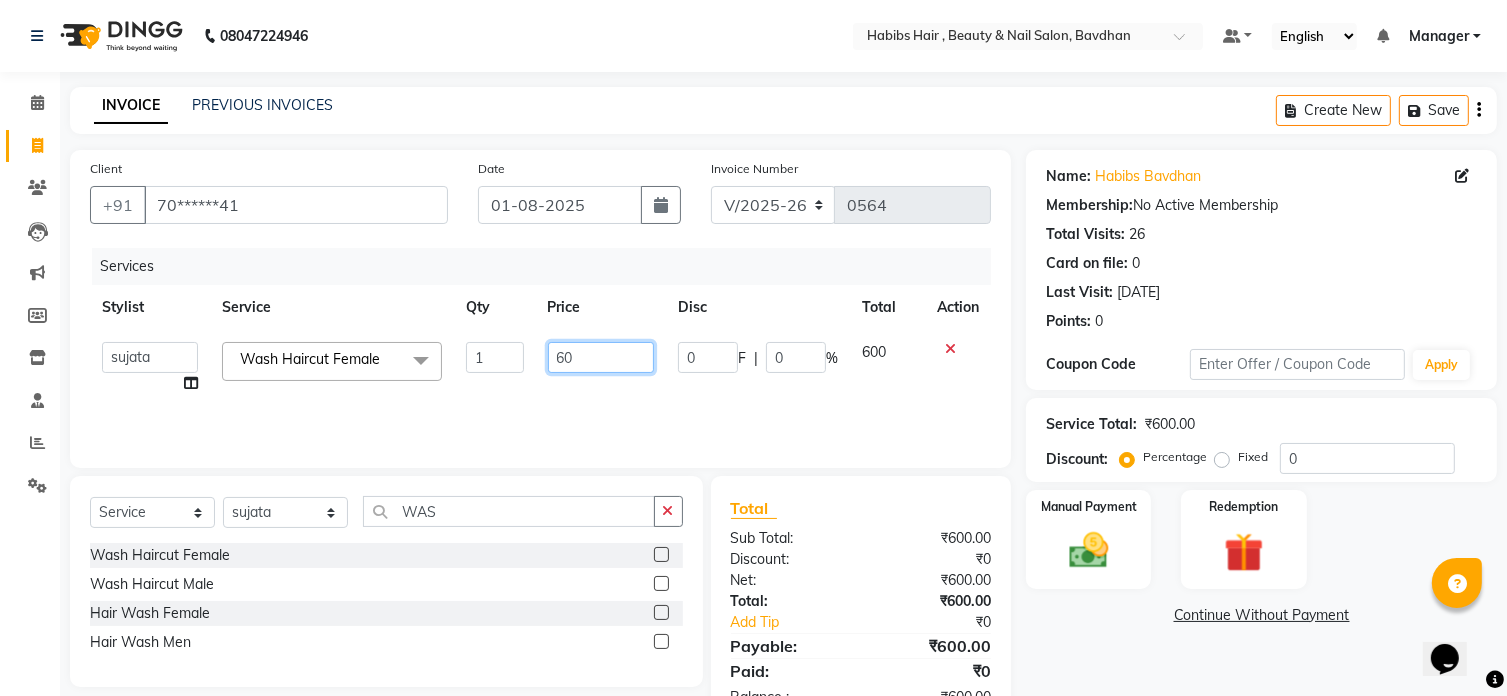 type on "6" 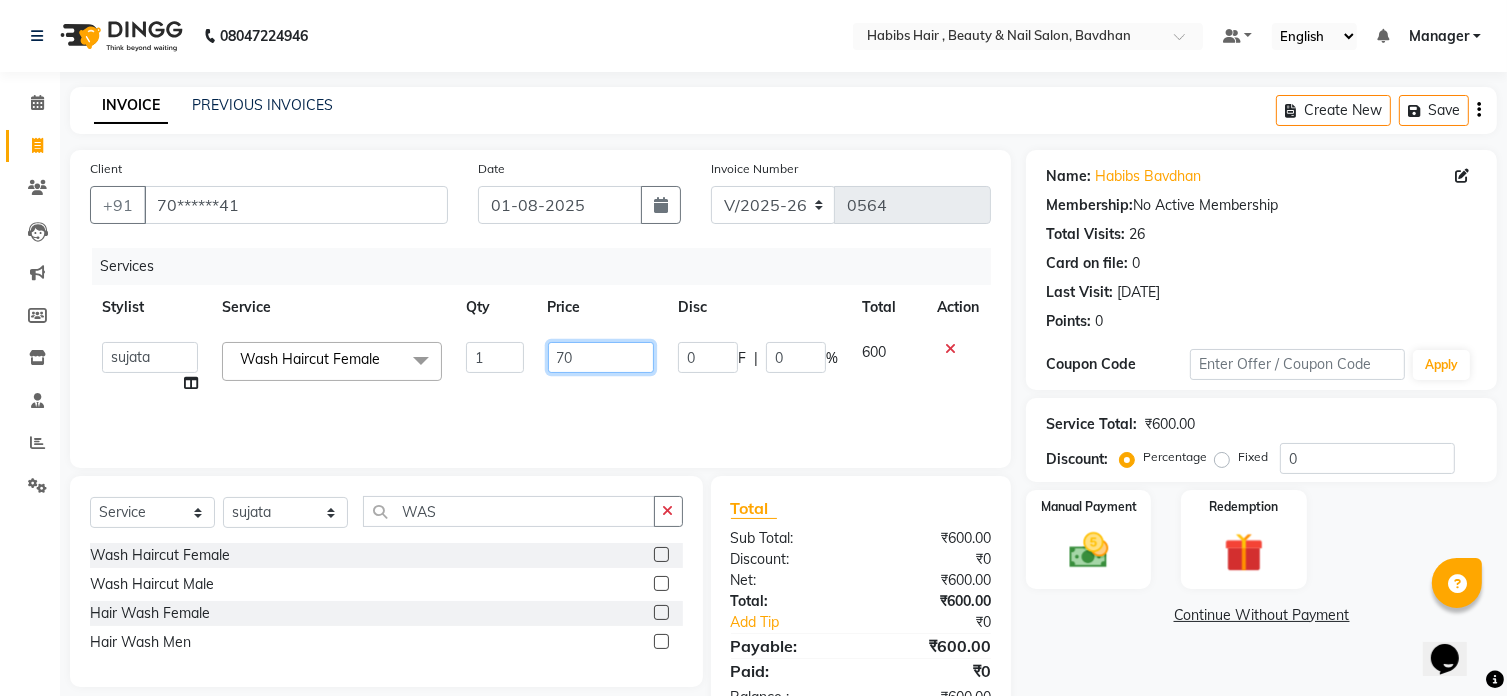 type on "700" 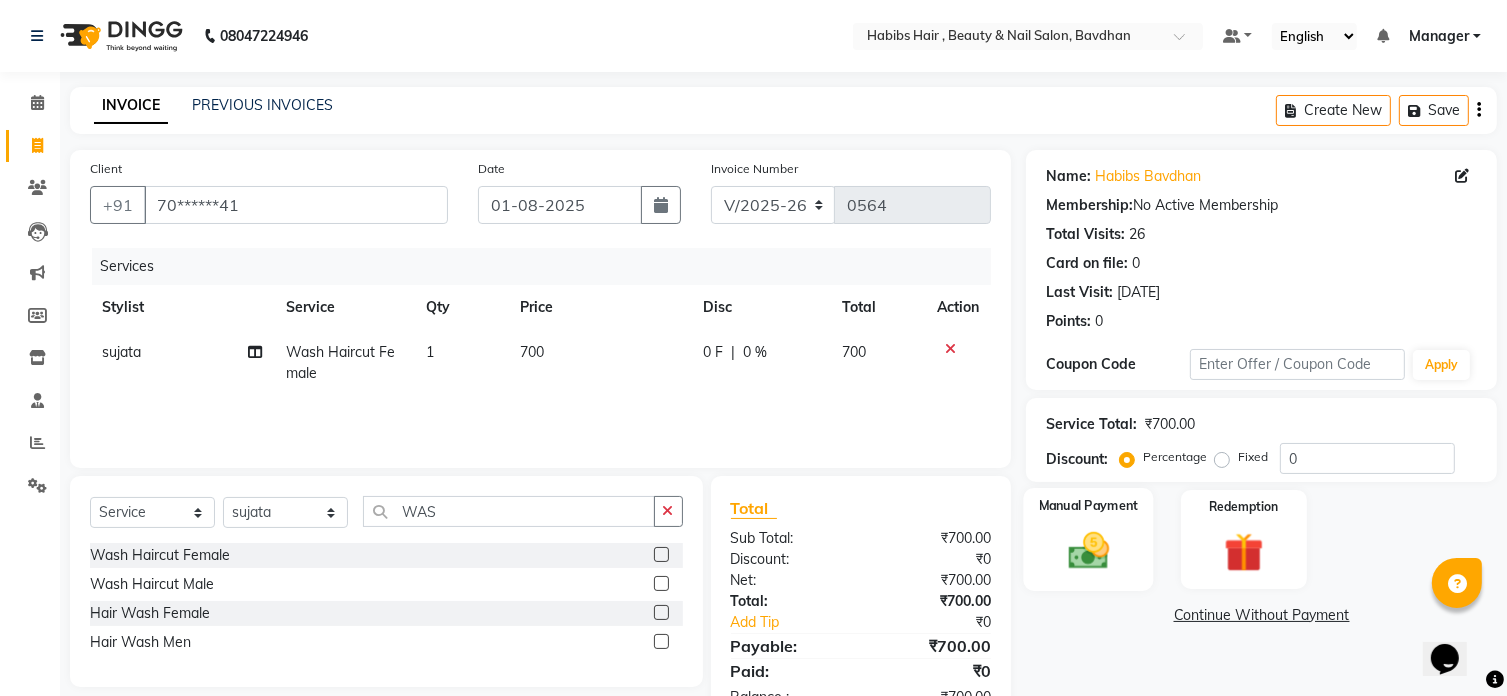 click 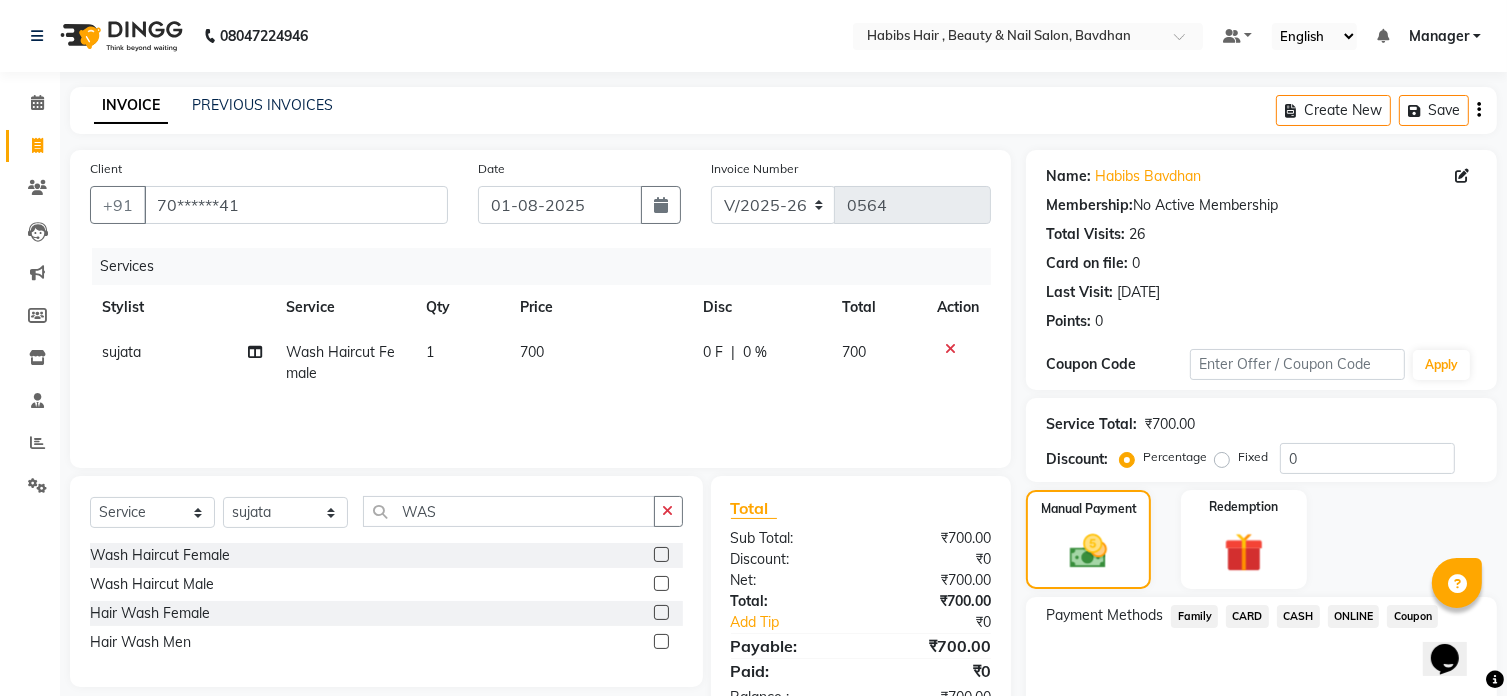 click on "ONLINE" 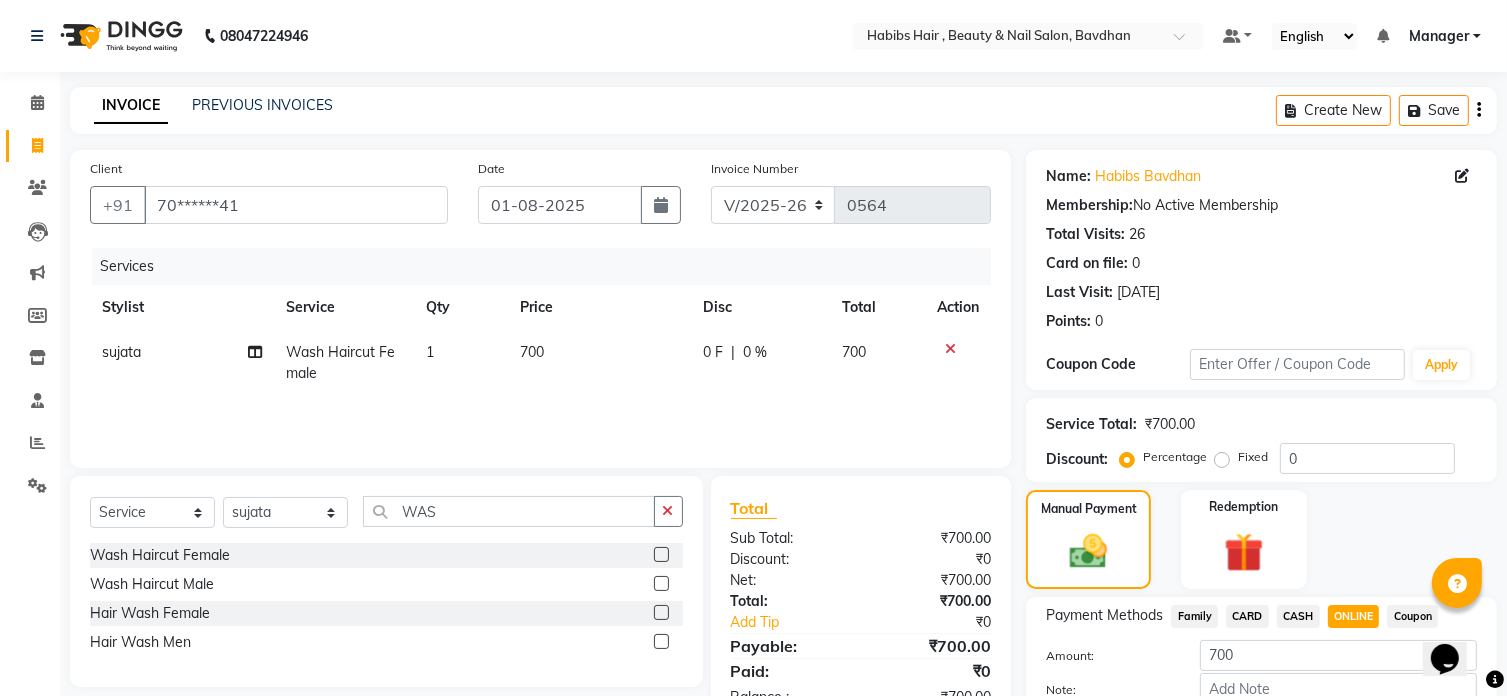 scroll, scrollTop: 122, scrollLeft: 0, axis: vertical 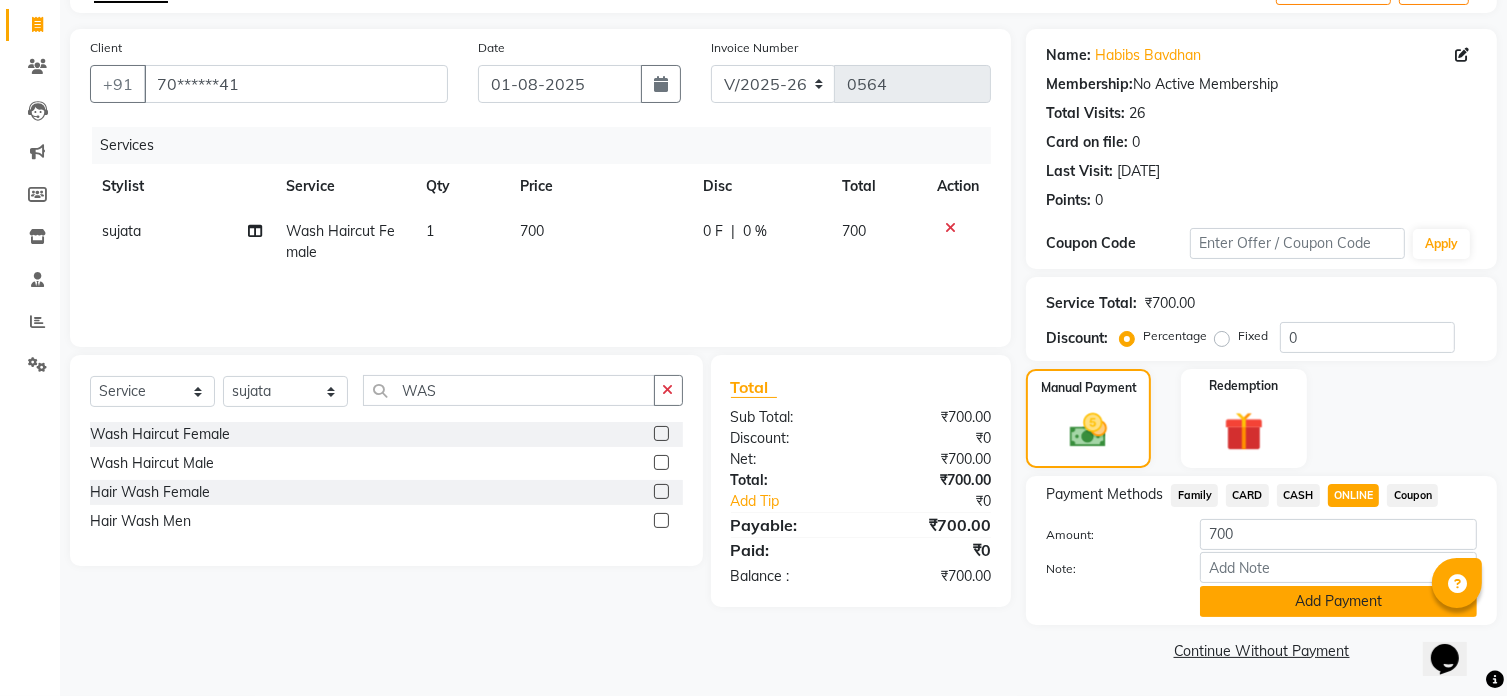 click on "Add Payment" 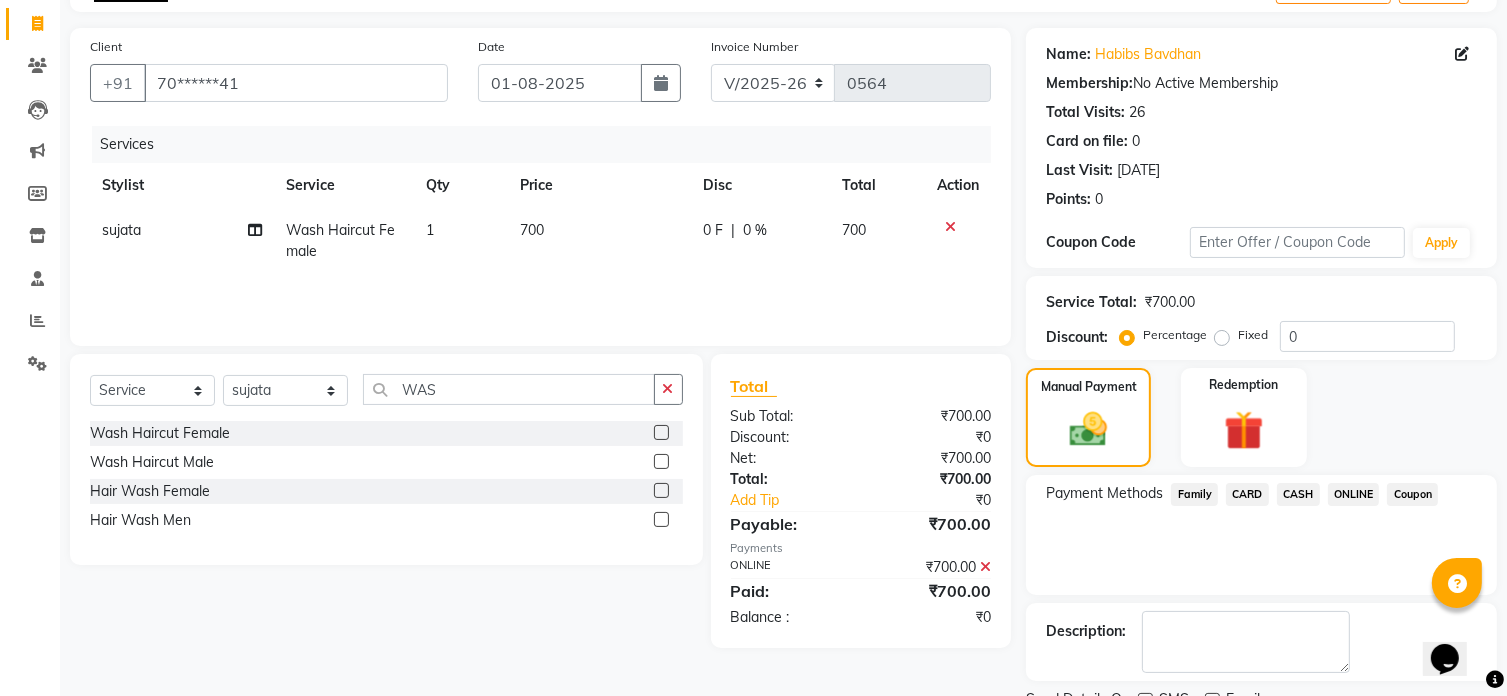 scroll, scrollTop: 204, scrollLeft: 0, axis: vertical 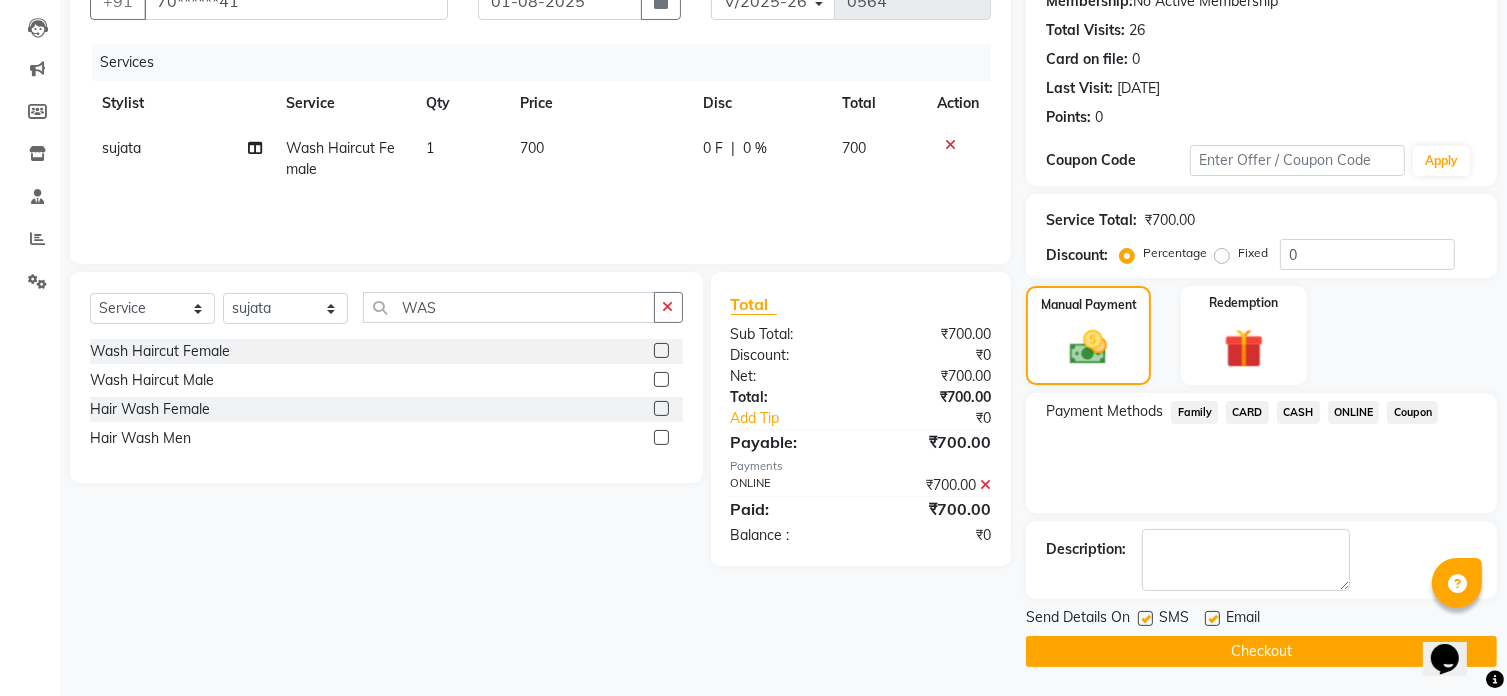 click on "Checkout" 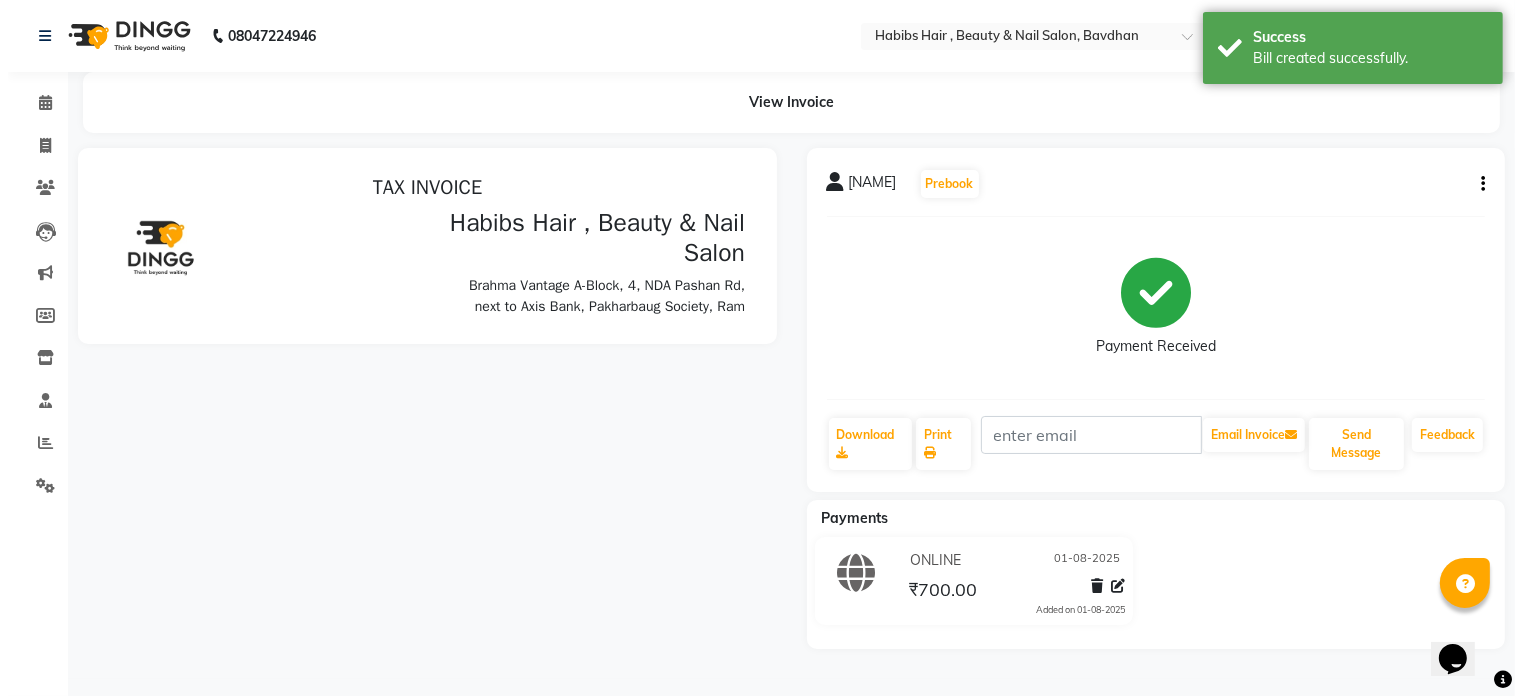scroll, scrollTop: 0, scrollLeft: 0, axis: both 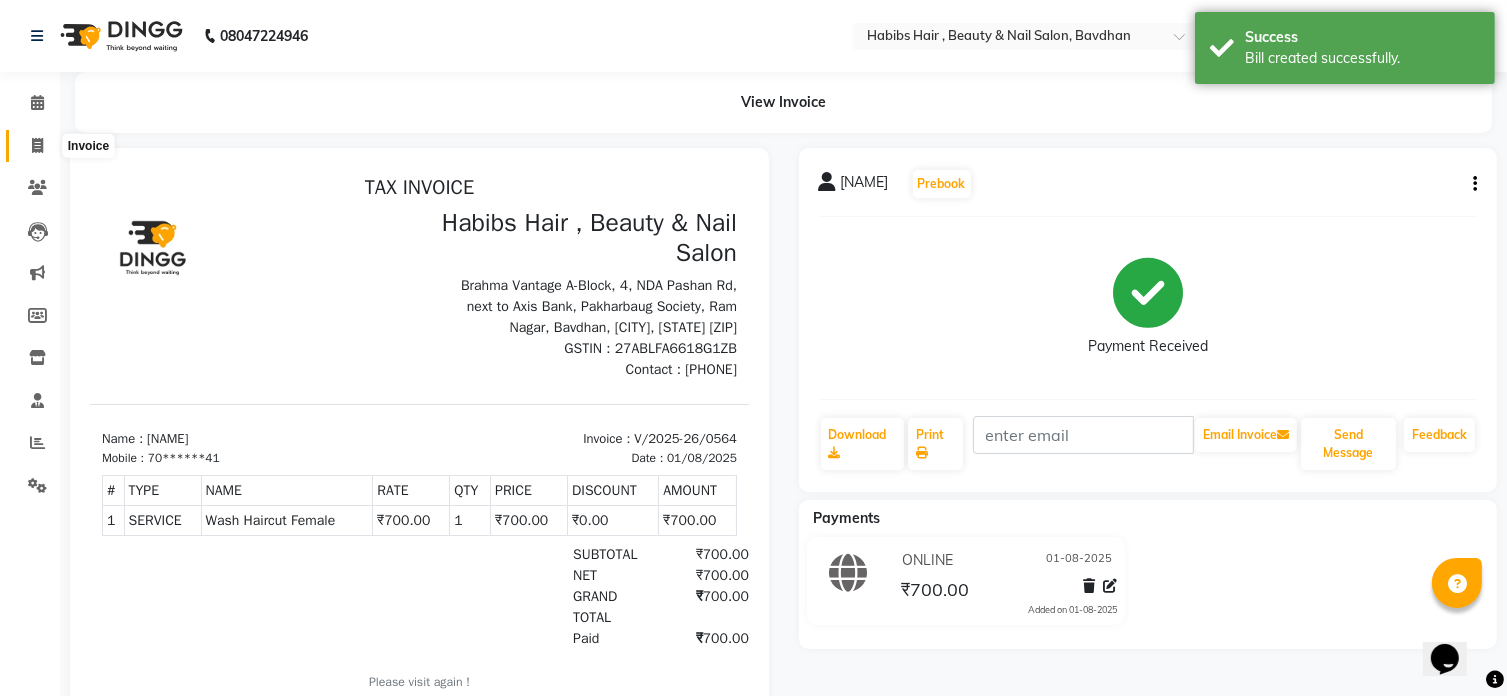 click 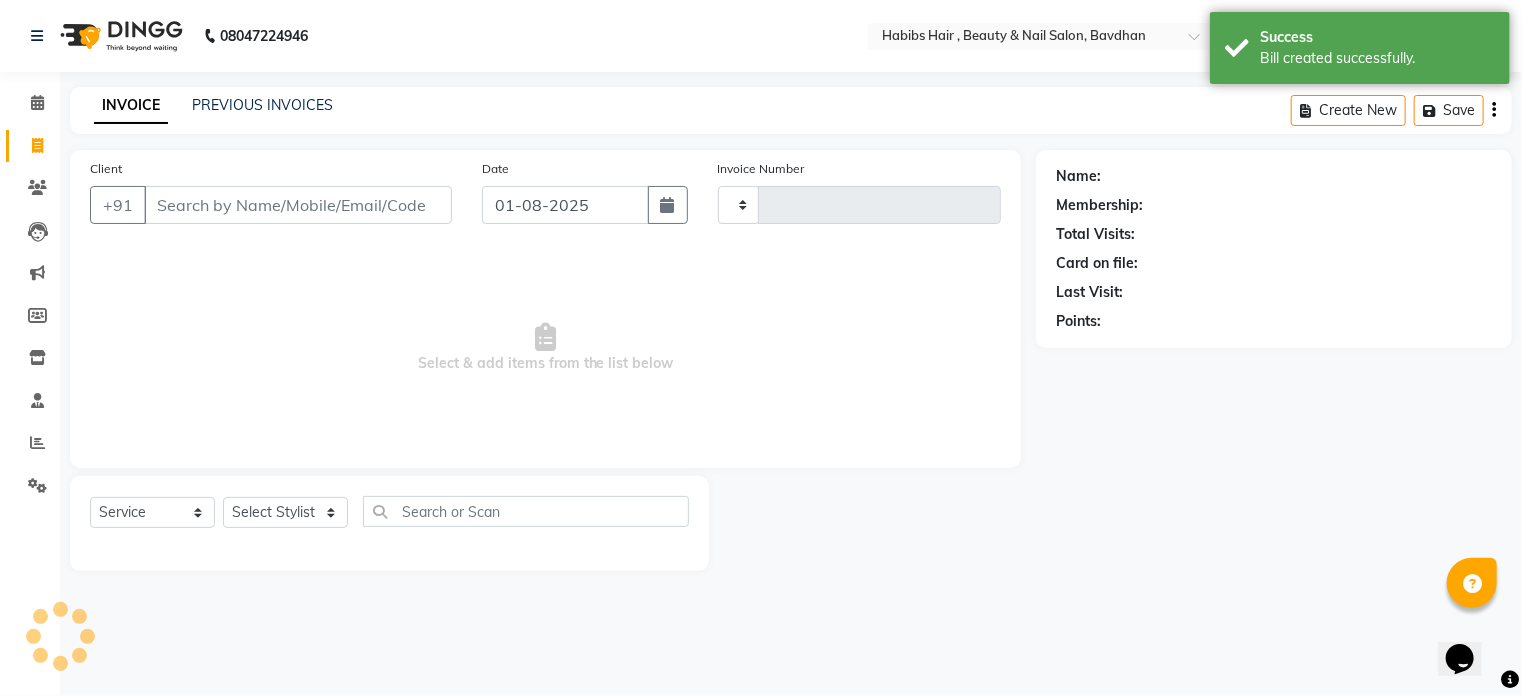 type on "0565" 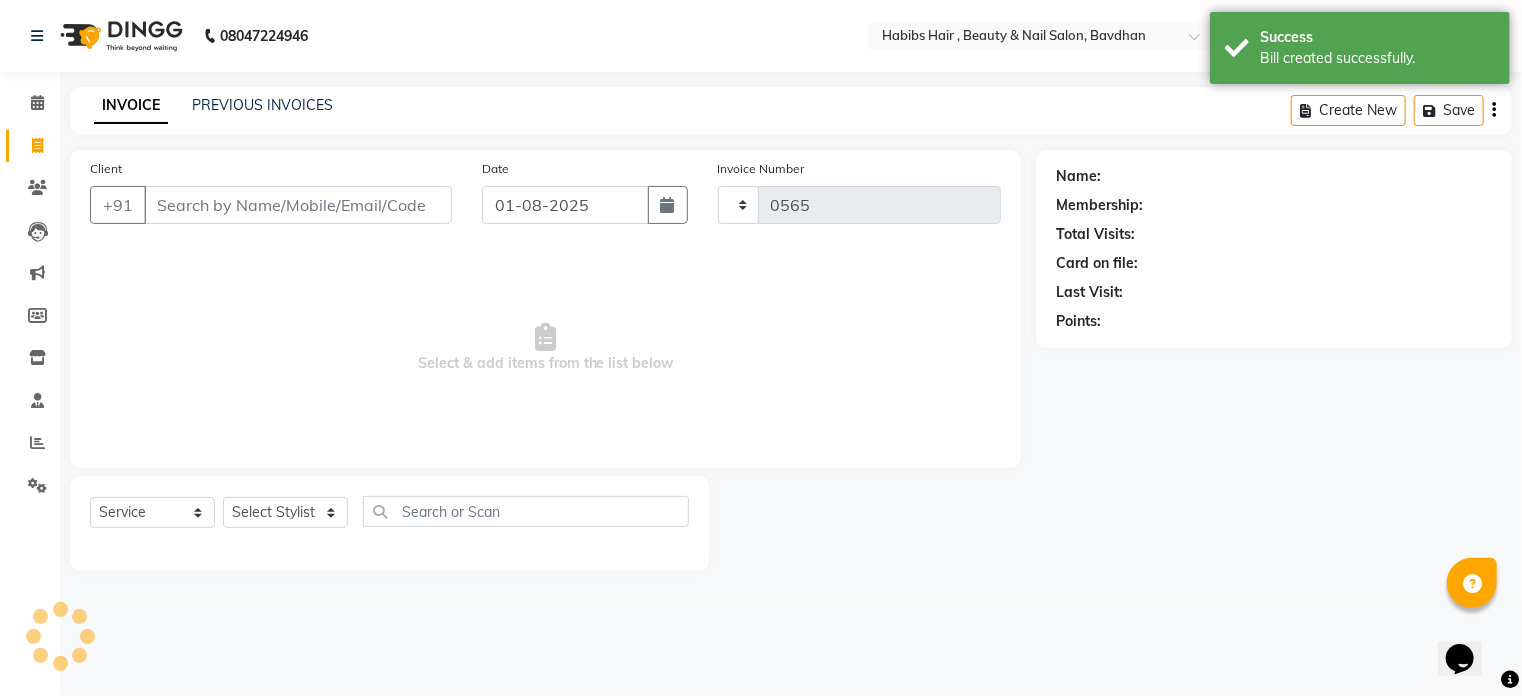 select on "7414" 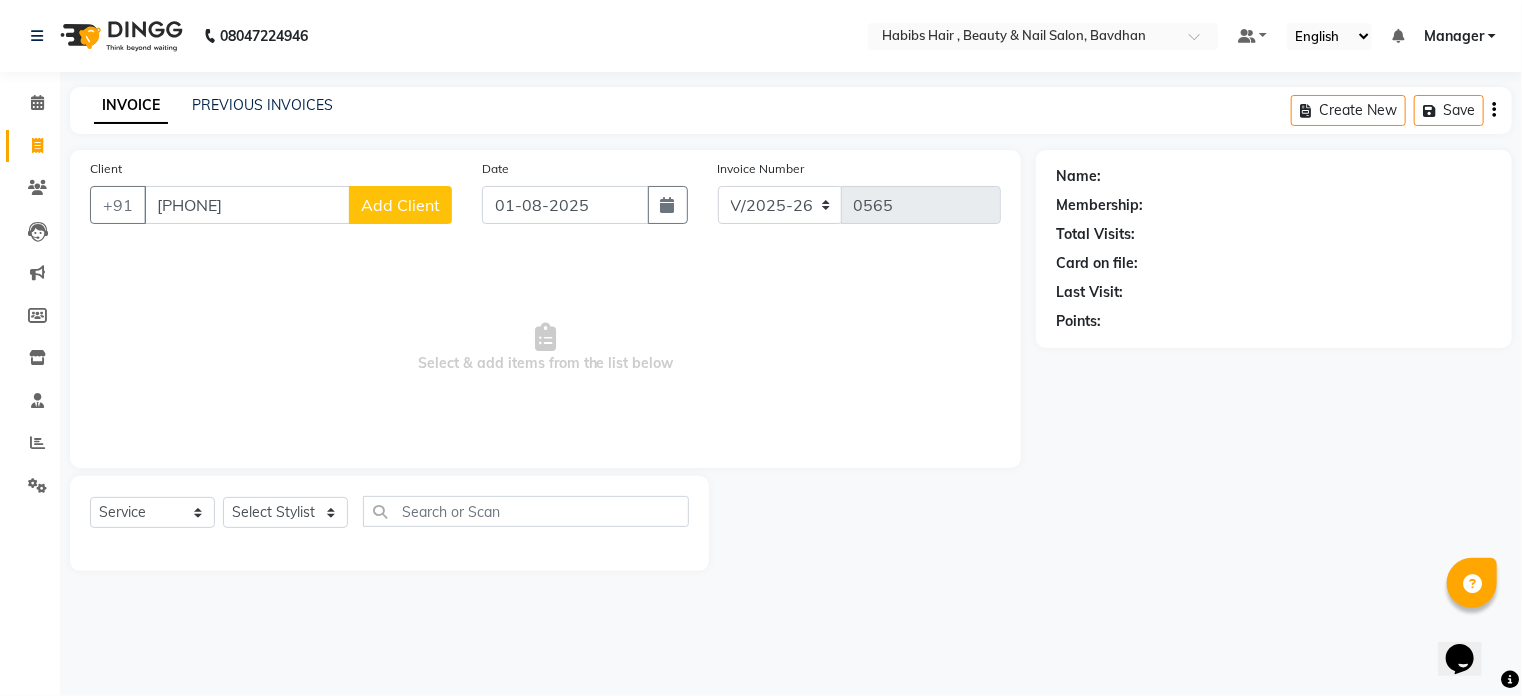 type on "[PHONE]" 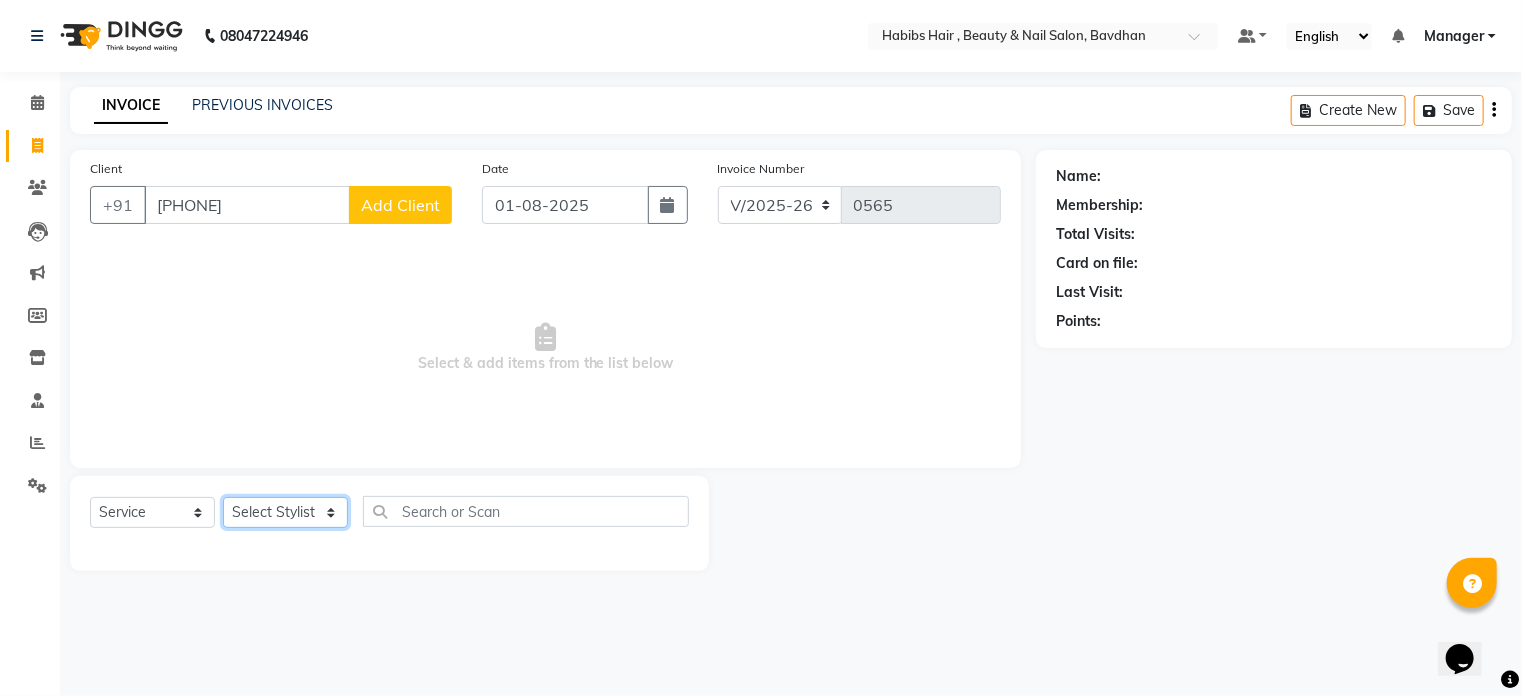 click on "Select Stylist [NAME] [NAME] [NAME] [NAME] [NAME] Manager [NAME] [NAME] [NAME] [NAME]" 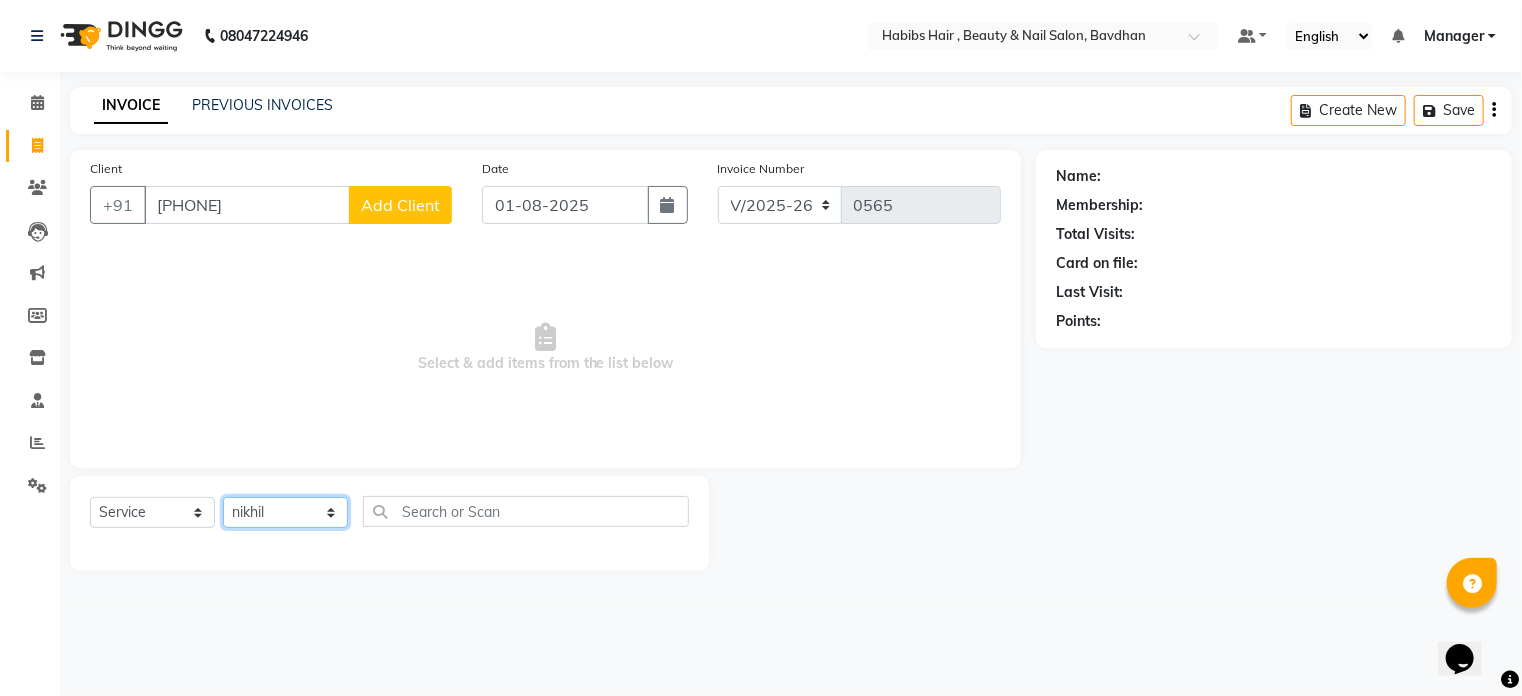 click on "Select Stylist [NAME] [NAME] [NAME] [NAME] [NAME] Manager [NAME] [NAME] [NAME] [NAME]" 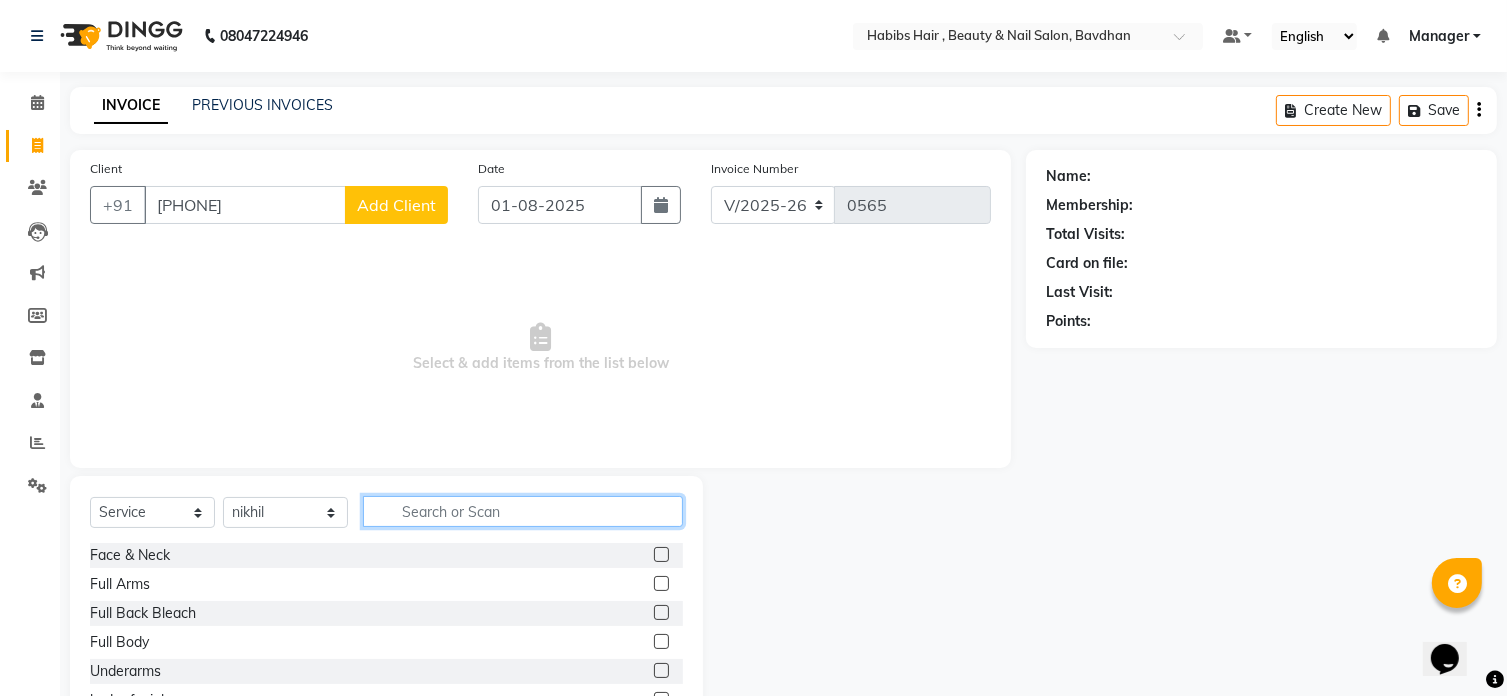 click 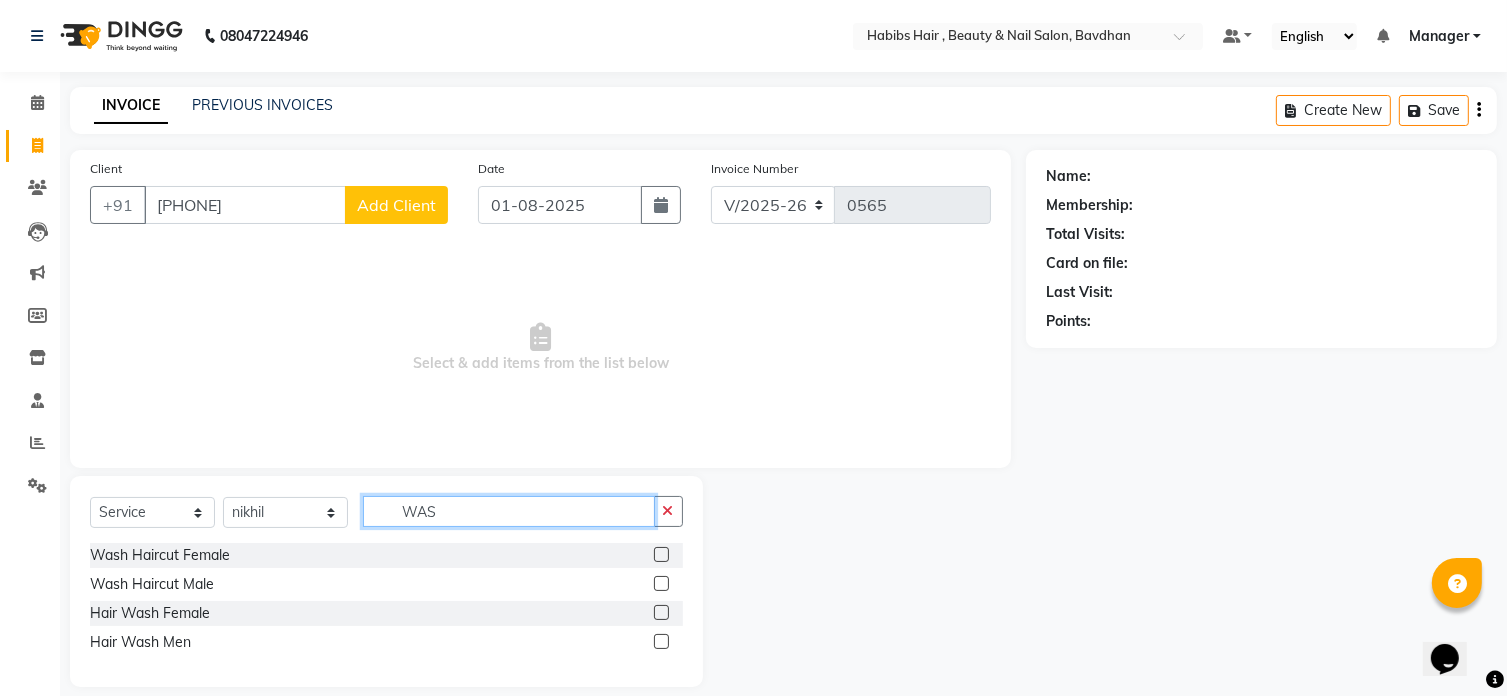 type on "WAS" 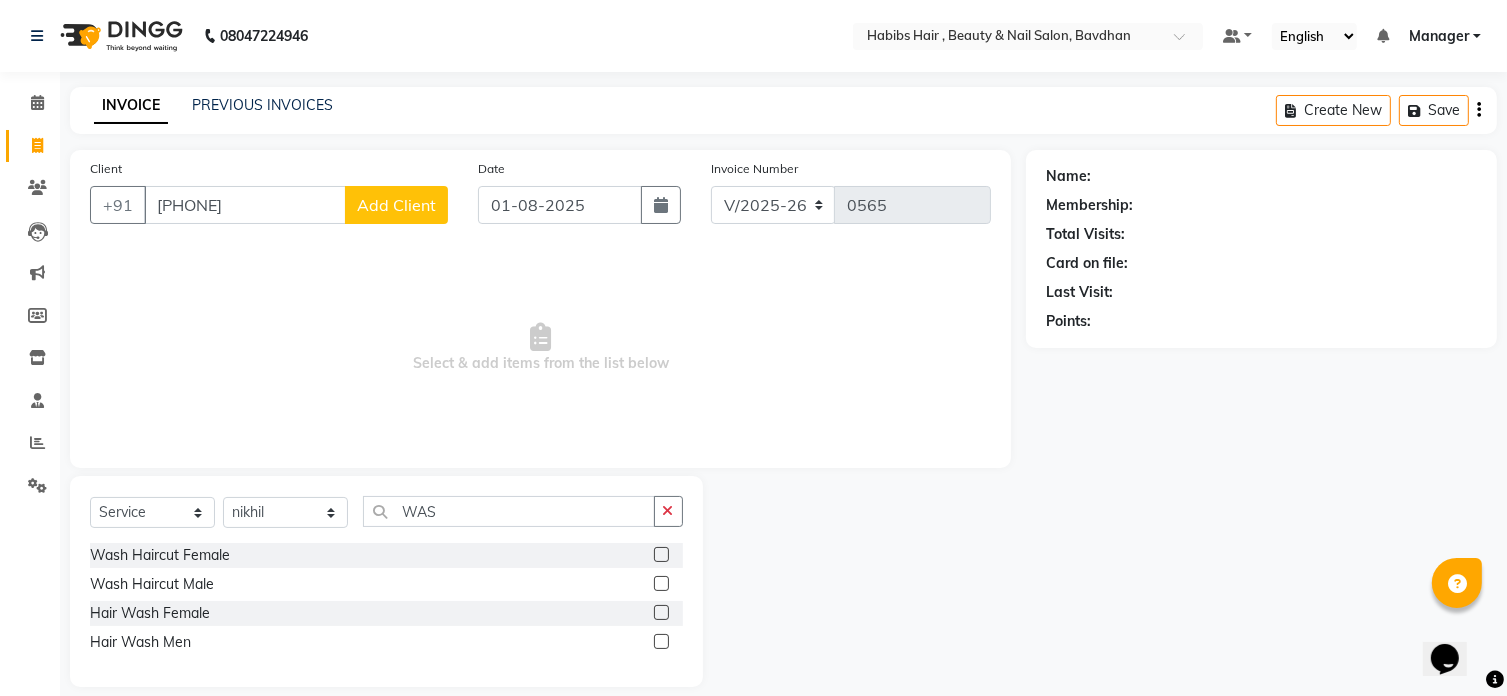 click on "Hair Wash Female" 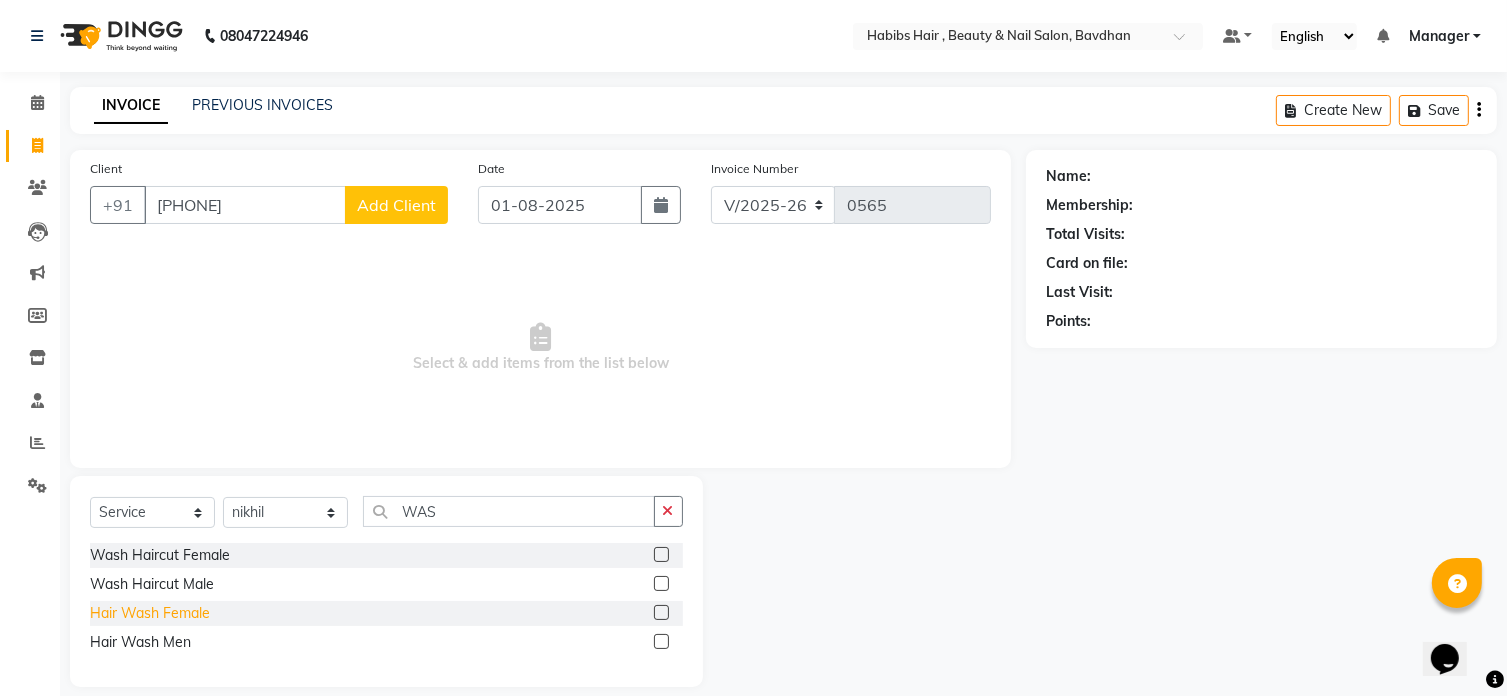 click on "Hair Wash Female" 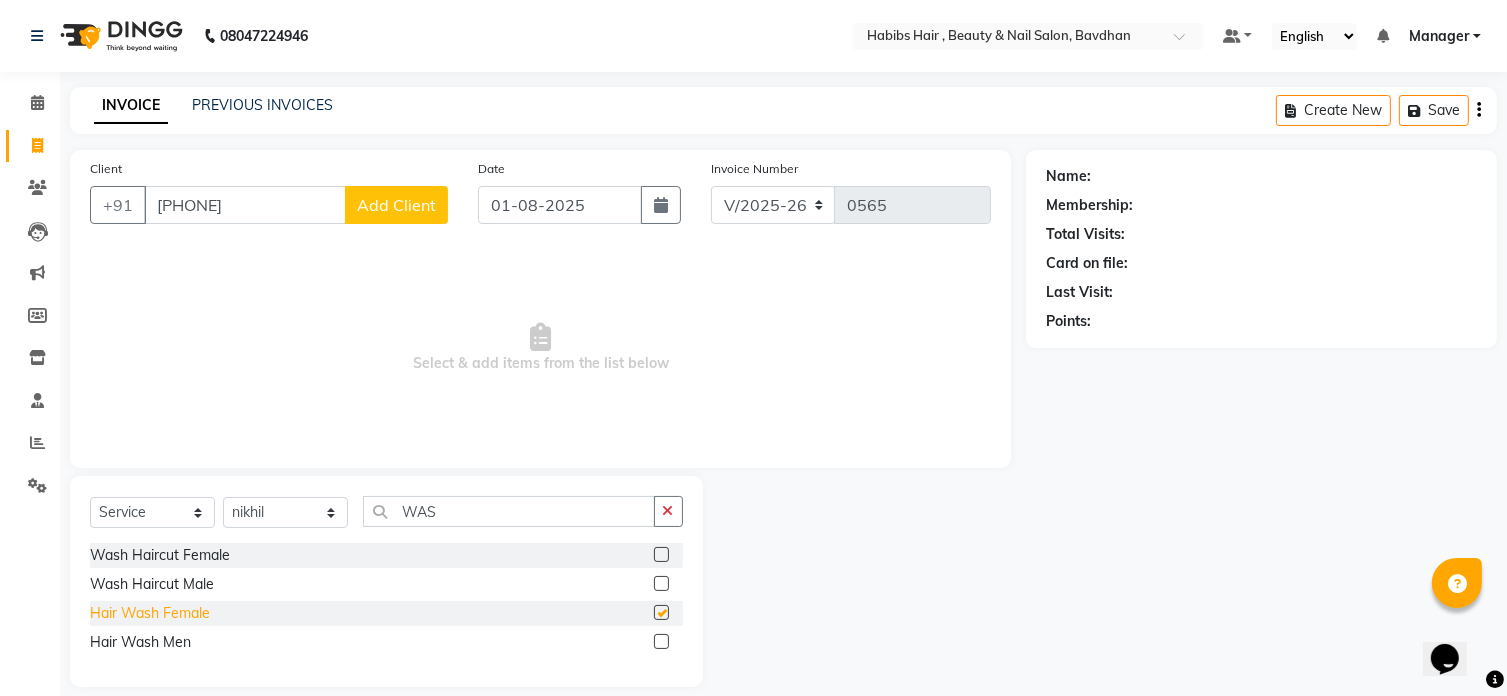 checkbox on "false" 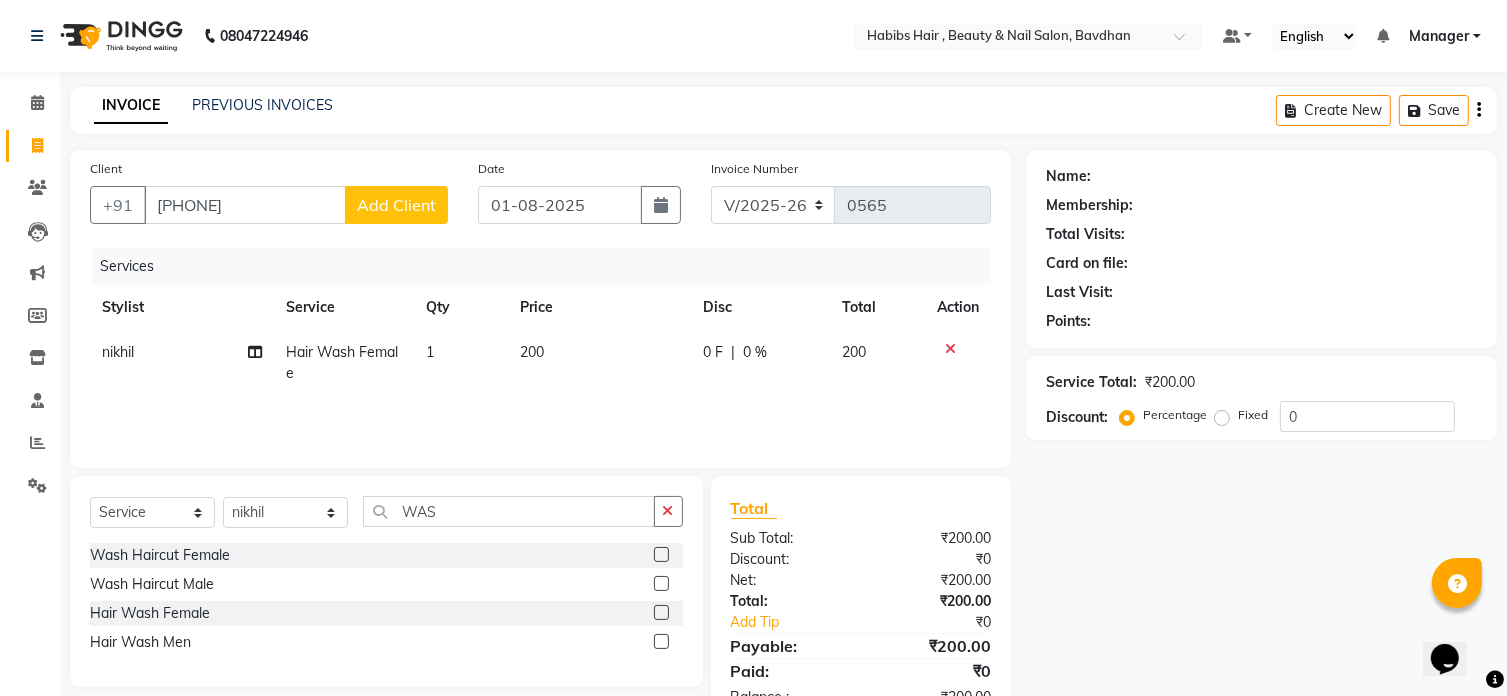 click on "200" 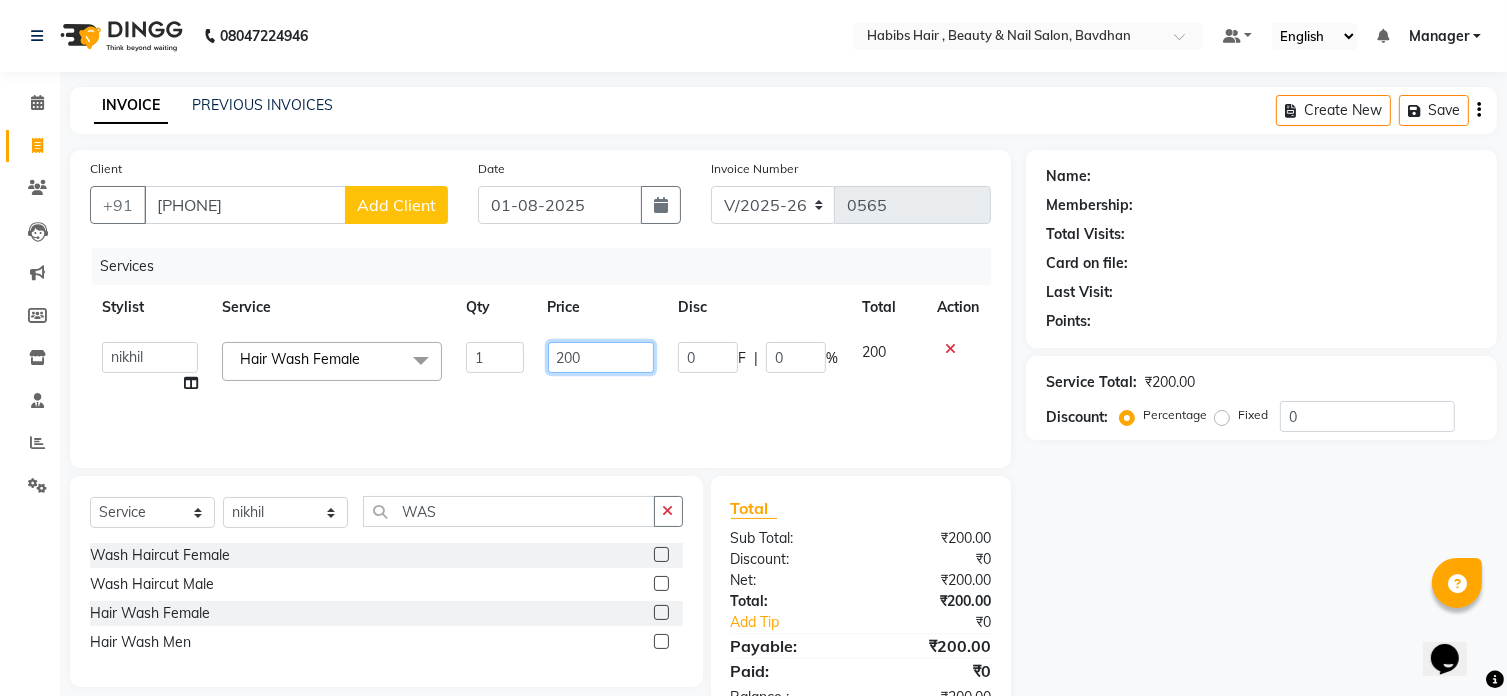 click on "200" 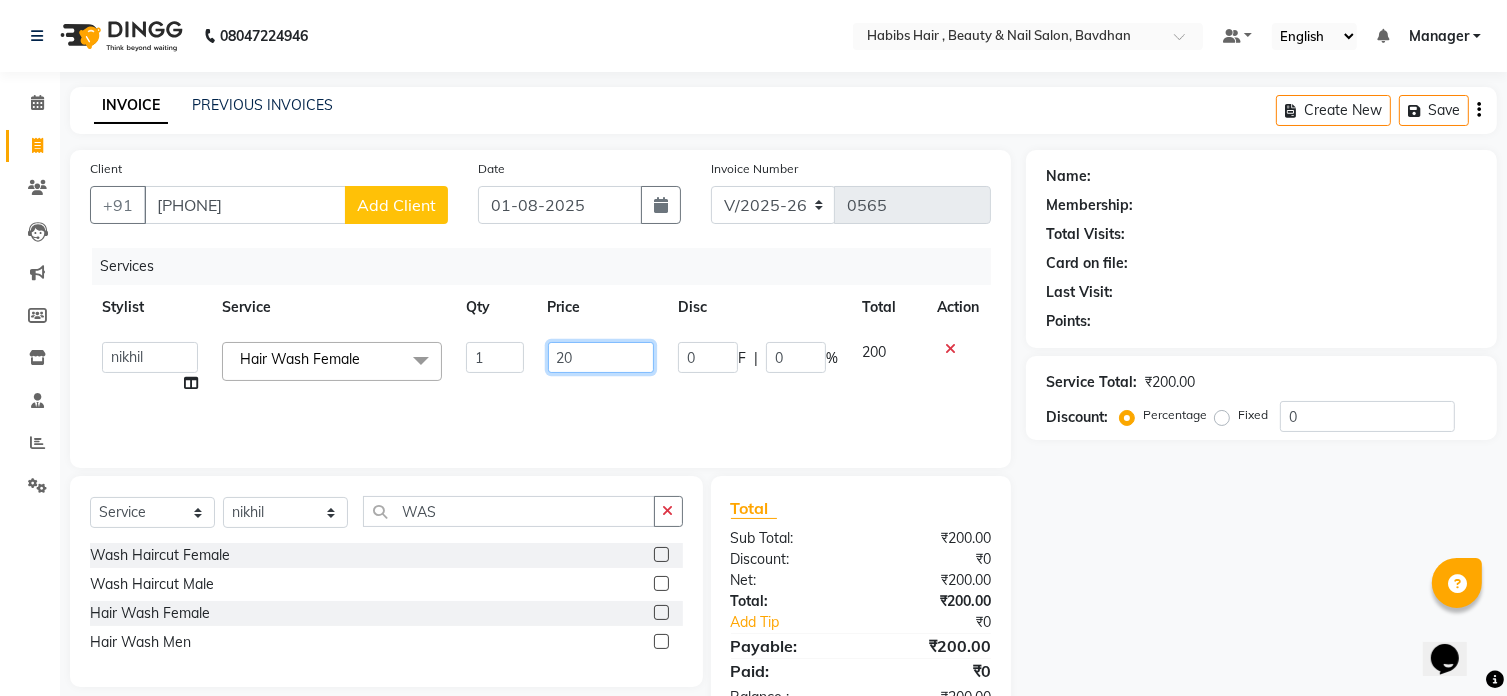 type on "2" 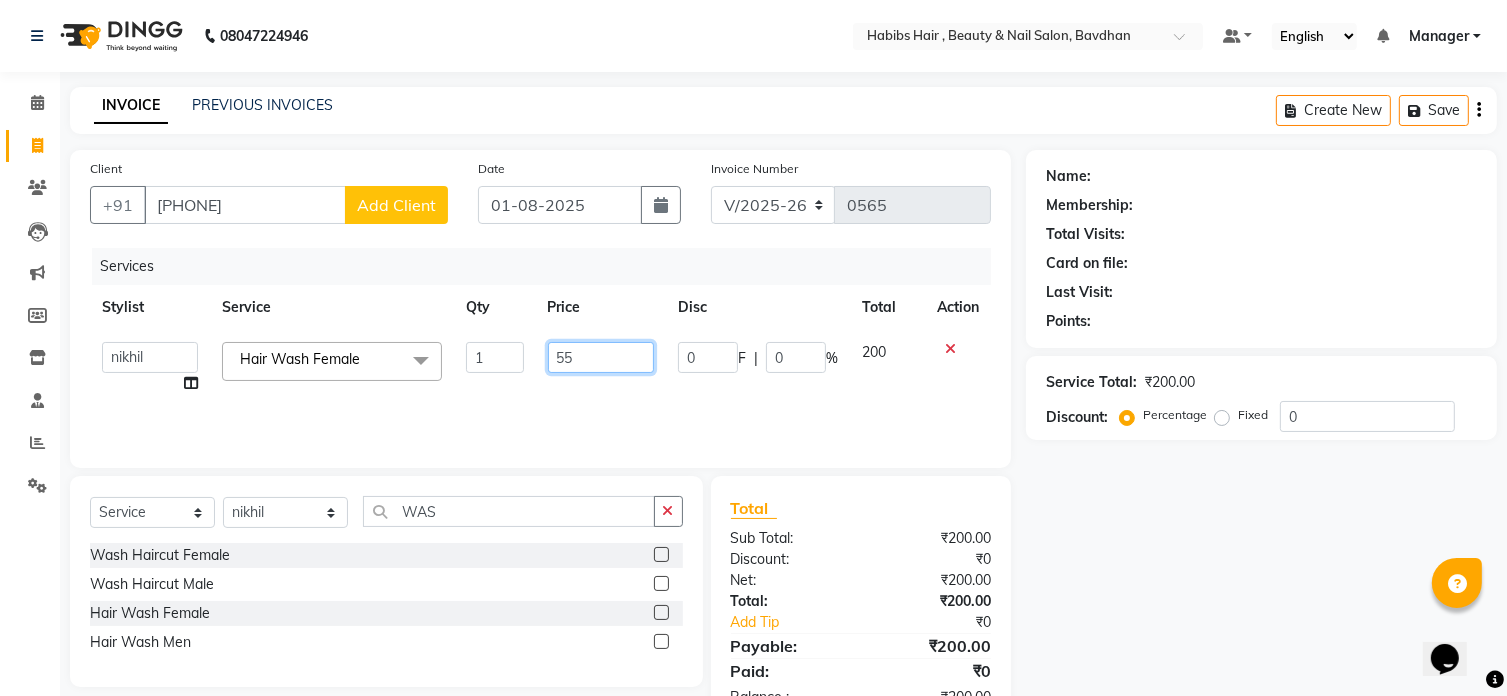 type on "550" 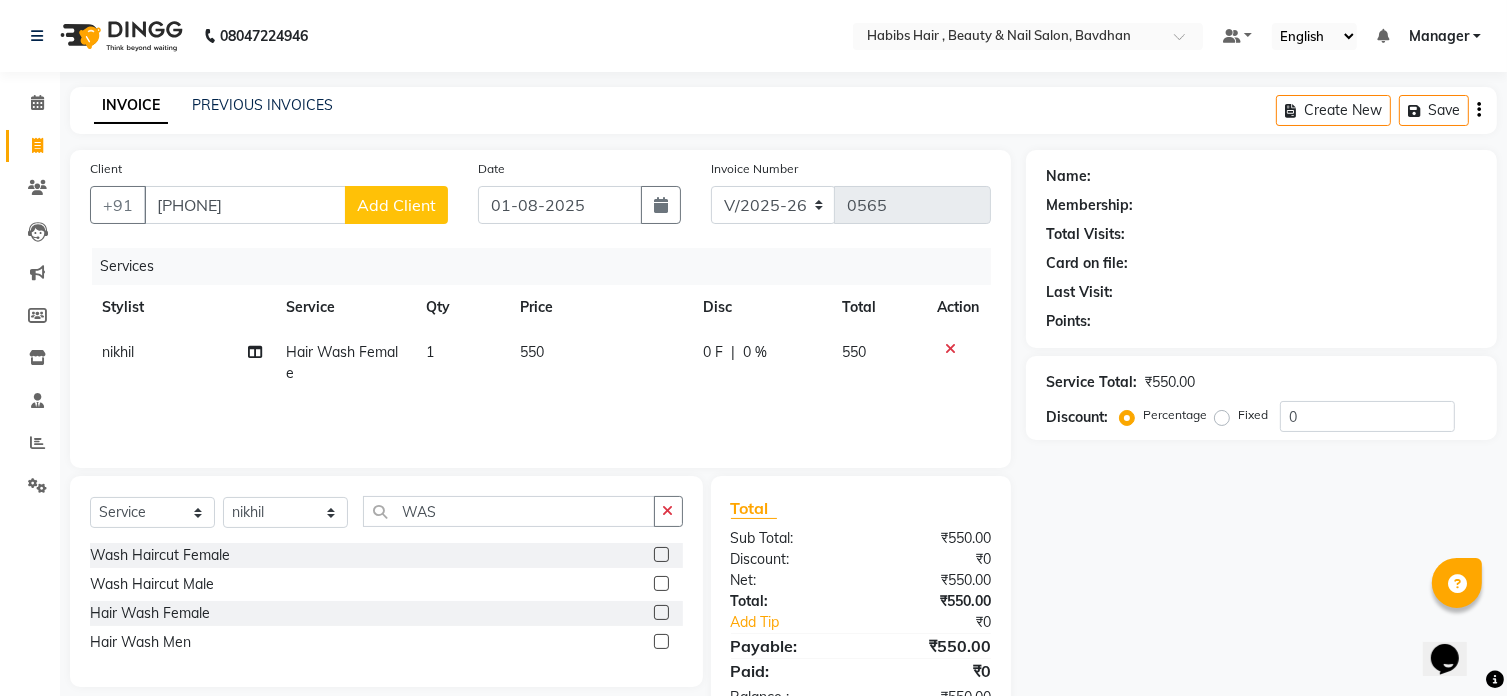 click on "Add Client" 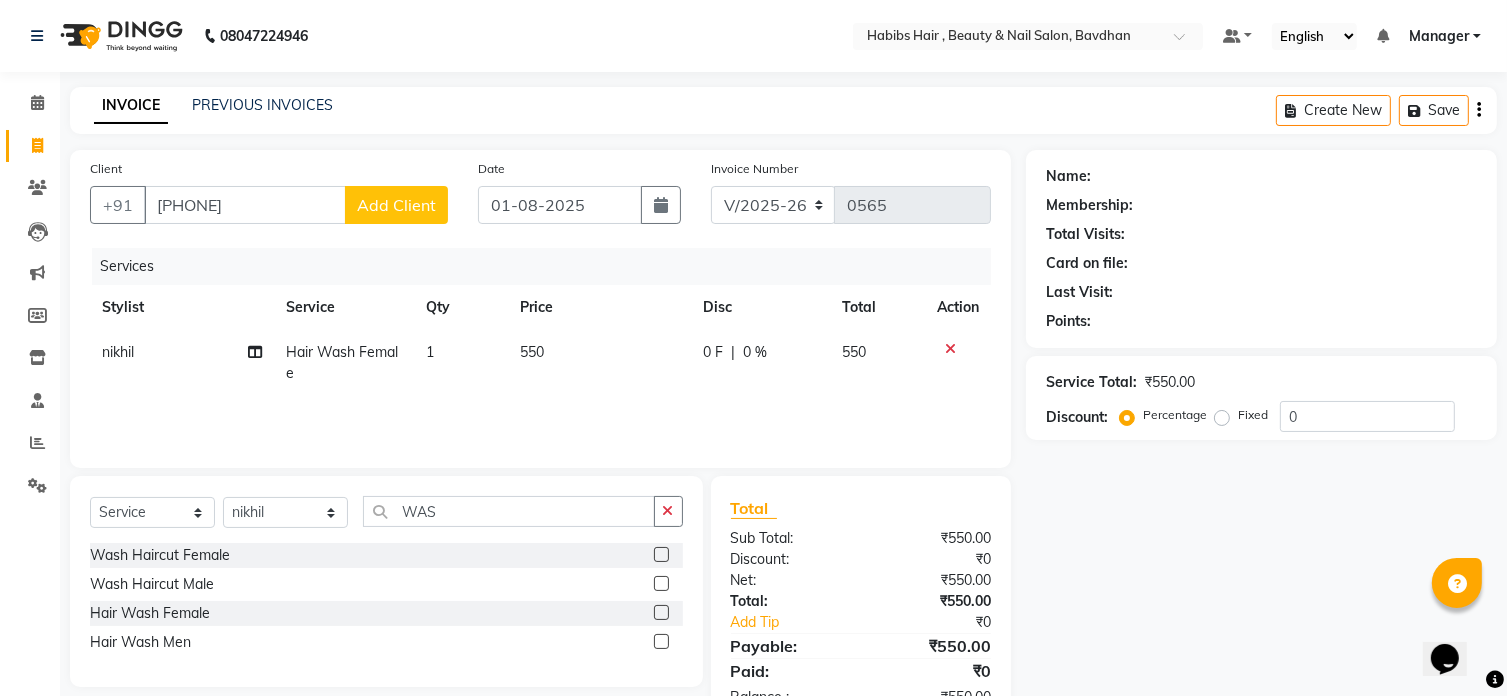 select on "22" 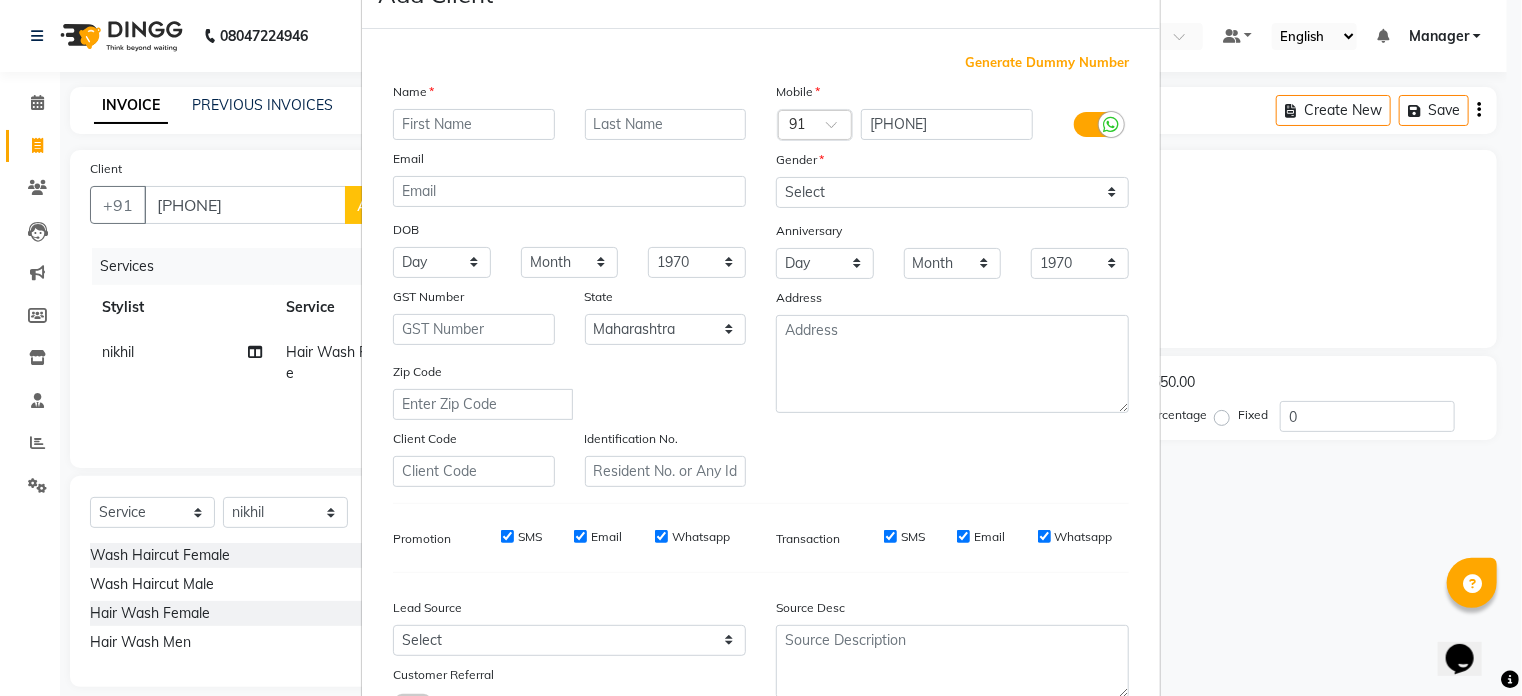 scroll, scrollTop: 0, scrollLeft: 0, axis: both 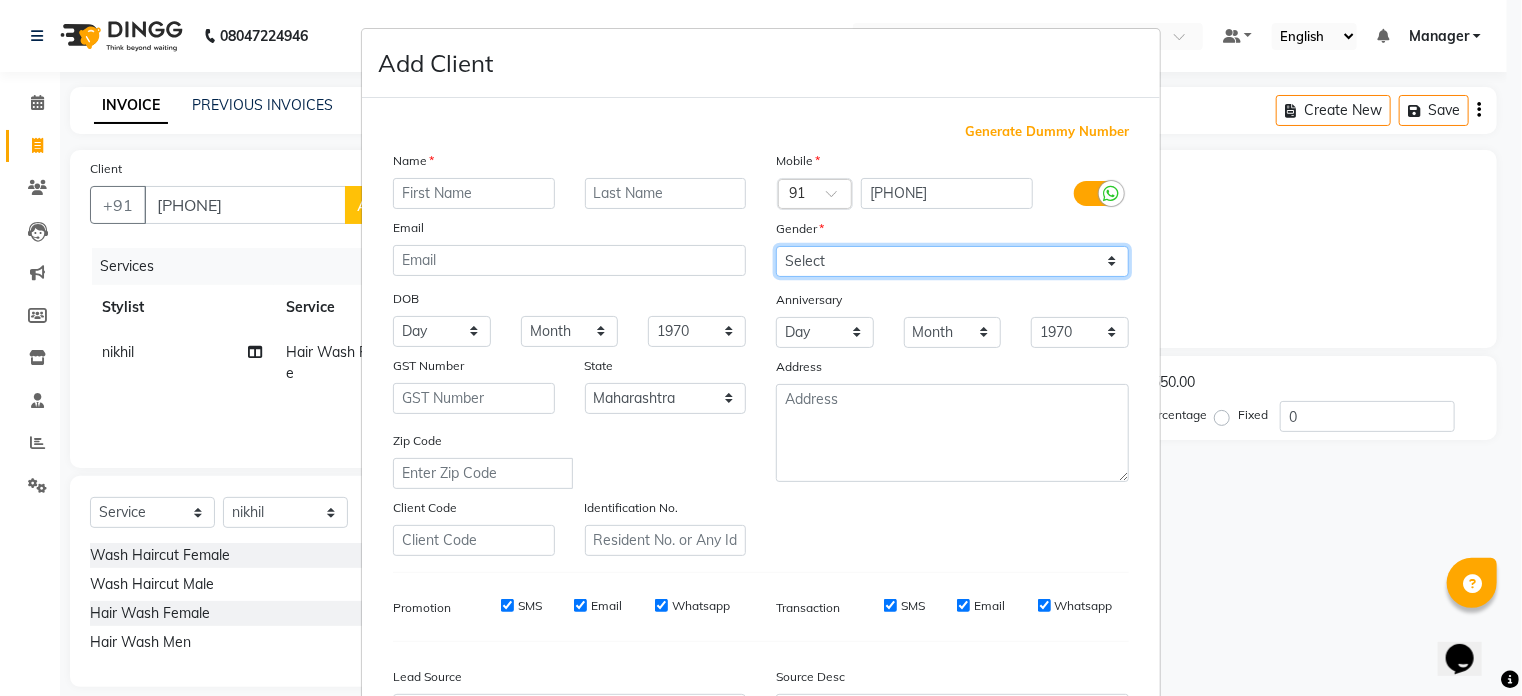 click on "Select Male Female Other Prefer Not To Say" at bounding box center [952, 261] 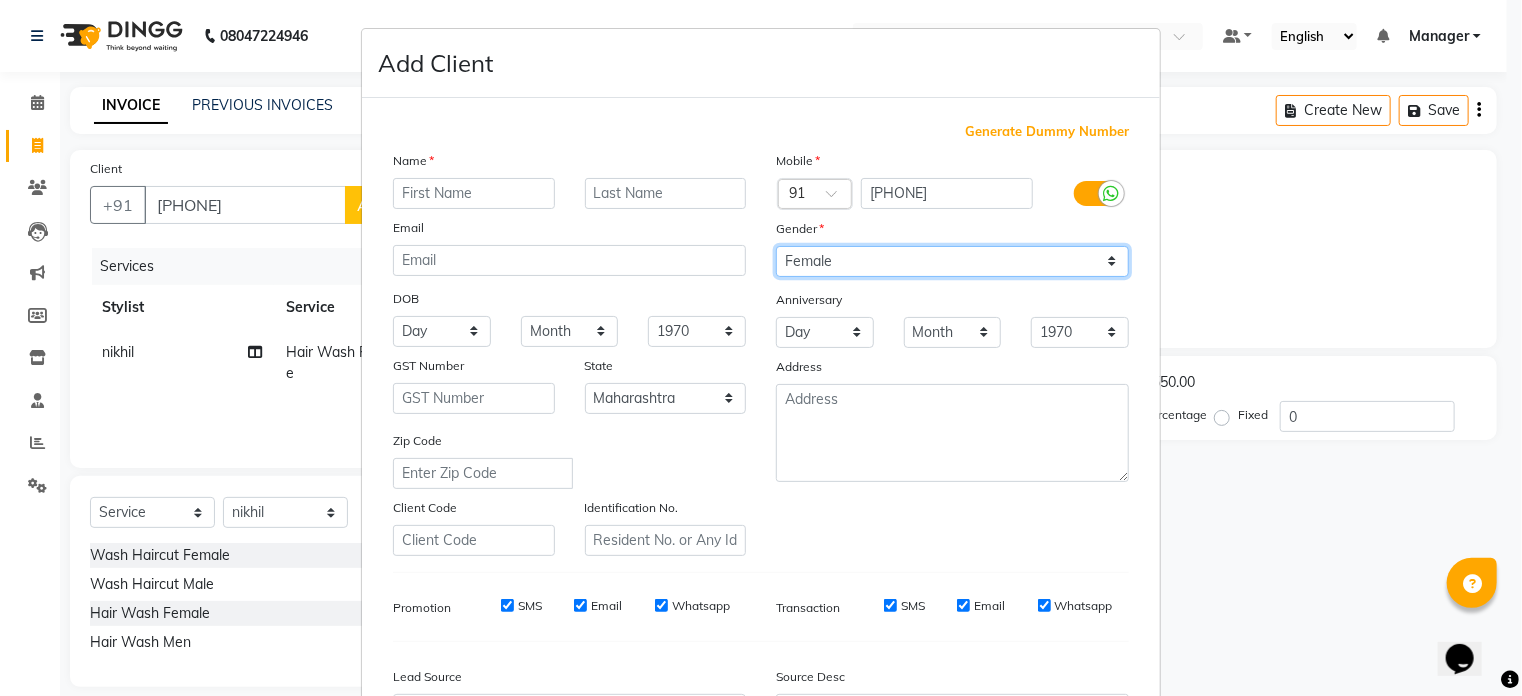 click on "Select Male Female Other Prefer Not To Say" at bounding box center [952, 261] 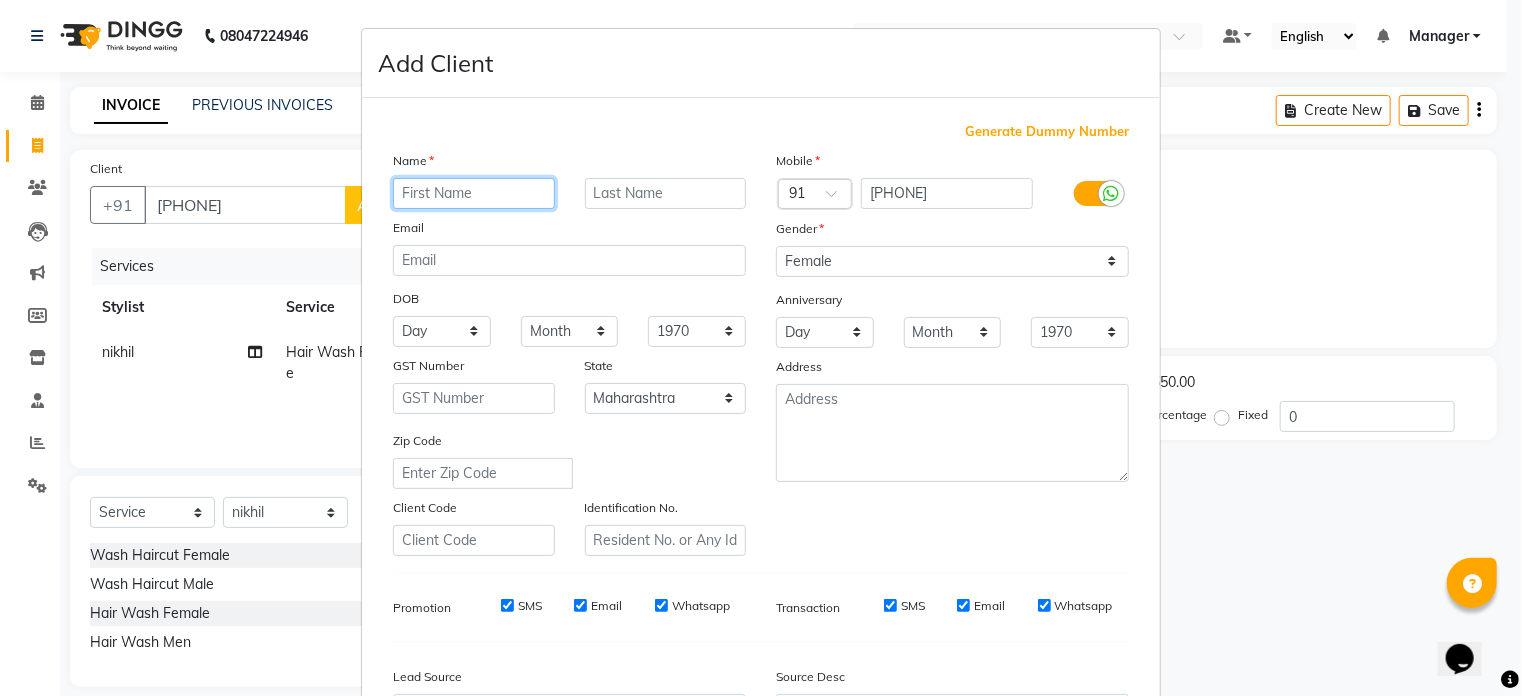 click at bounding box center (474, 193) 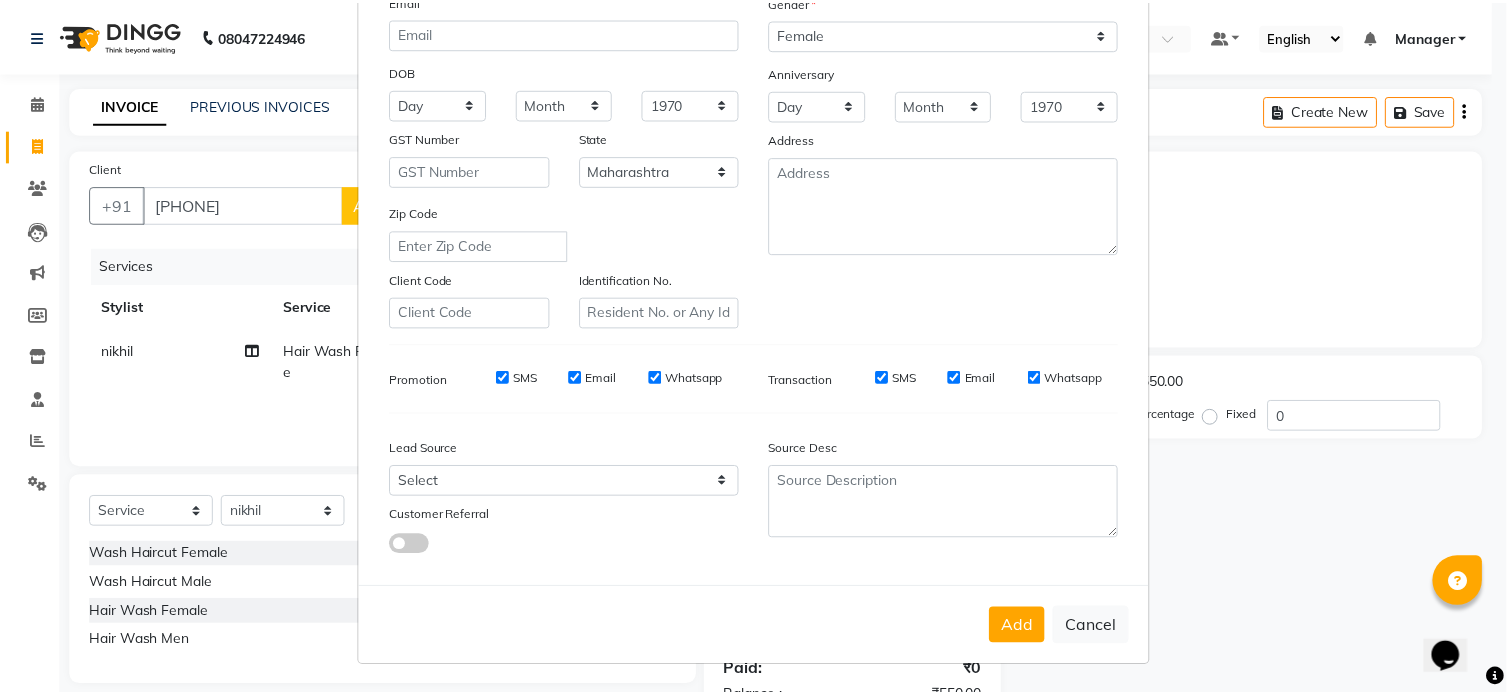 scroll, scrollTop: 236, scrollLeft: 0, axis: vertical 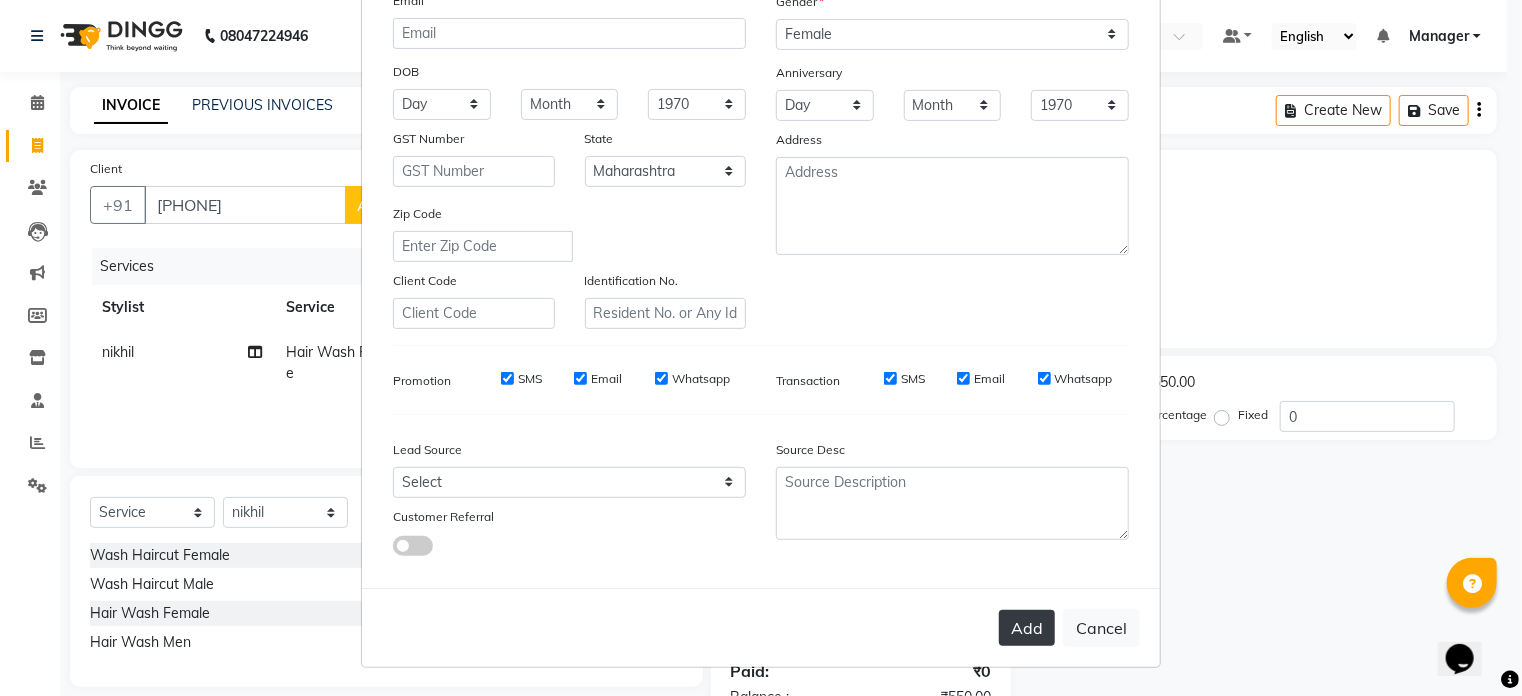 type on "[NAME]" 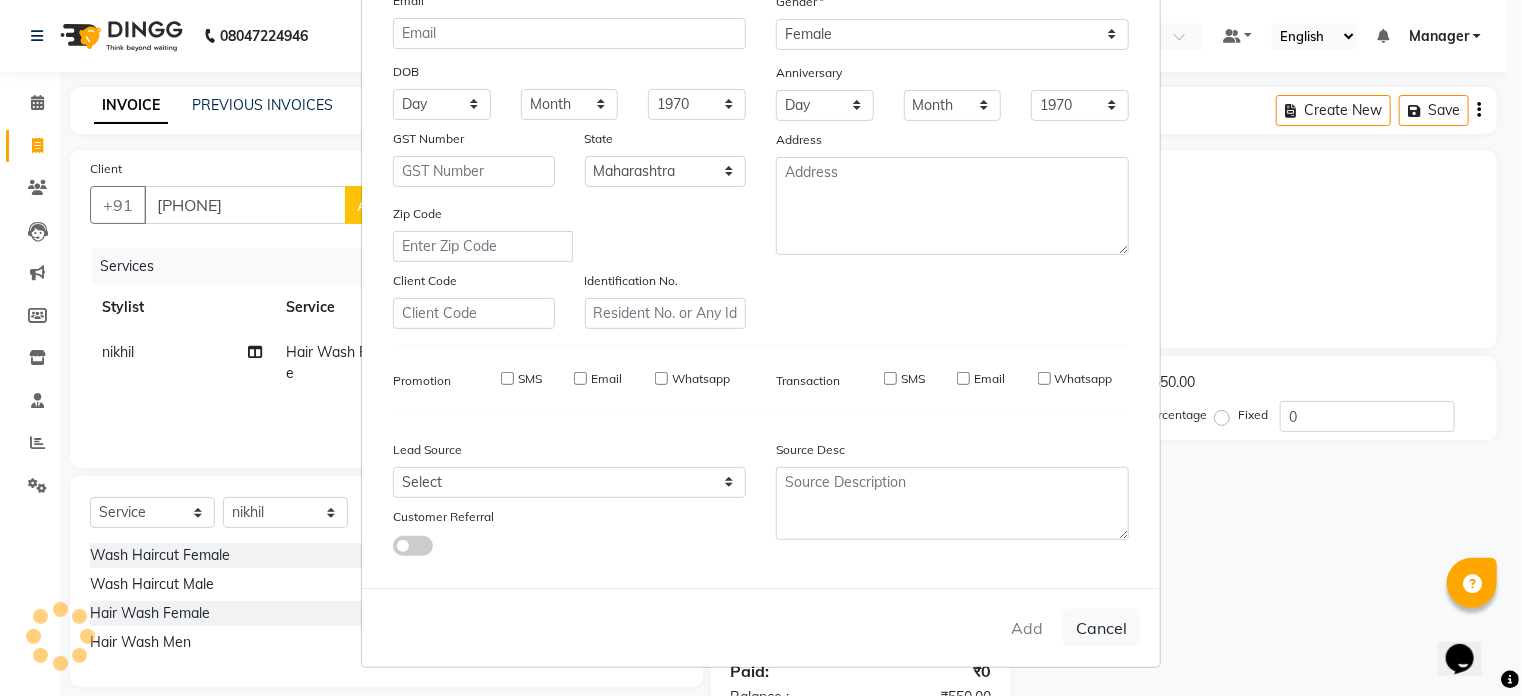 type on "84******04" 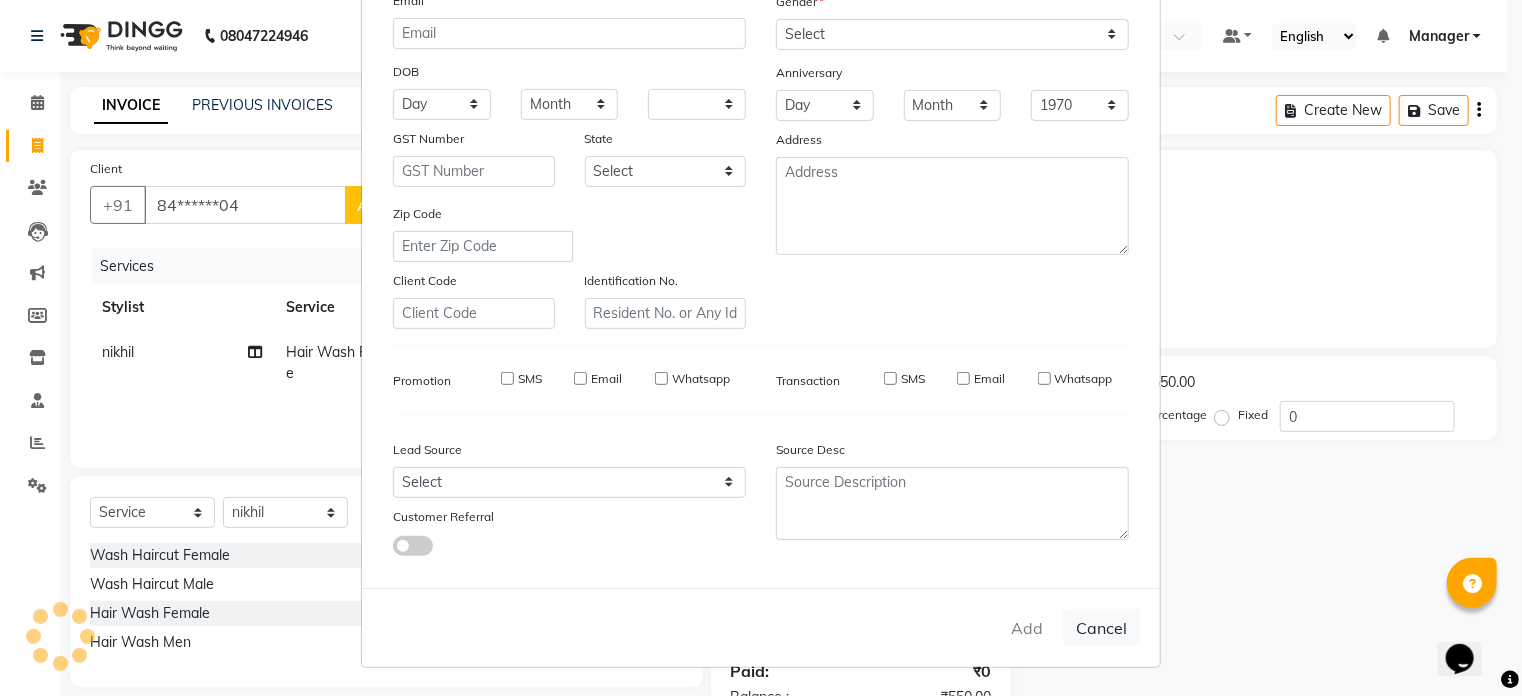 select 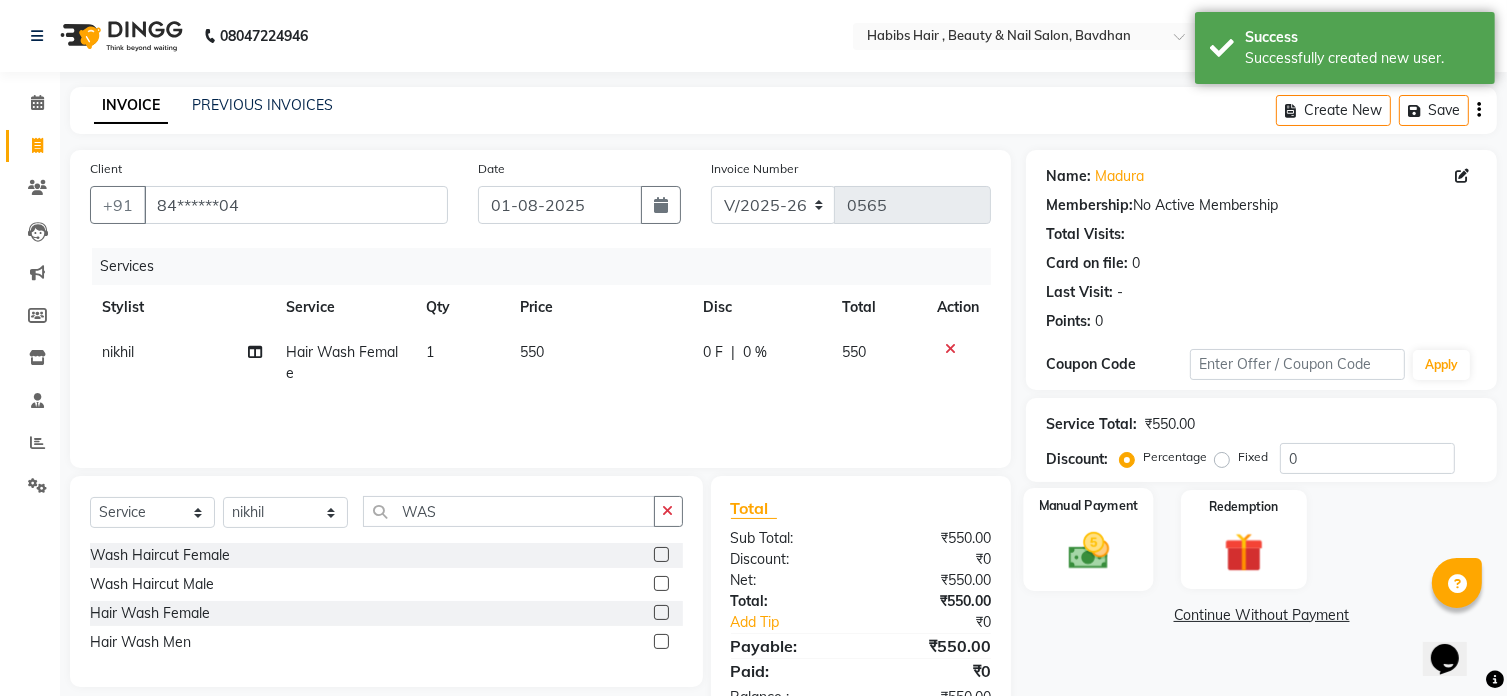 click on "Manual Payment" 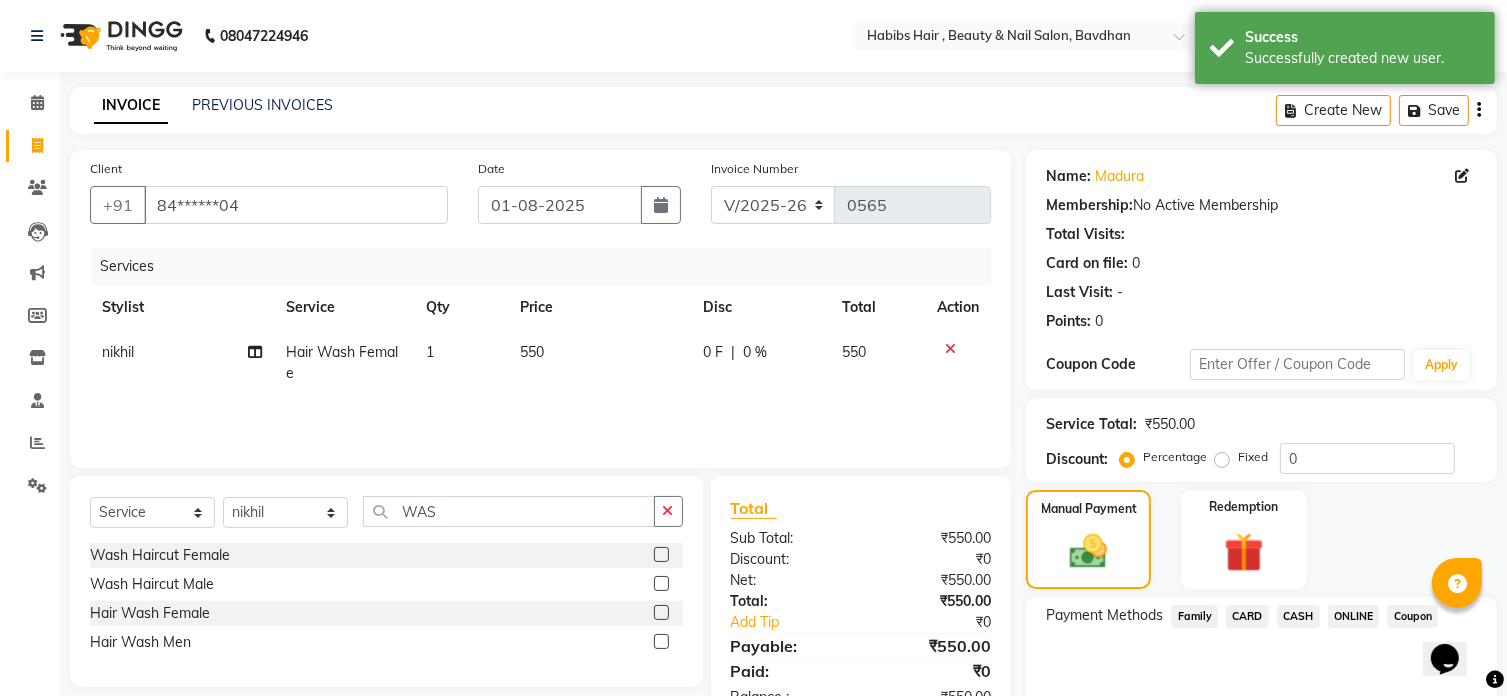 click on "ONLINE" 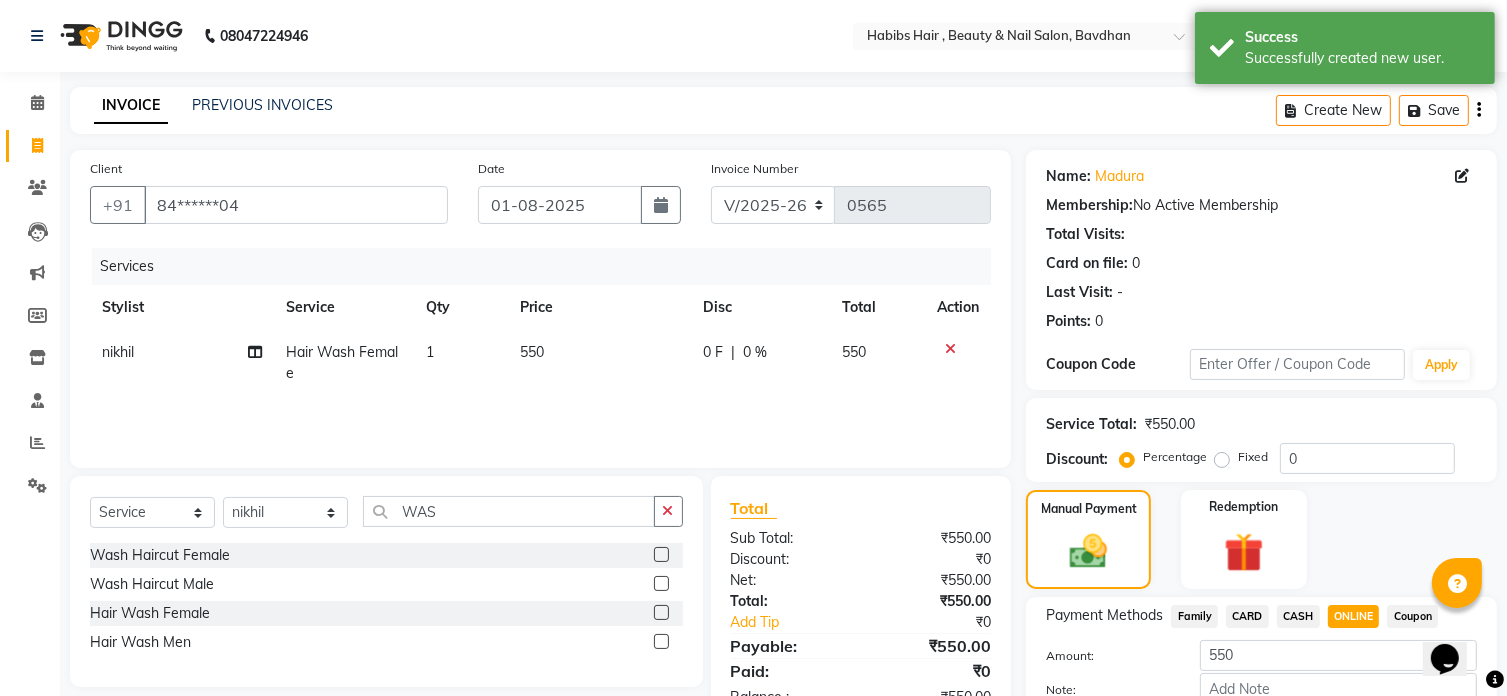 scroll, scrollTop: 122, scrollLeft: 0, axis: vertical 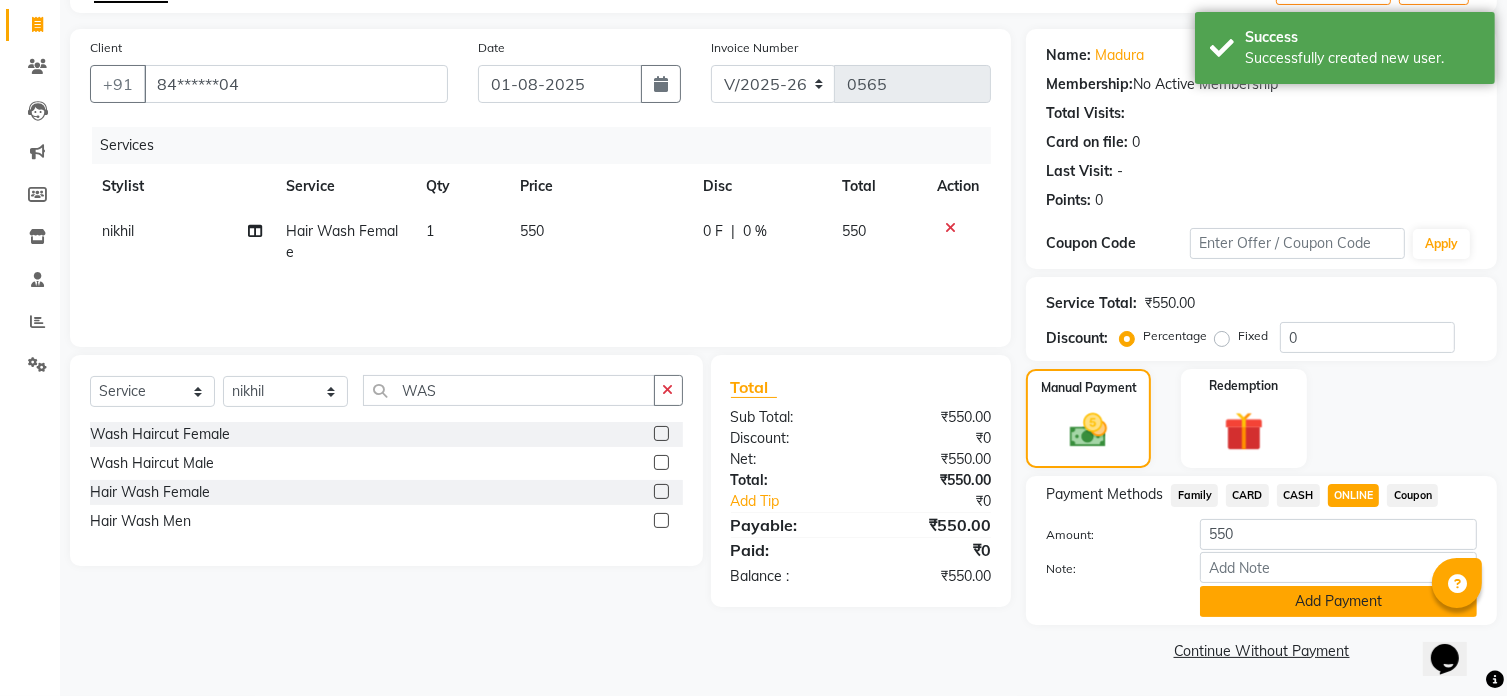 click on "Add Payment" 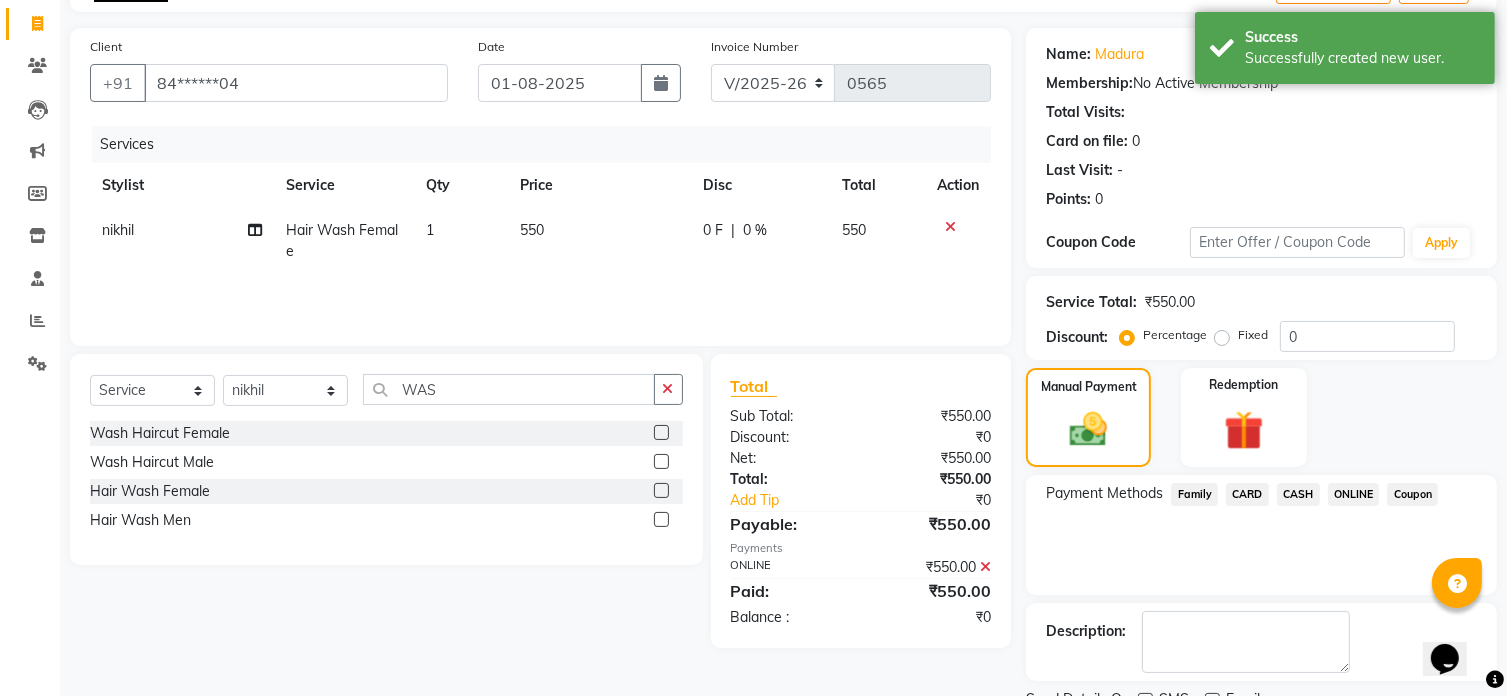 scroll, scrollTop: 204, scrollLeft: 0, axis: vertical 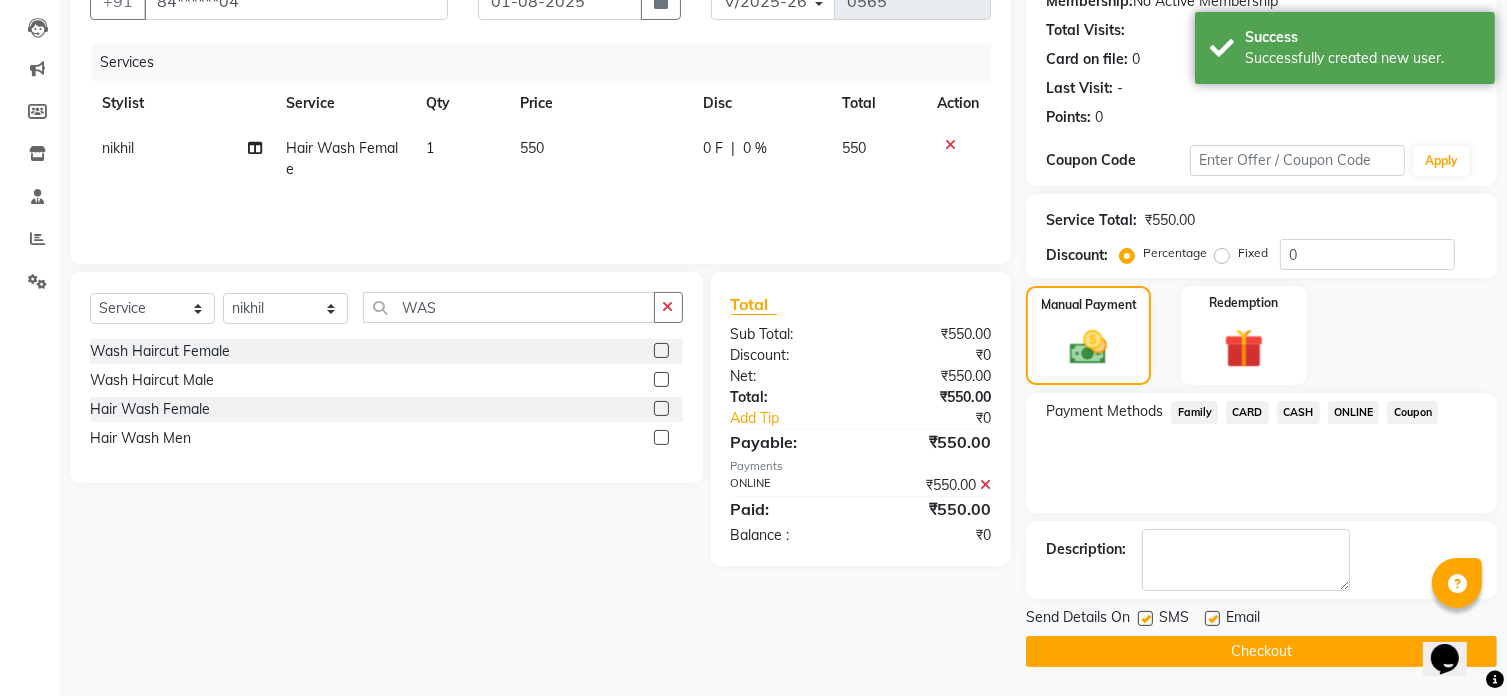 click on "Checkout" 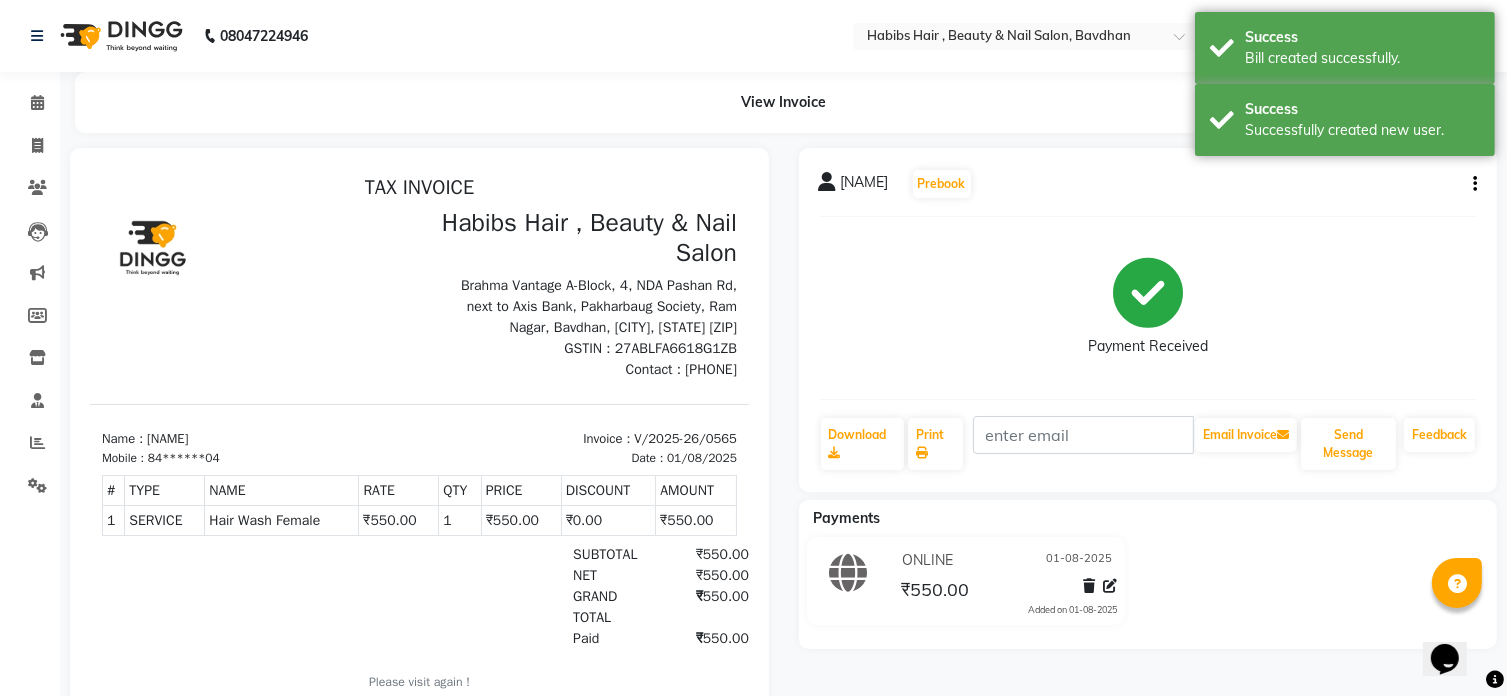 scroll, scrollTop: 0, scrollLeft: 0, axis: both 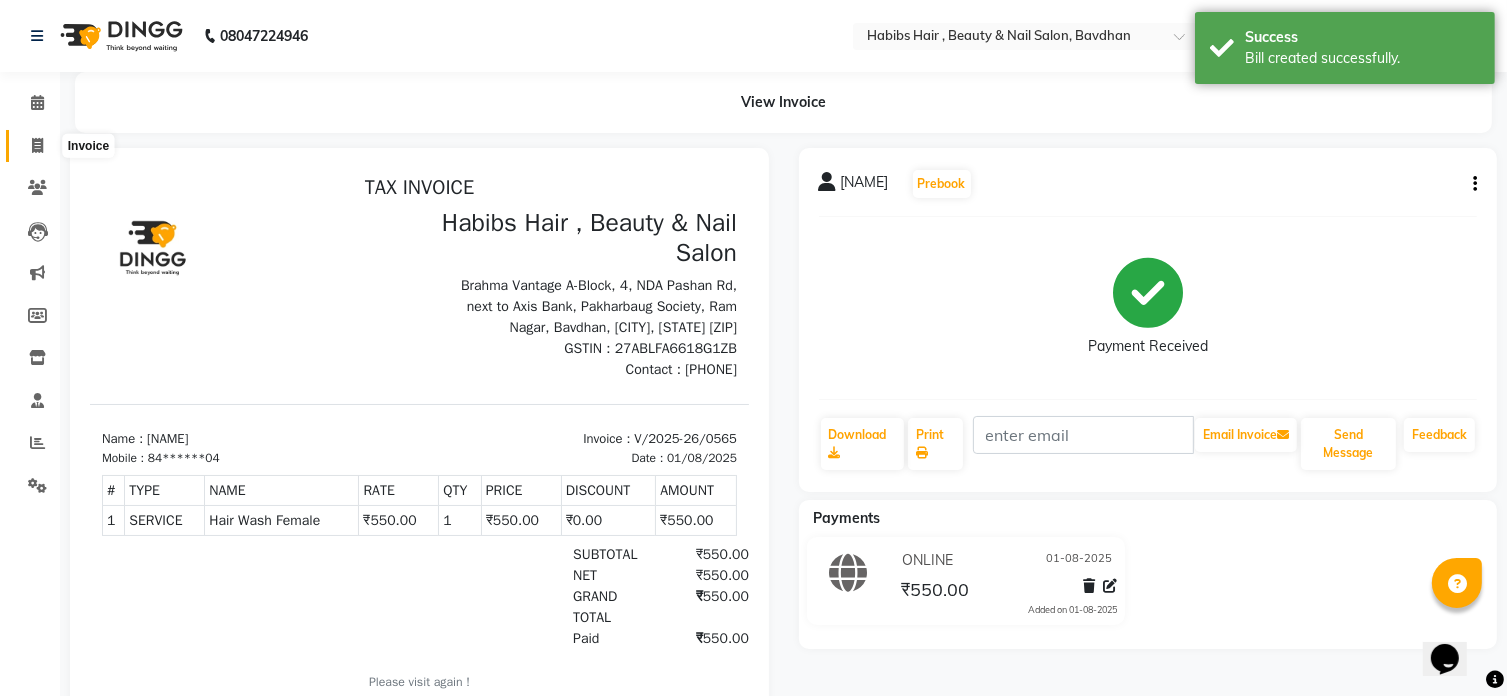 click 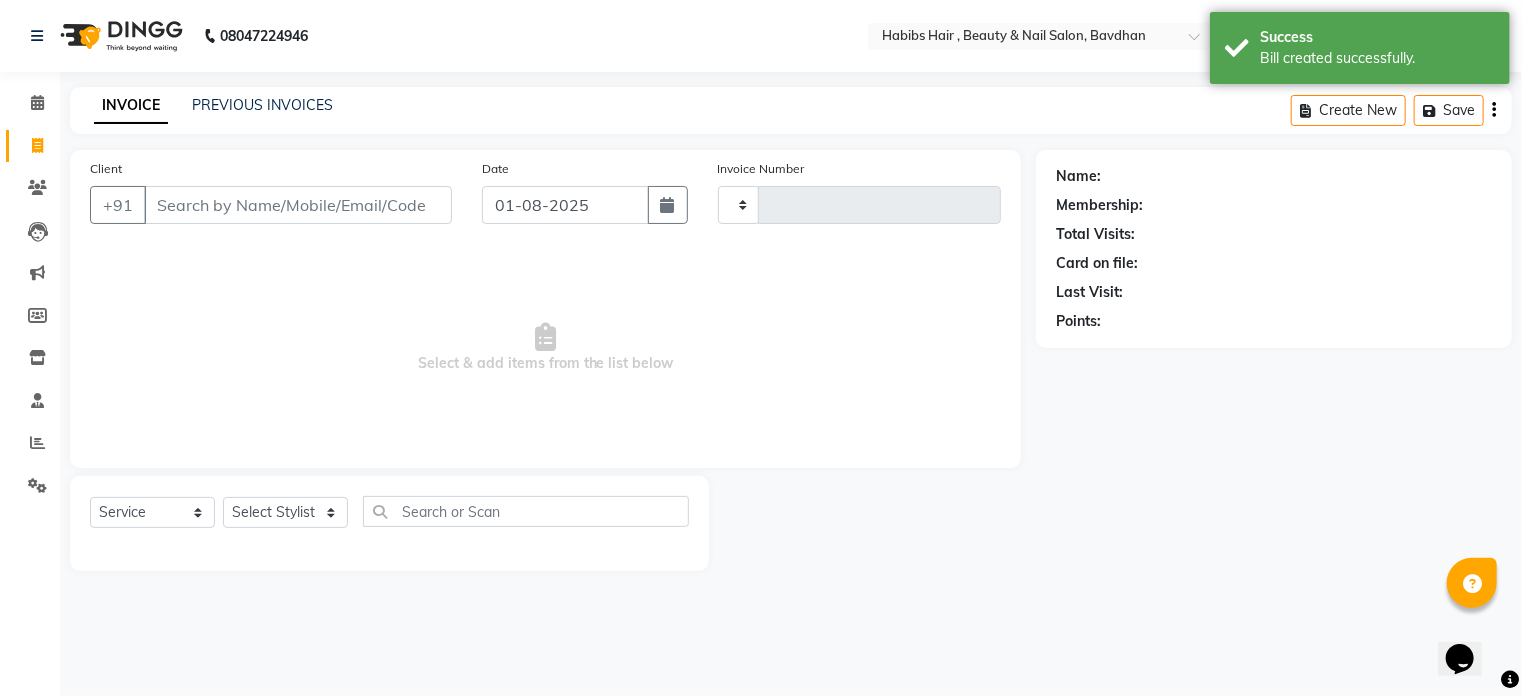 type on "0566" 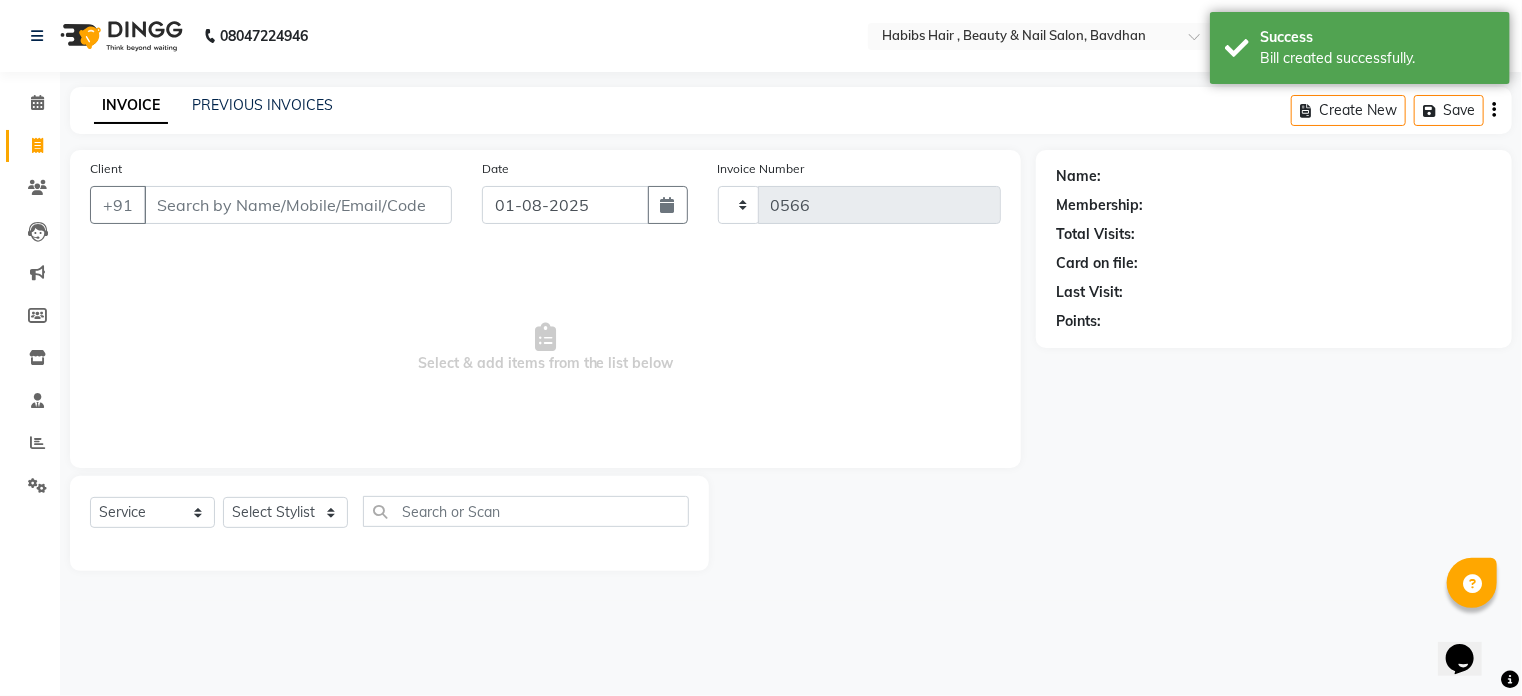 select on "7414" 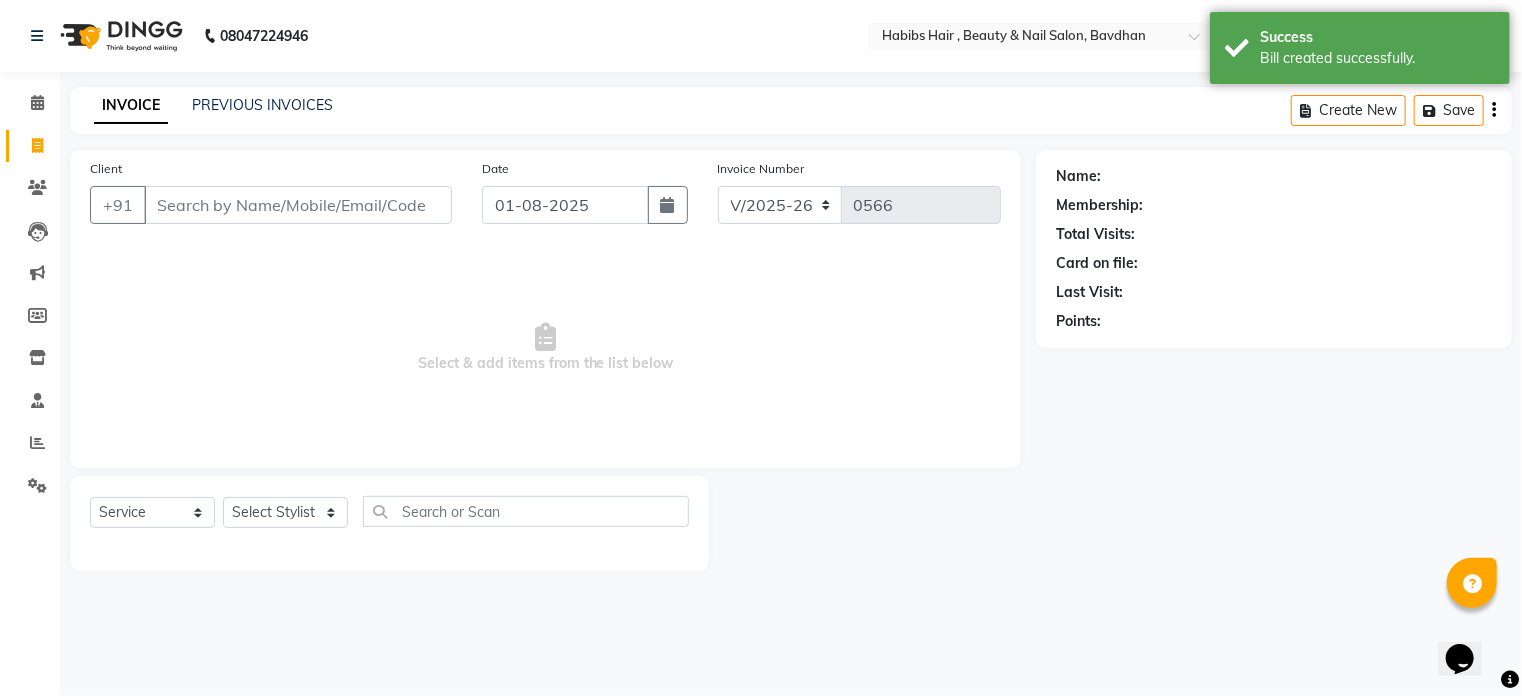 click on "Client" at bounding box center [298, 205] 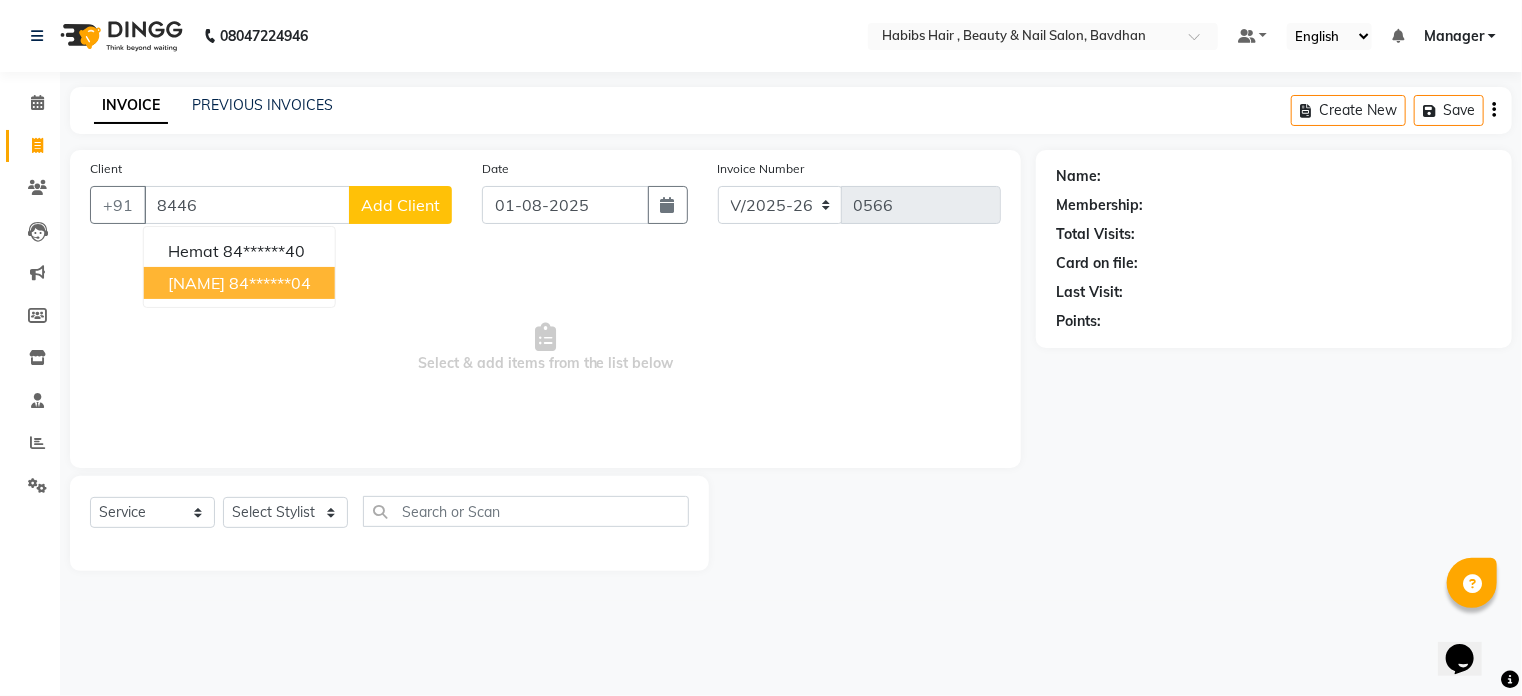 click on "[NAME]" at bounding box center (196, 283) 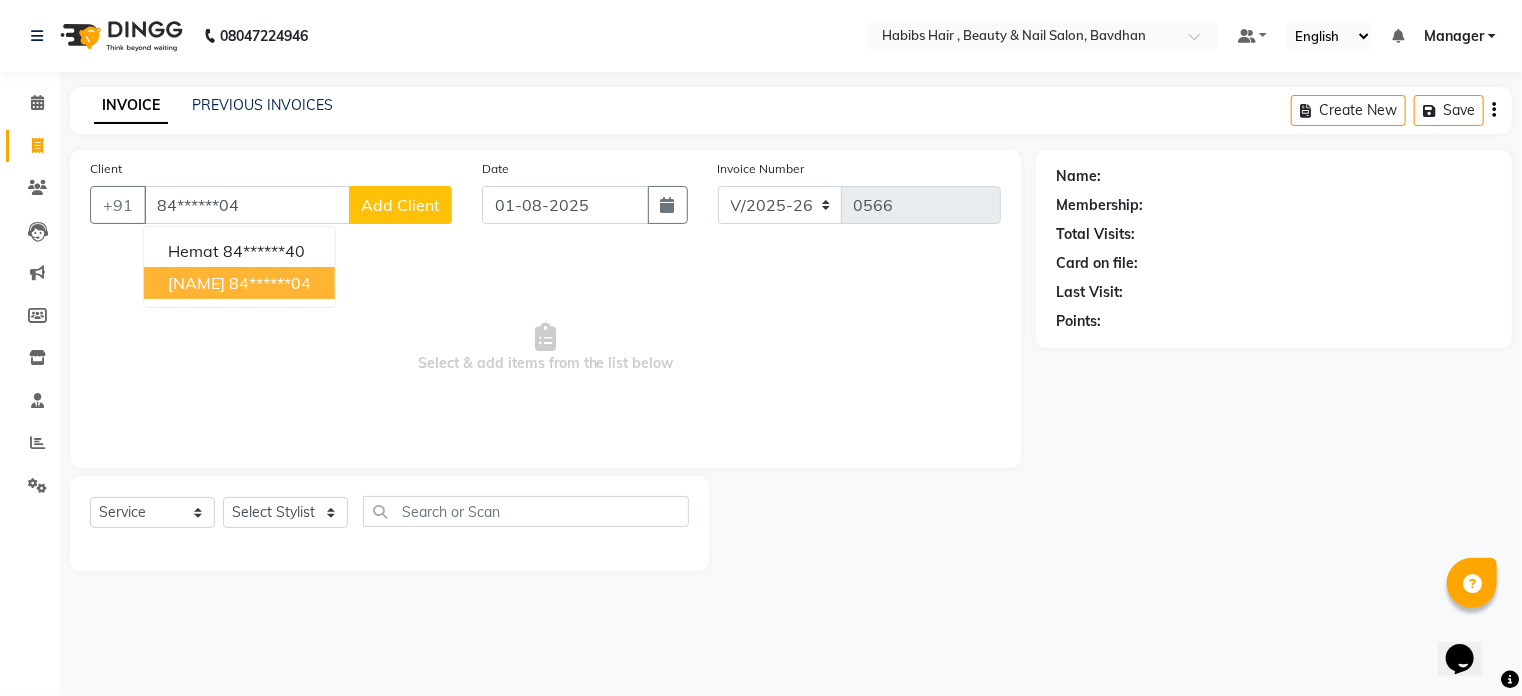 type on "84******04" 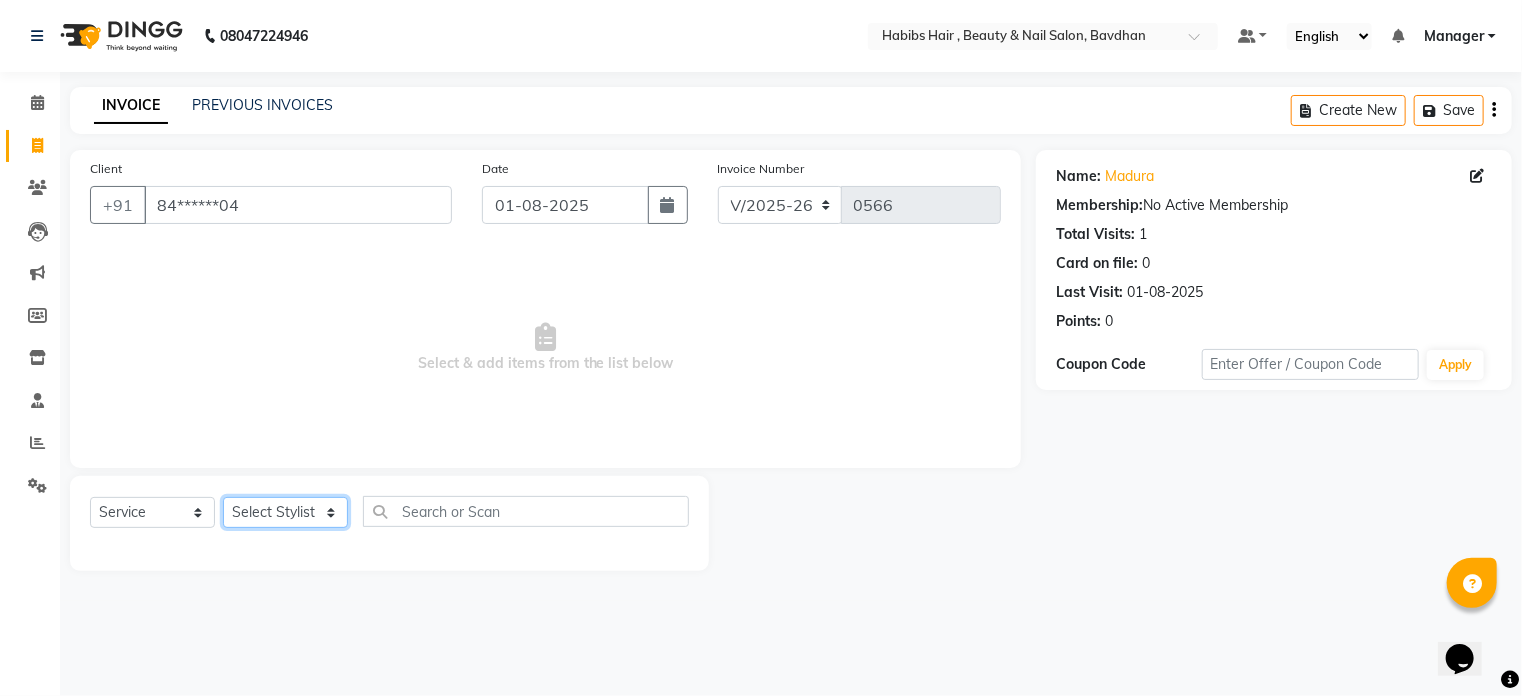 click on "Select Stylist [NAME] [NAME] [NAME] [NAME] [NAME] Manager [NAME] [NAME] [NAME] [NAME]" 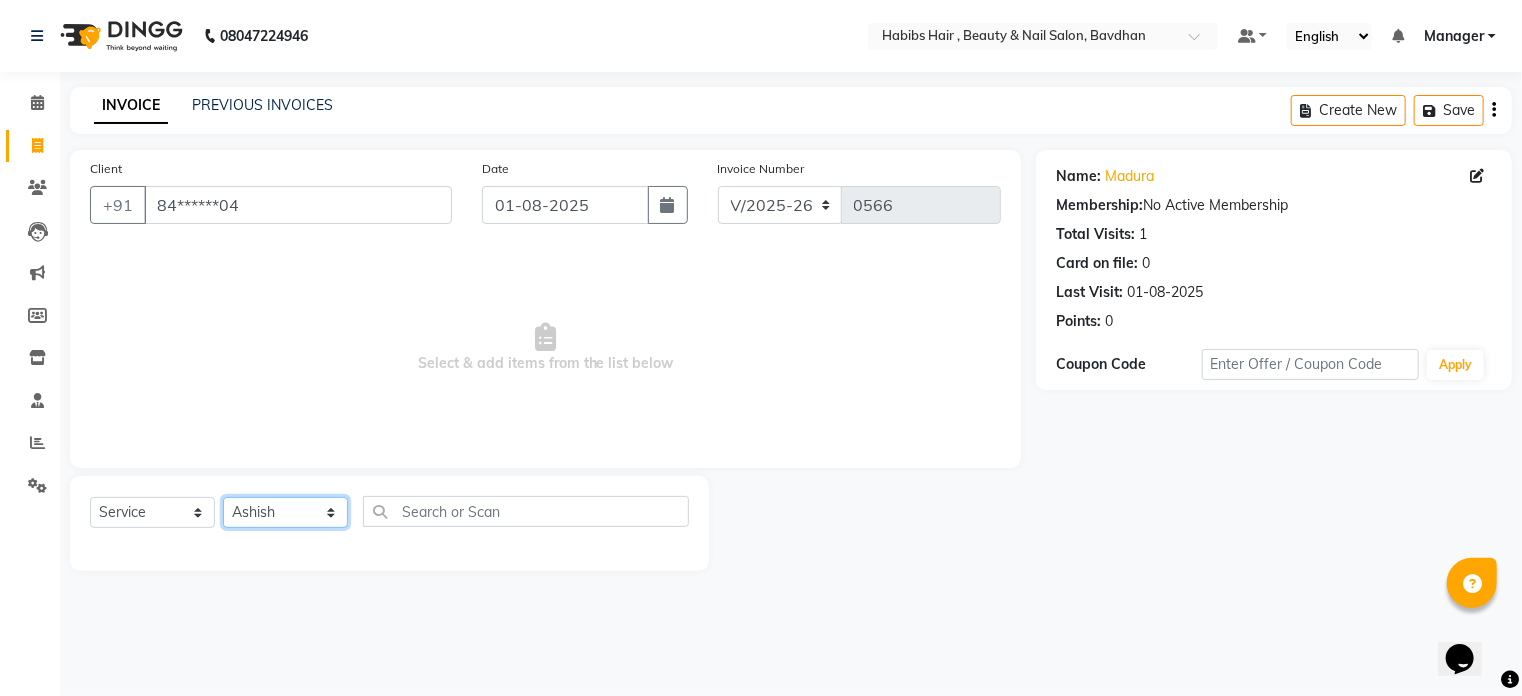 click on "Select Stylist [NAME] [NAME] [NAME] [NAME] [NAME] Manager [NAME] [NAME] [NAME] [NAME]" 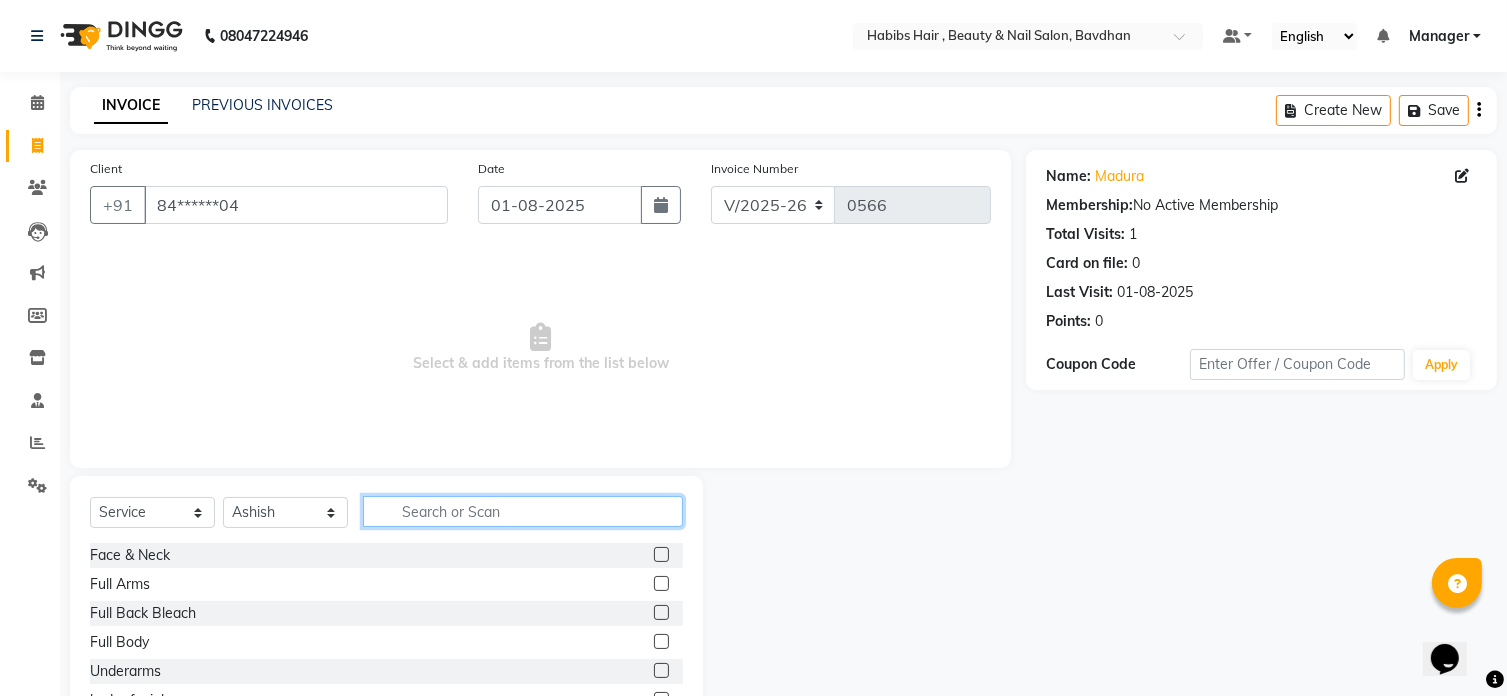 click 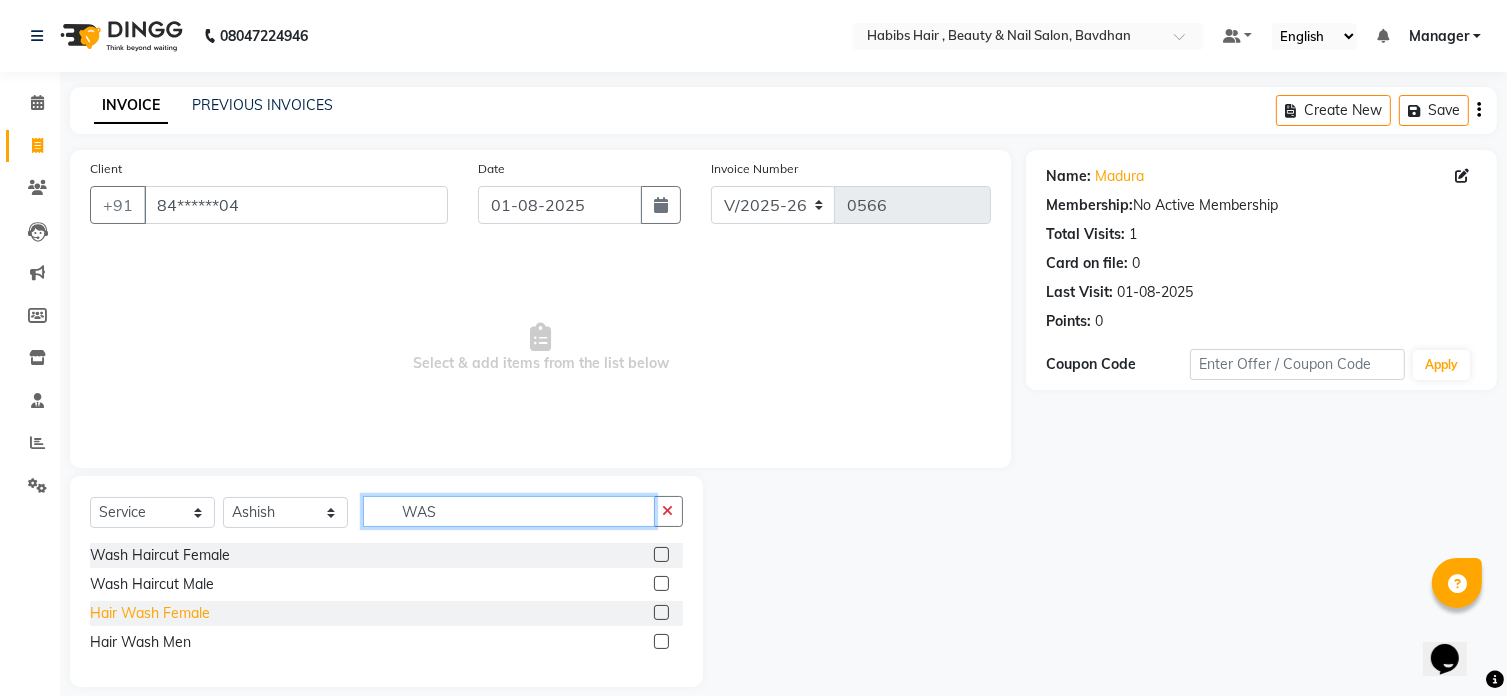 type on "WAS" 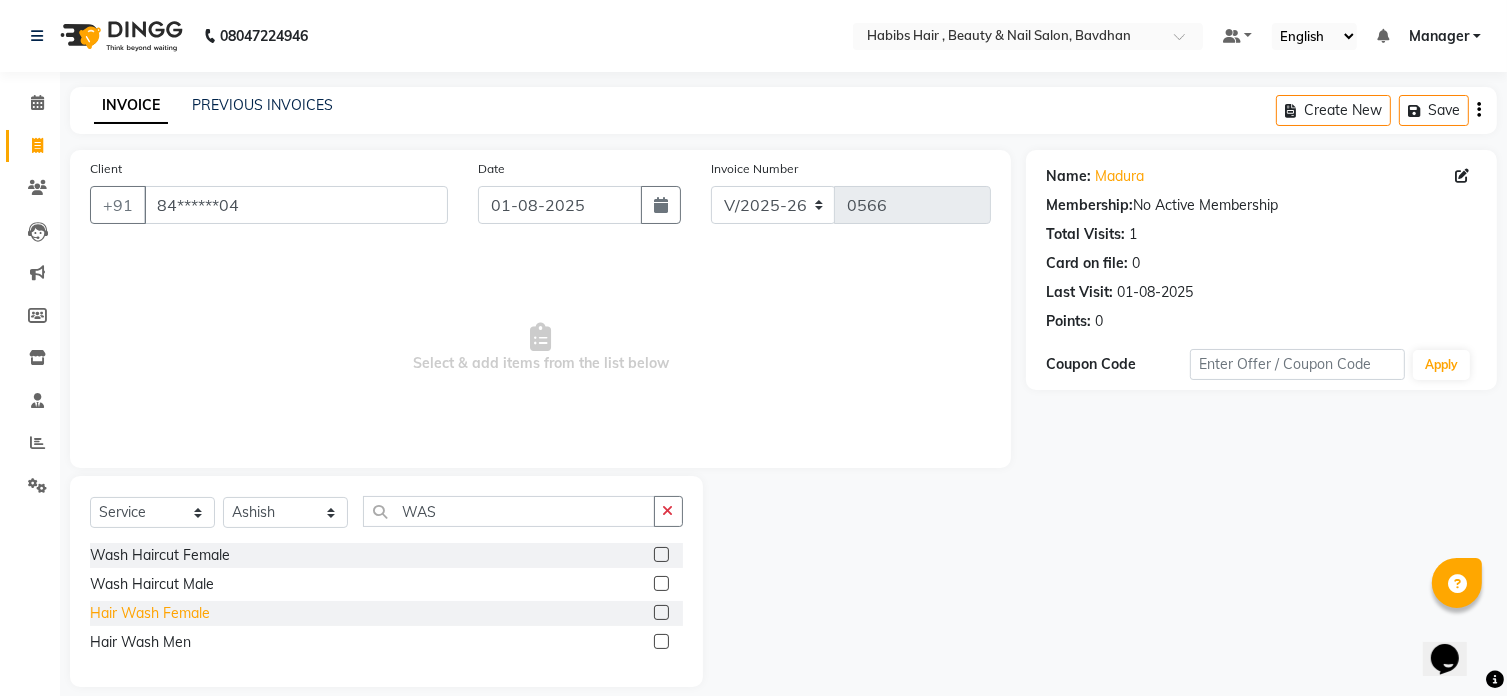 click on "Hair Wash Female" 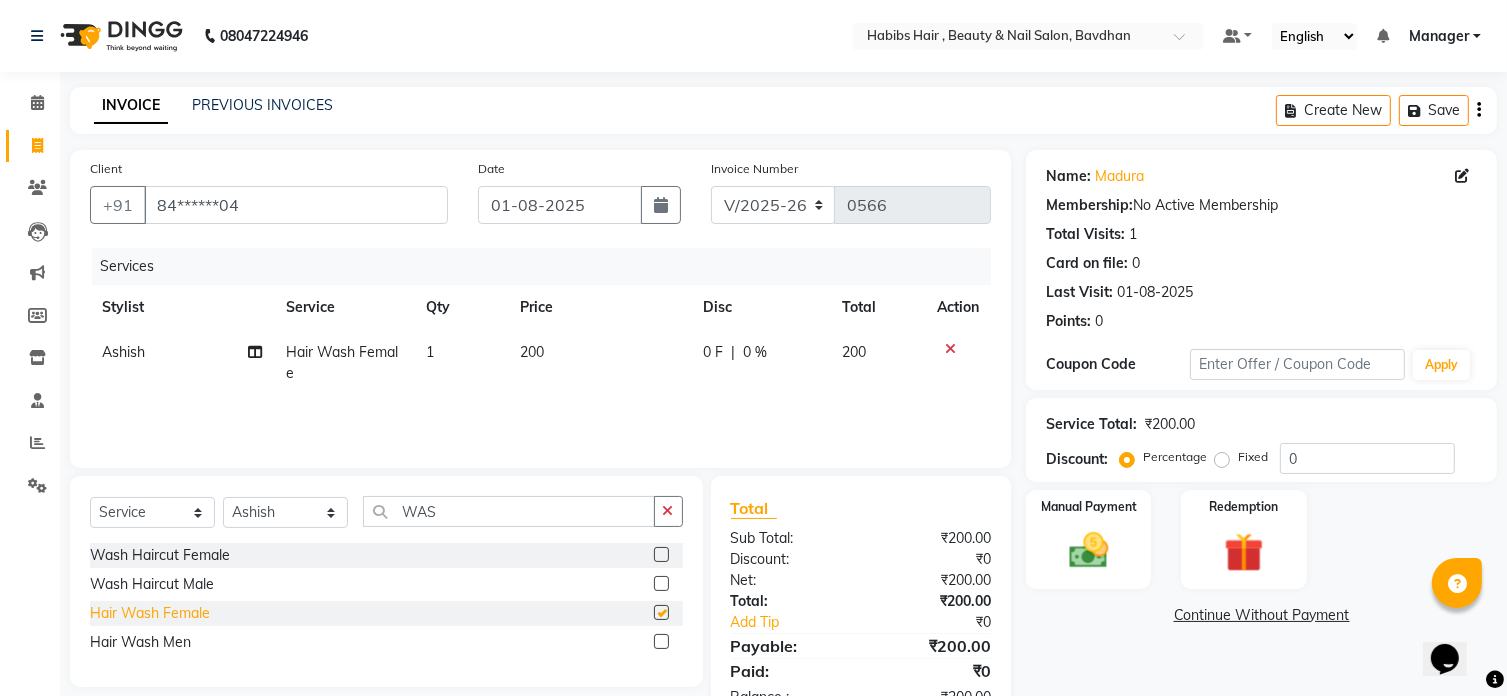 checkbox on "false" 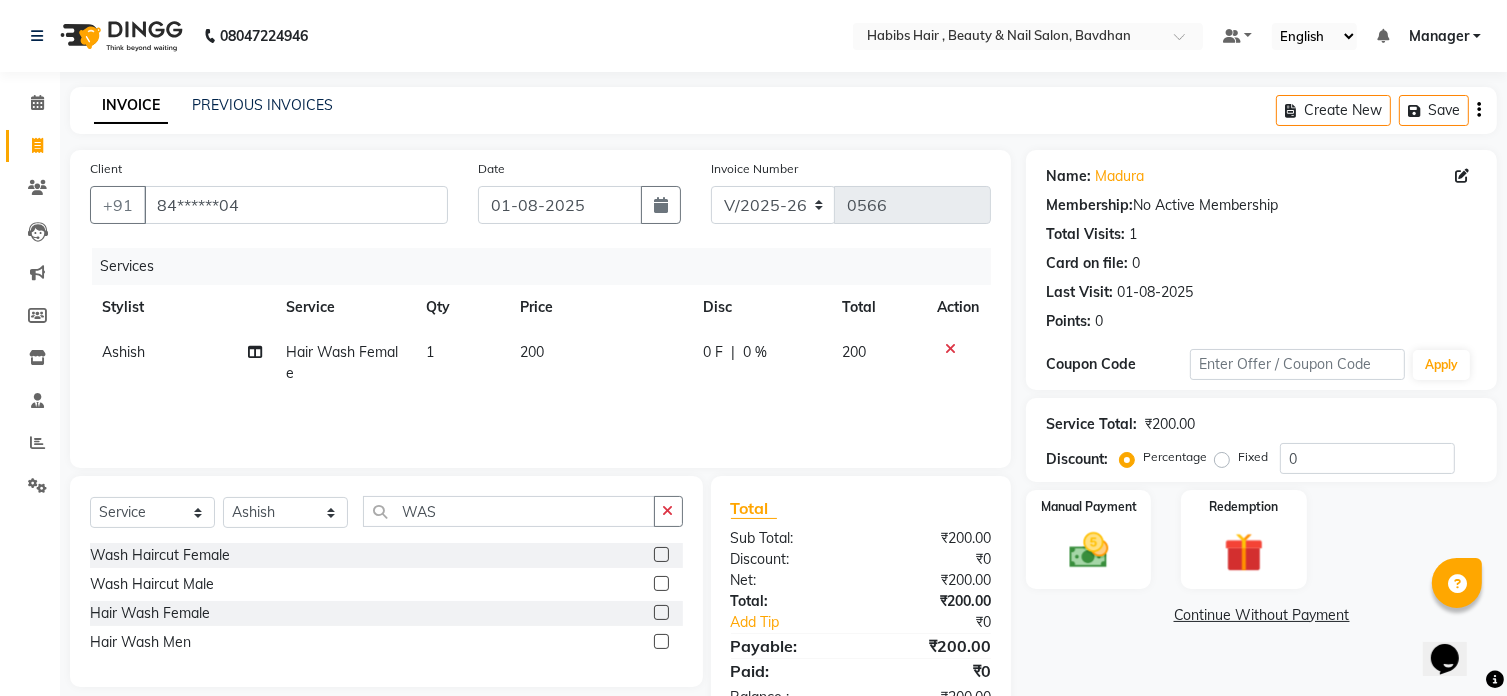 click on "200" 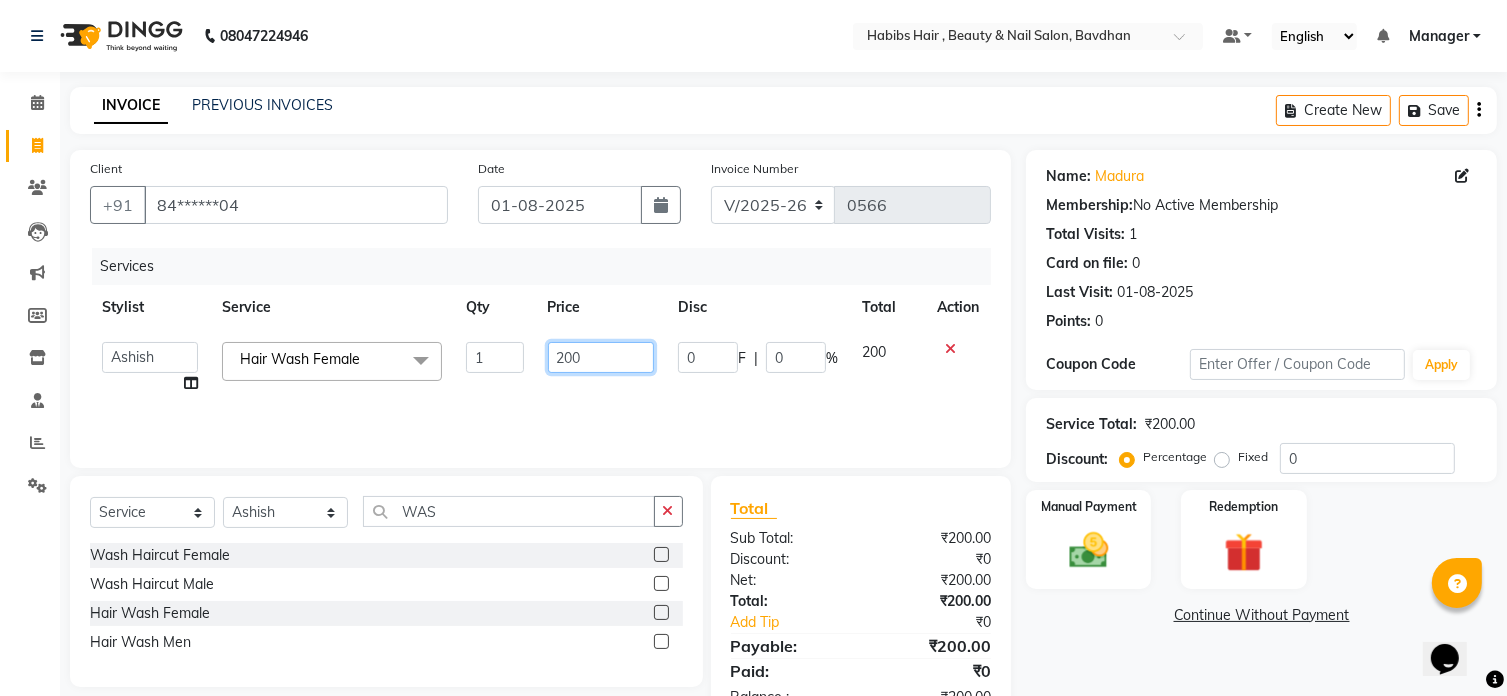 click on "200" 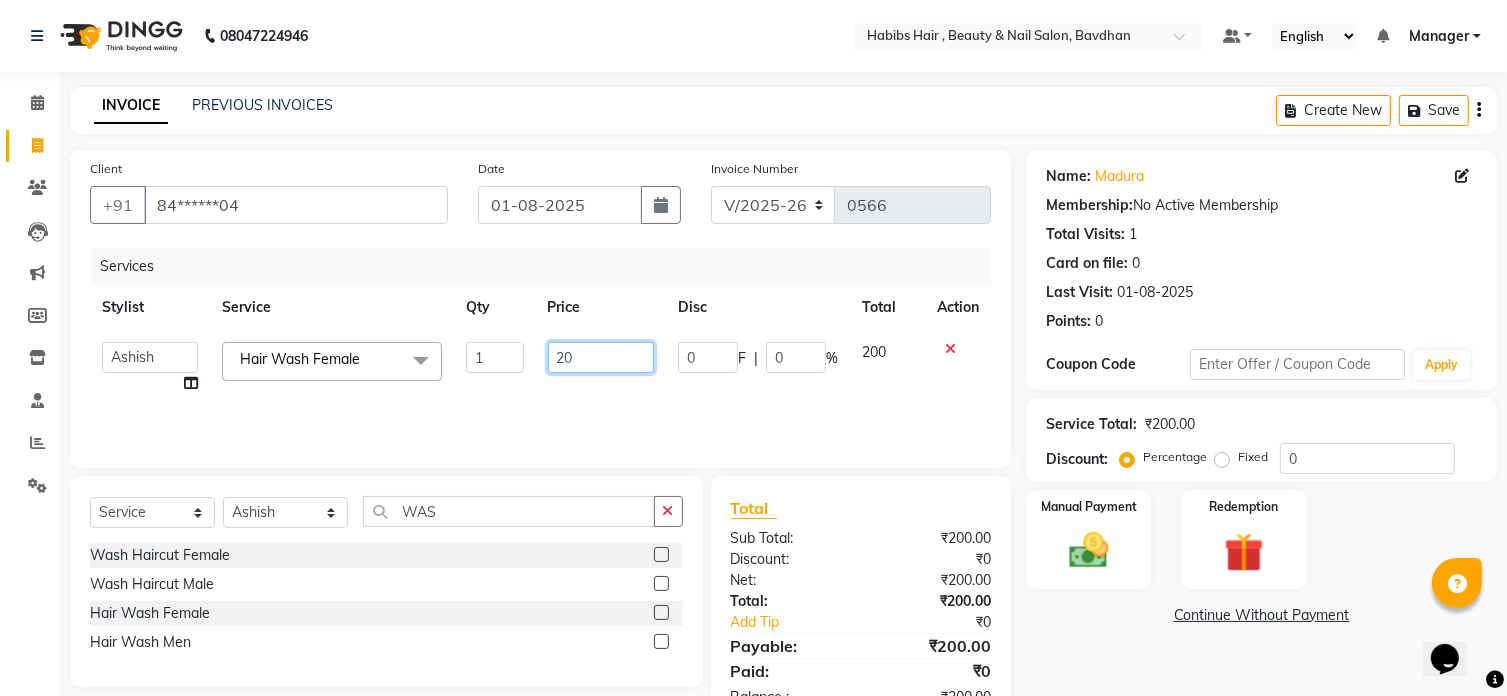type on "2" 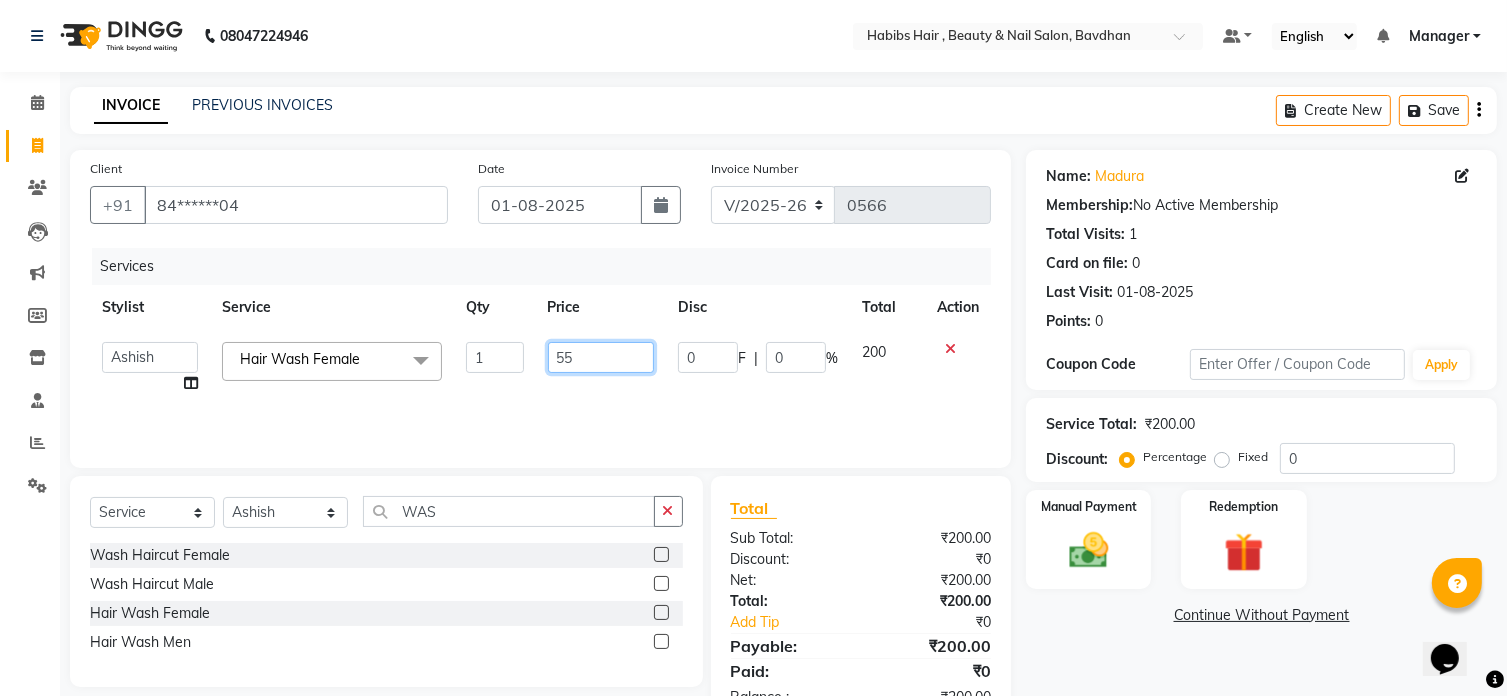 type on "550" 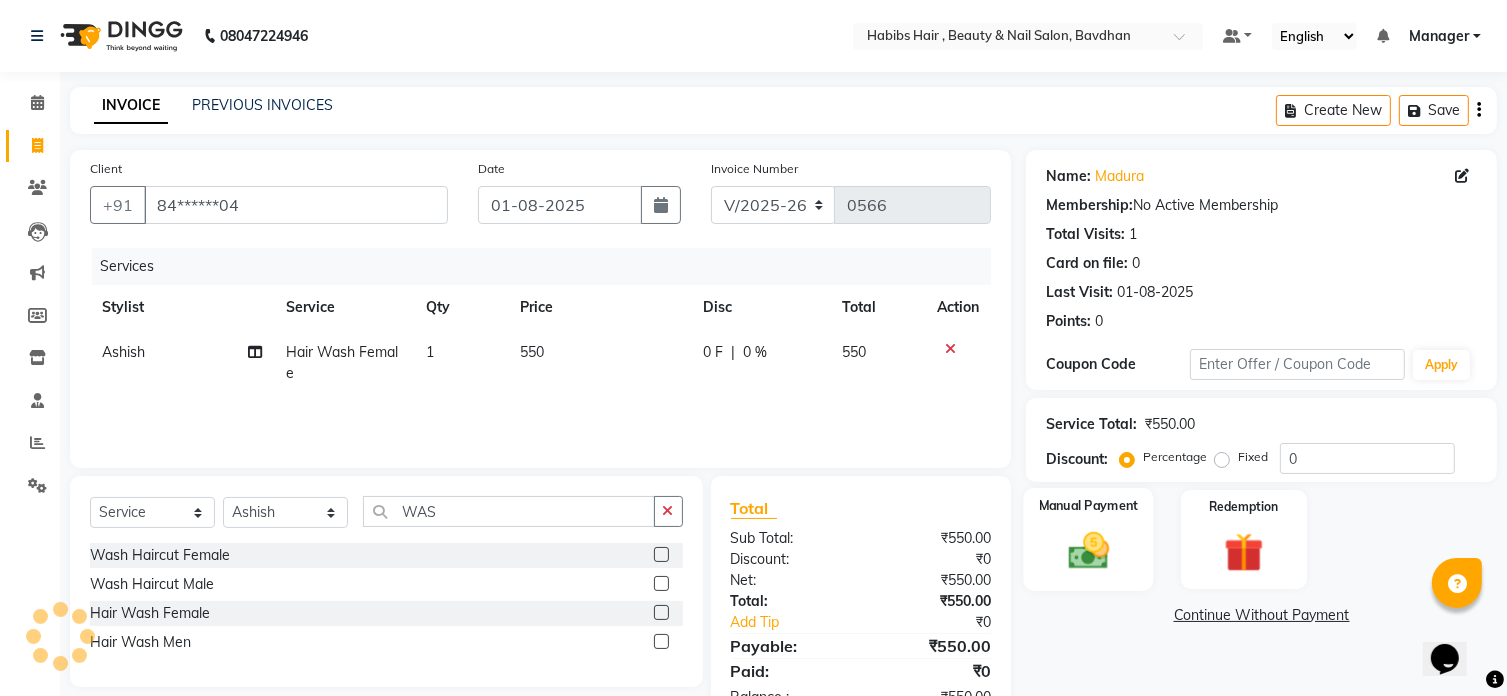 click on "Manual Payment" 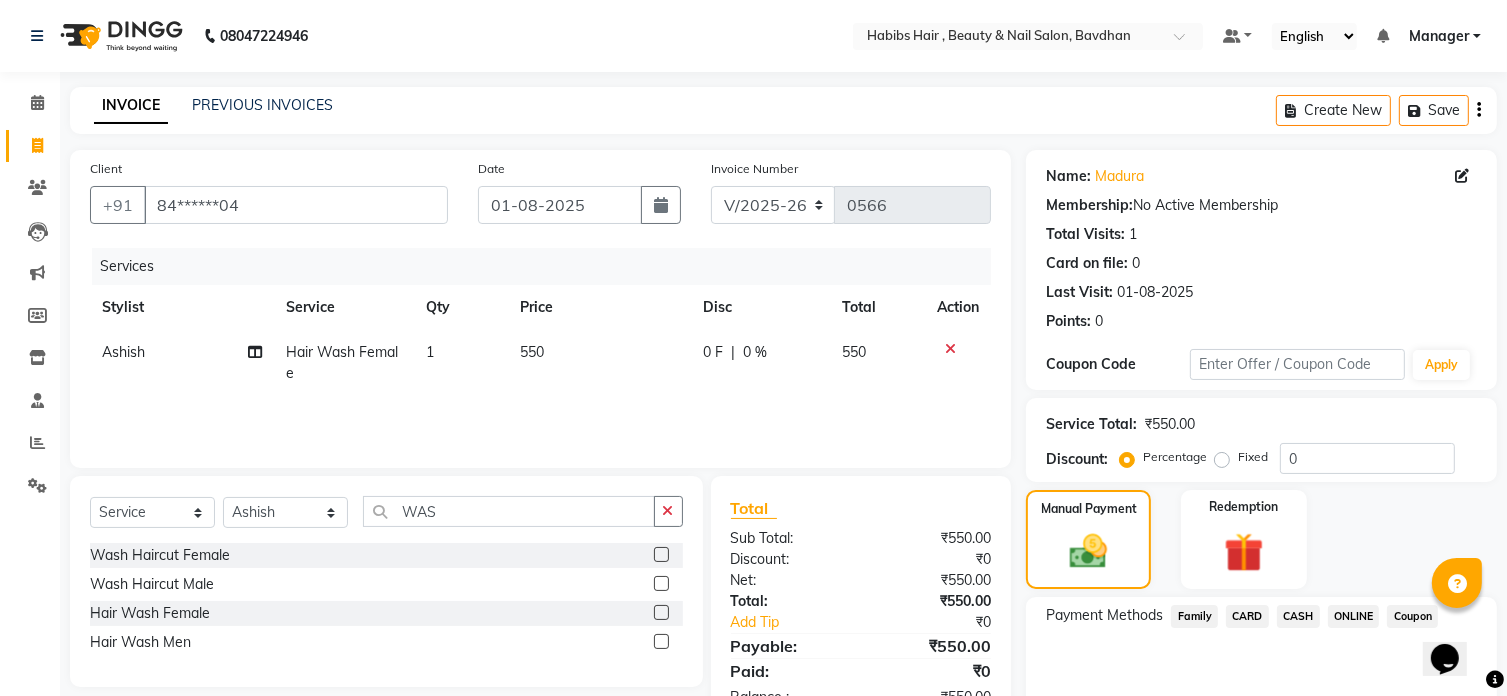 click on "ONLINE" 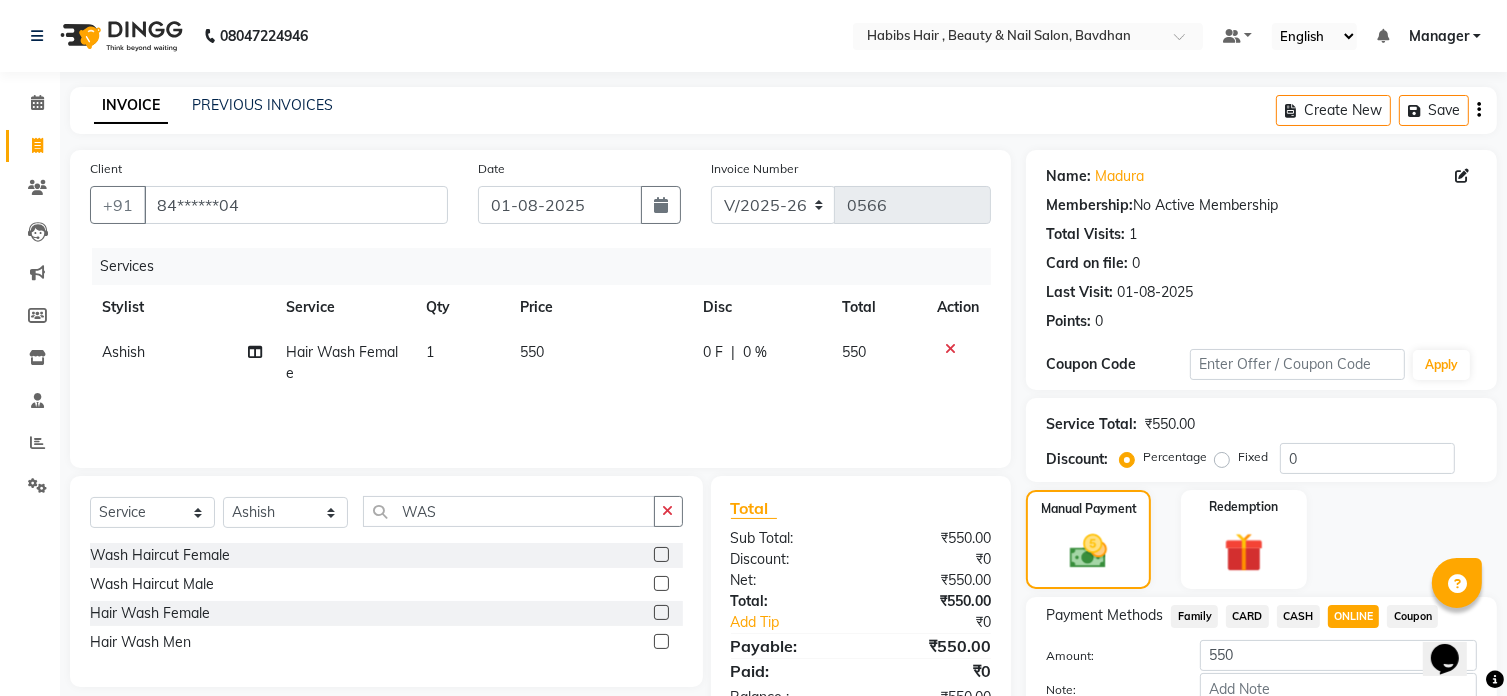 scroll, scrollTop: 122, scrollLeft: 0, axis: vertical 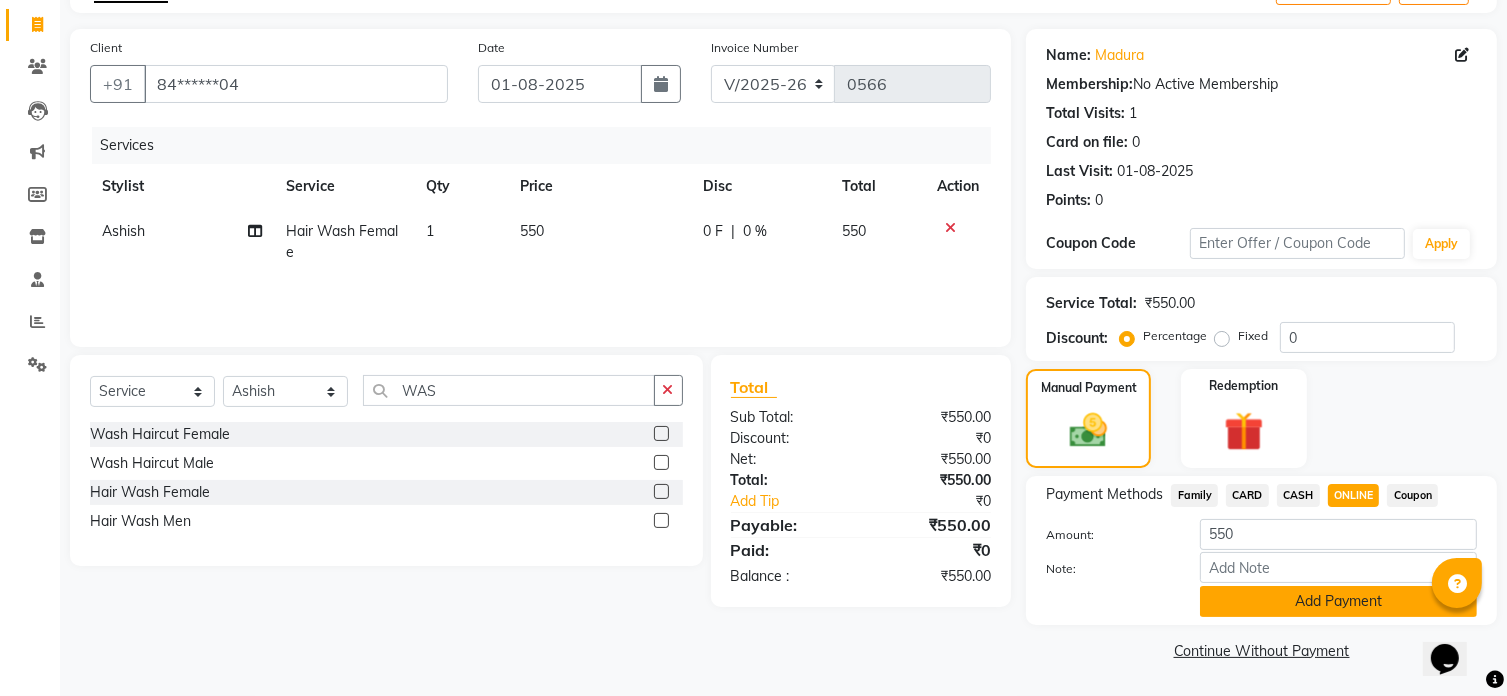 click on "Add Payment" 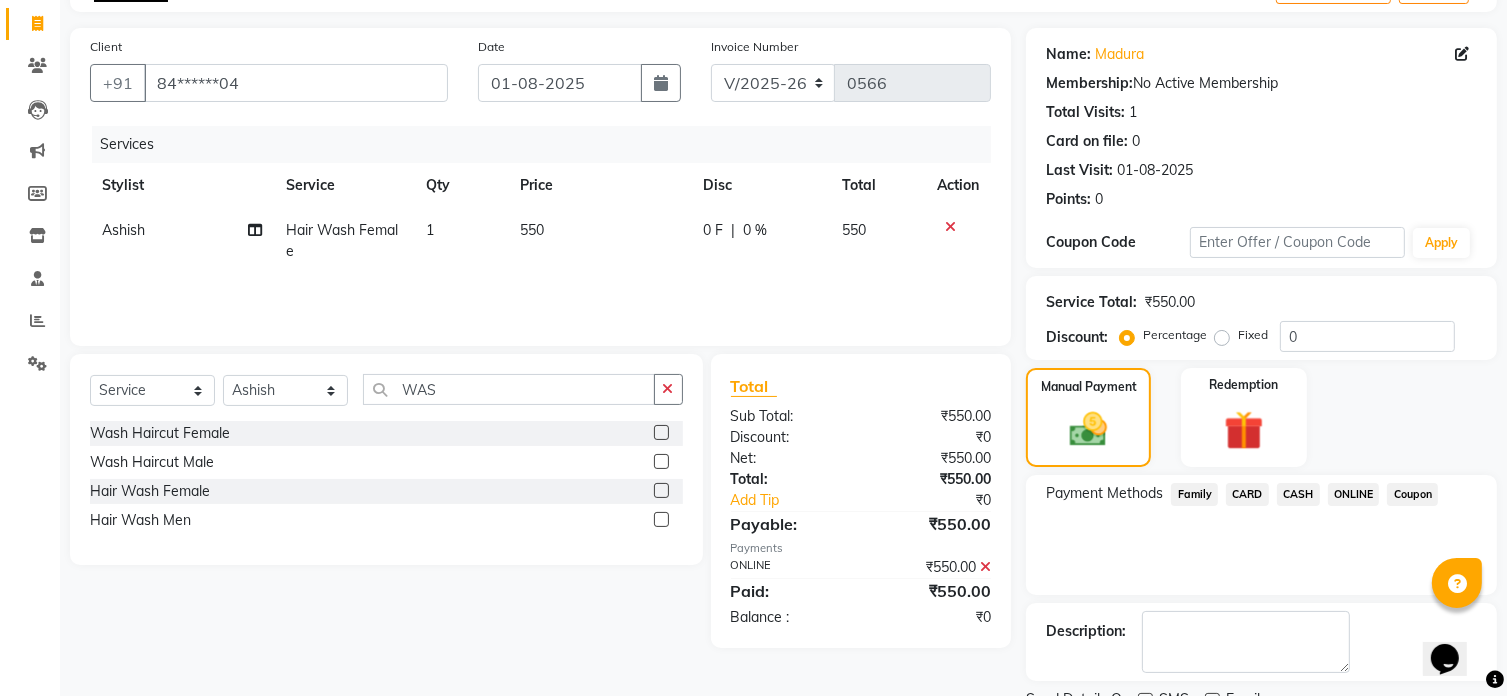 scroll, scrollTop: 204, scrollLeft: 0, axis: vertical 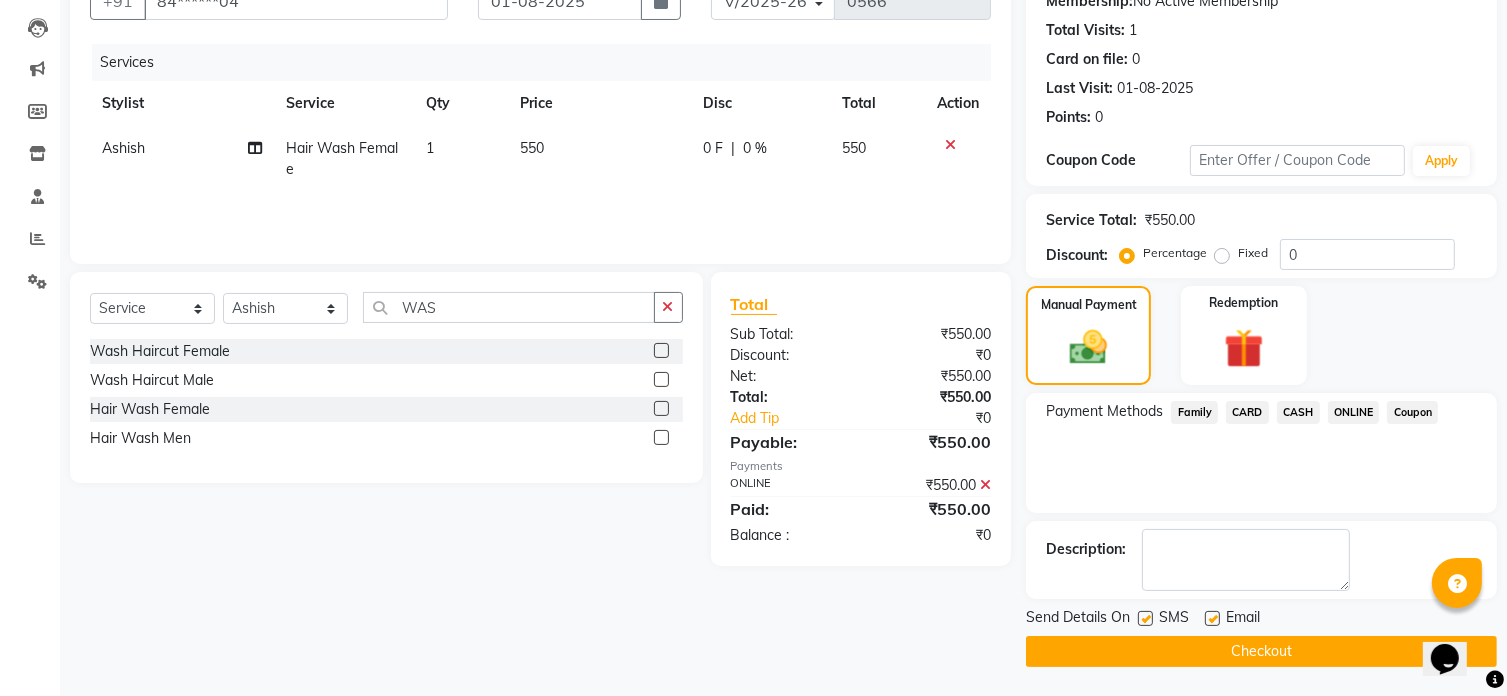click on "Checkout" 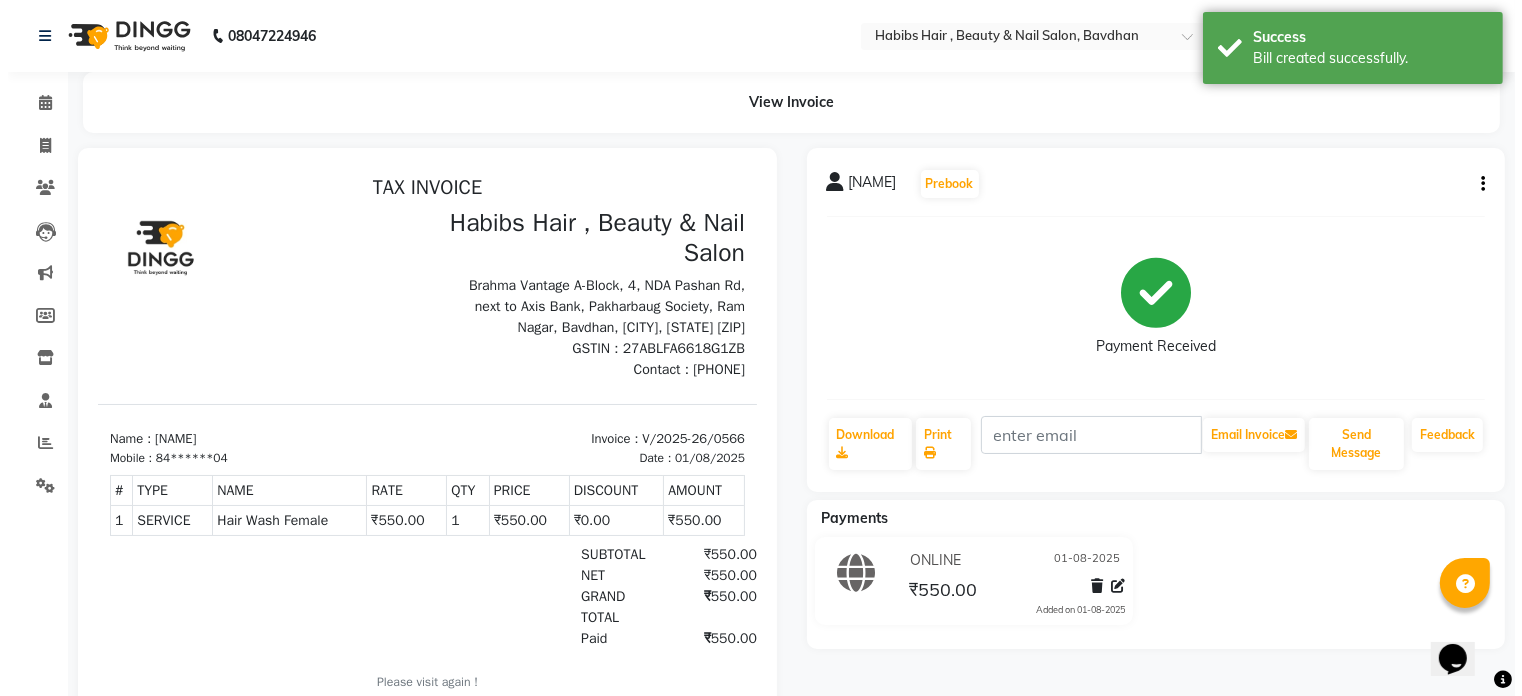 scroll, scrollTop: 0, scrollLeft: 0, axis: both 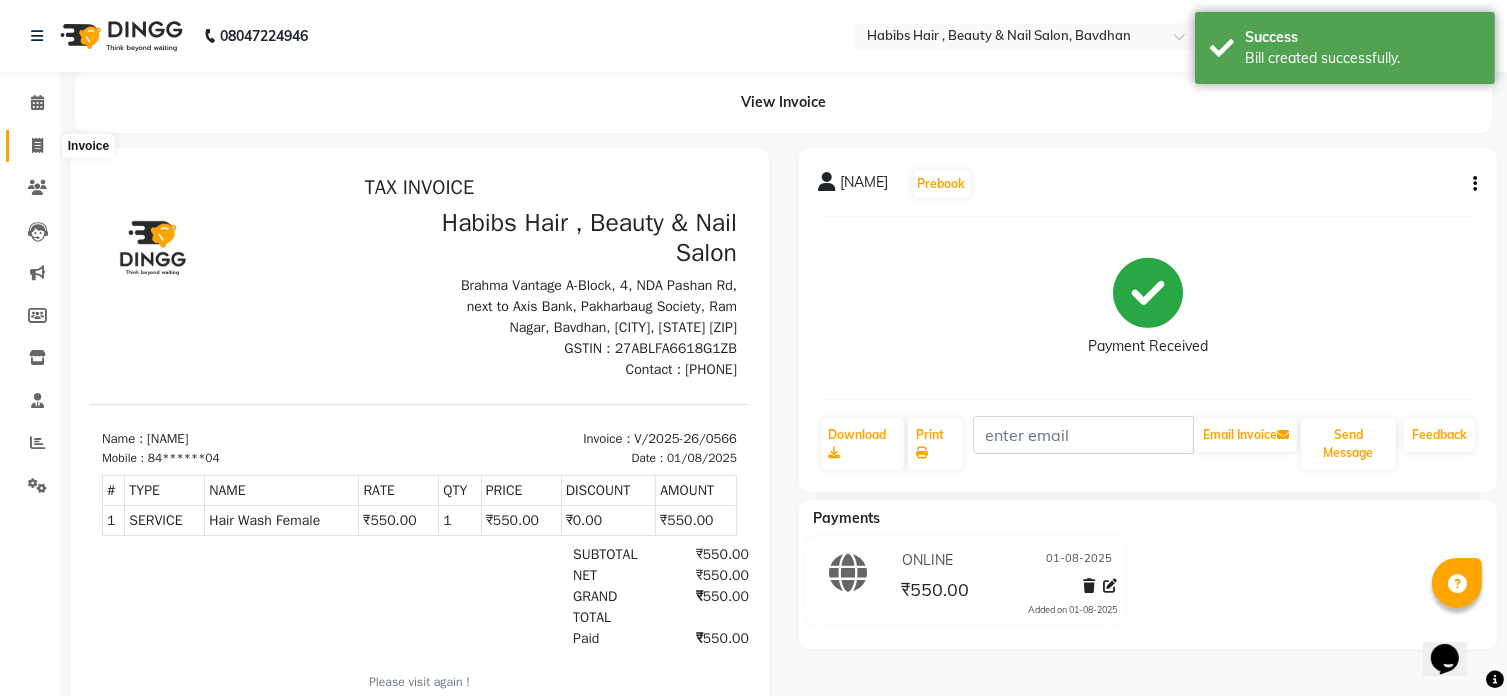click 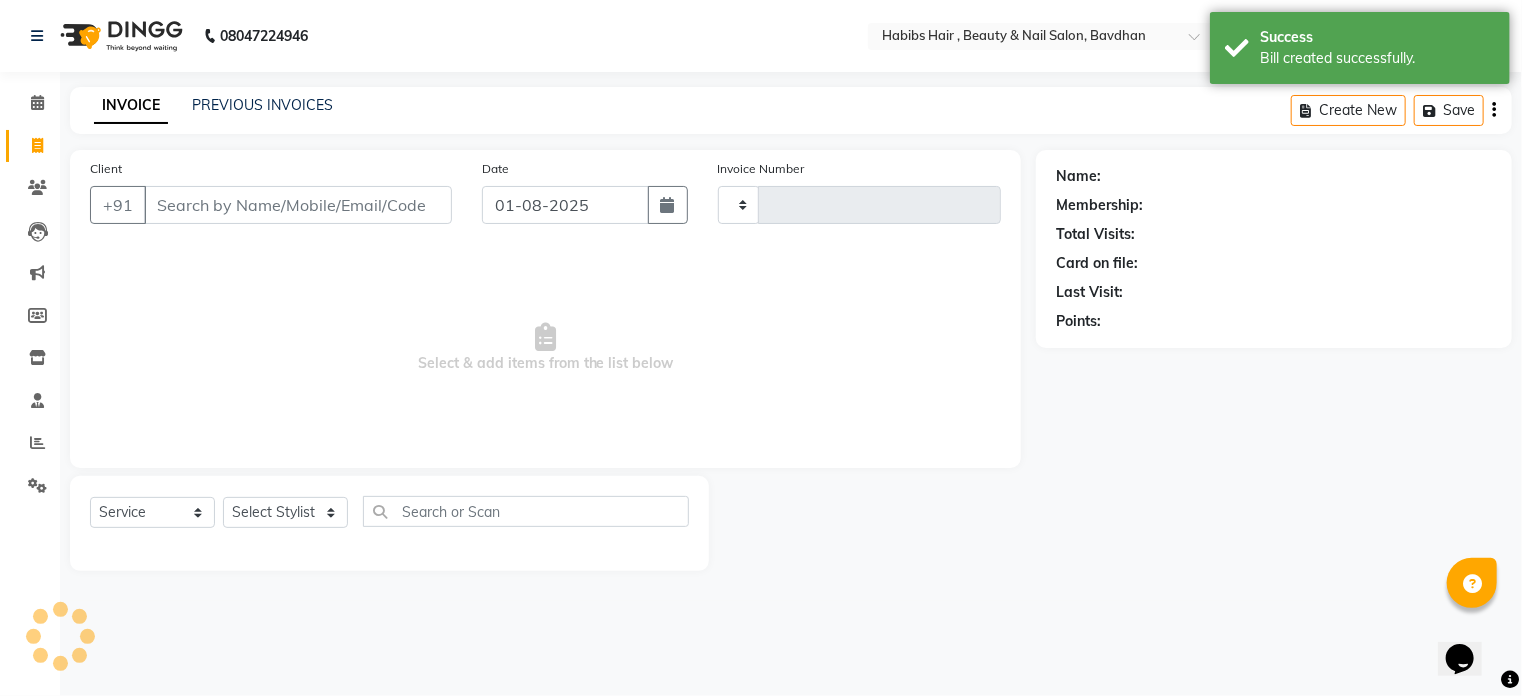 type on "0567" 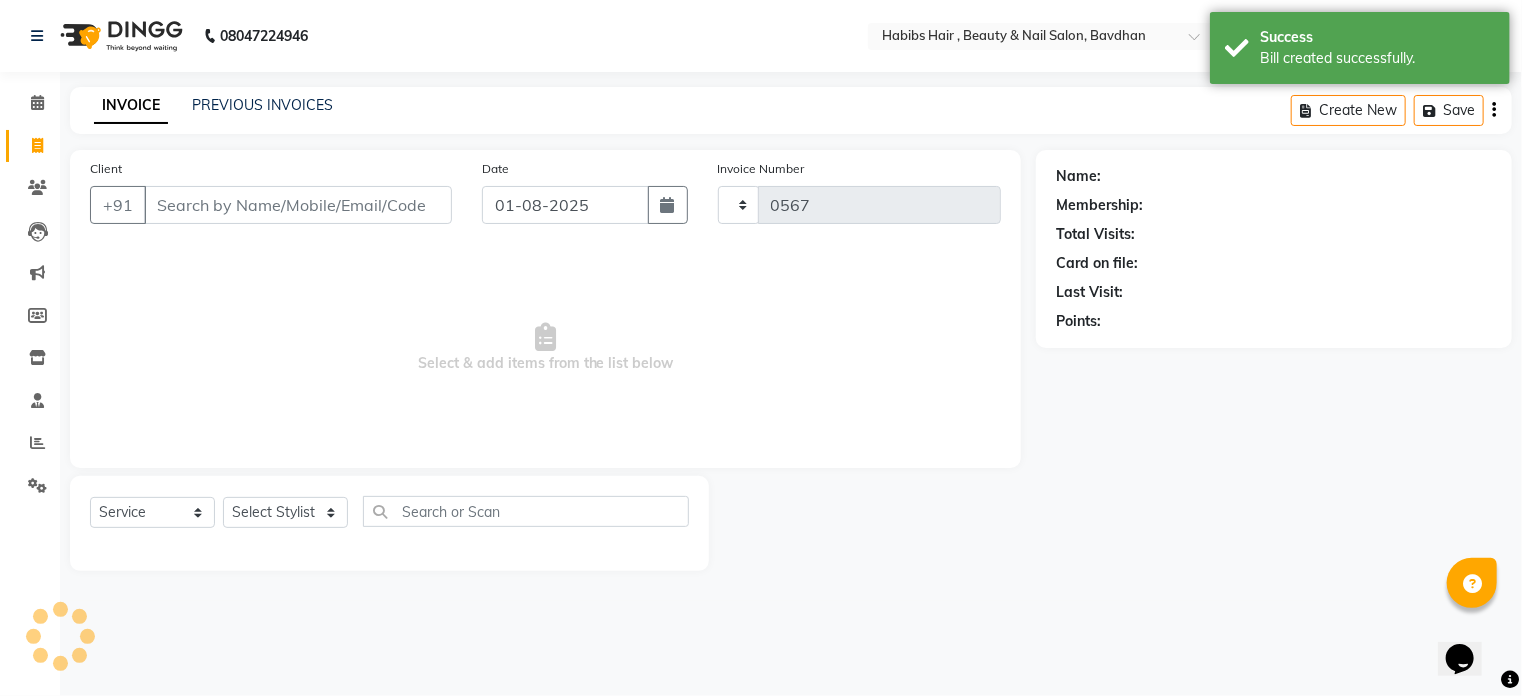 select on "7414" 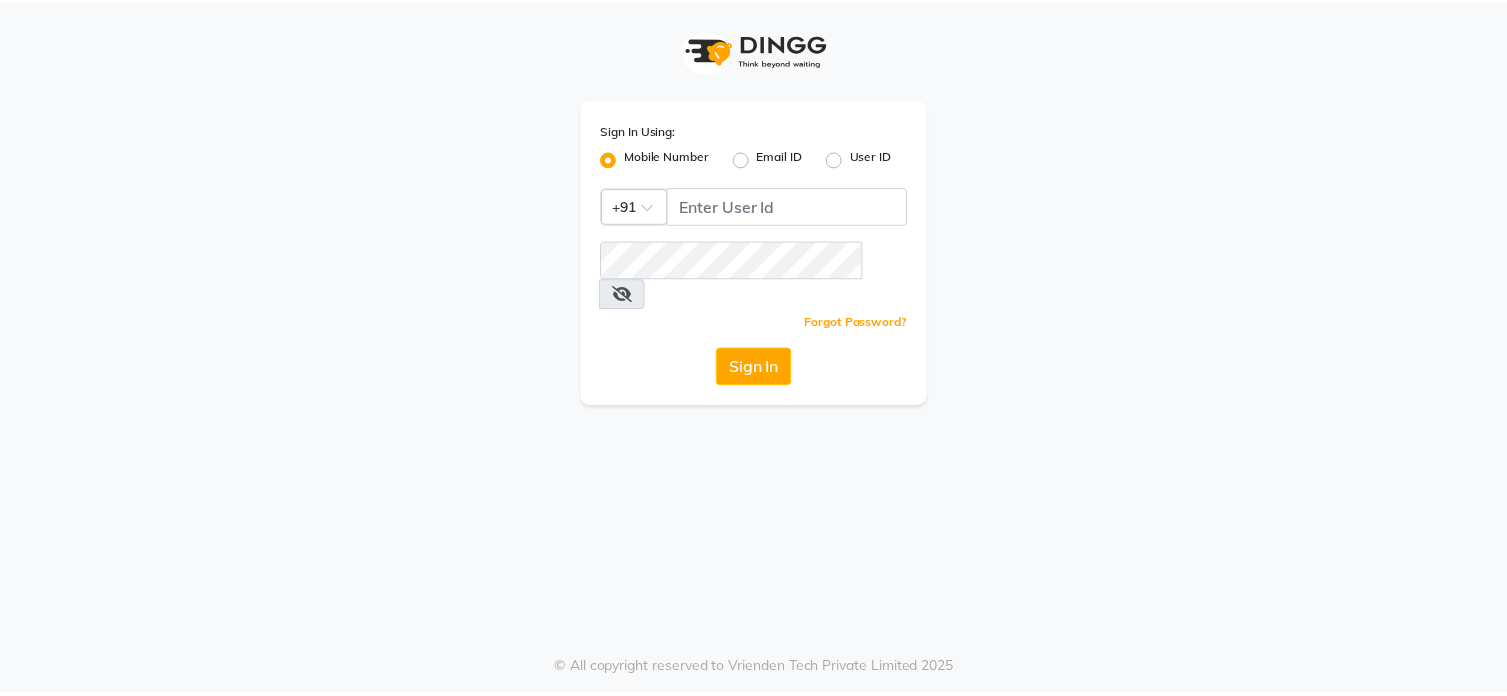 scroll, scrollTop: 0, scrollLeft: 0, axis: both 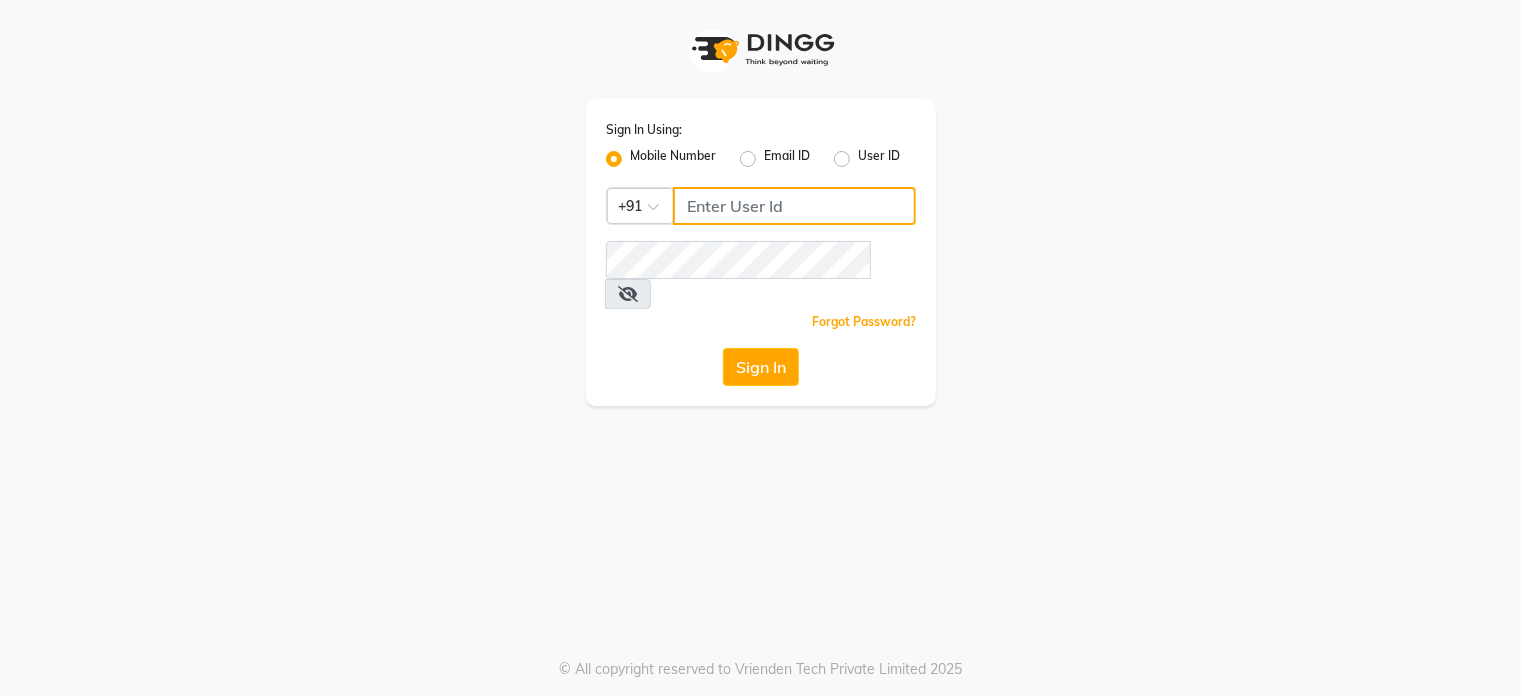 click 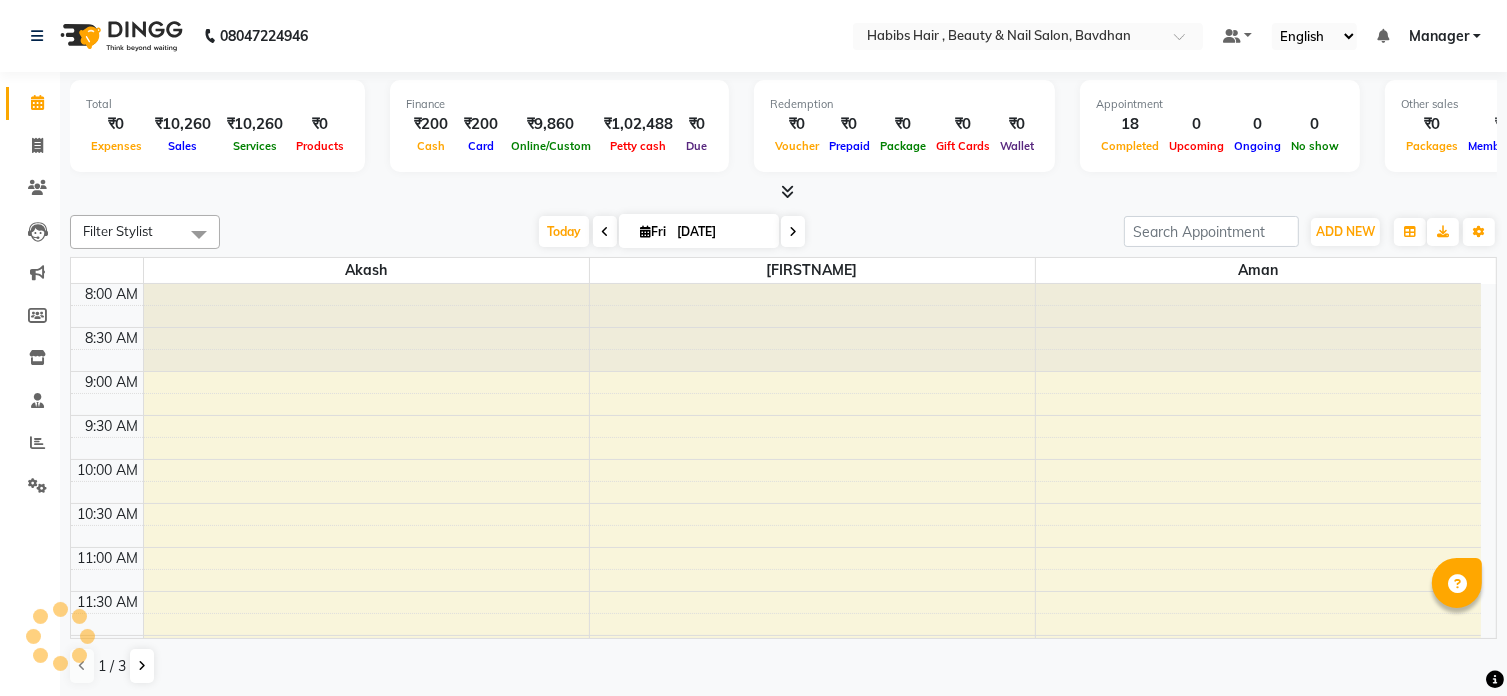 scroll, scrollTop: 740, scrollLeft: 0, axis: vertical 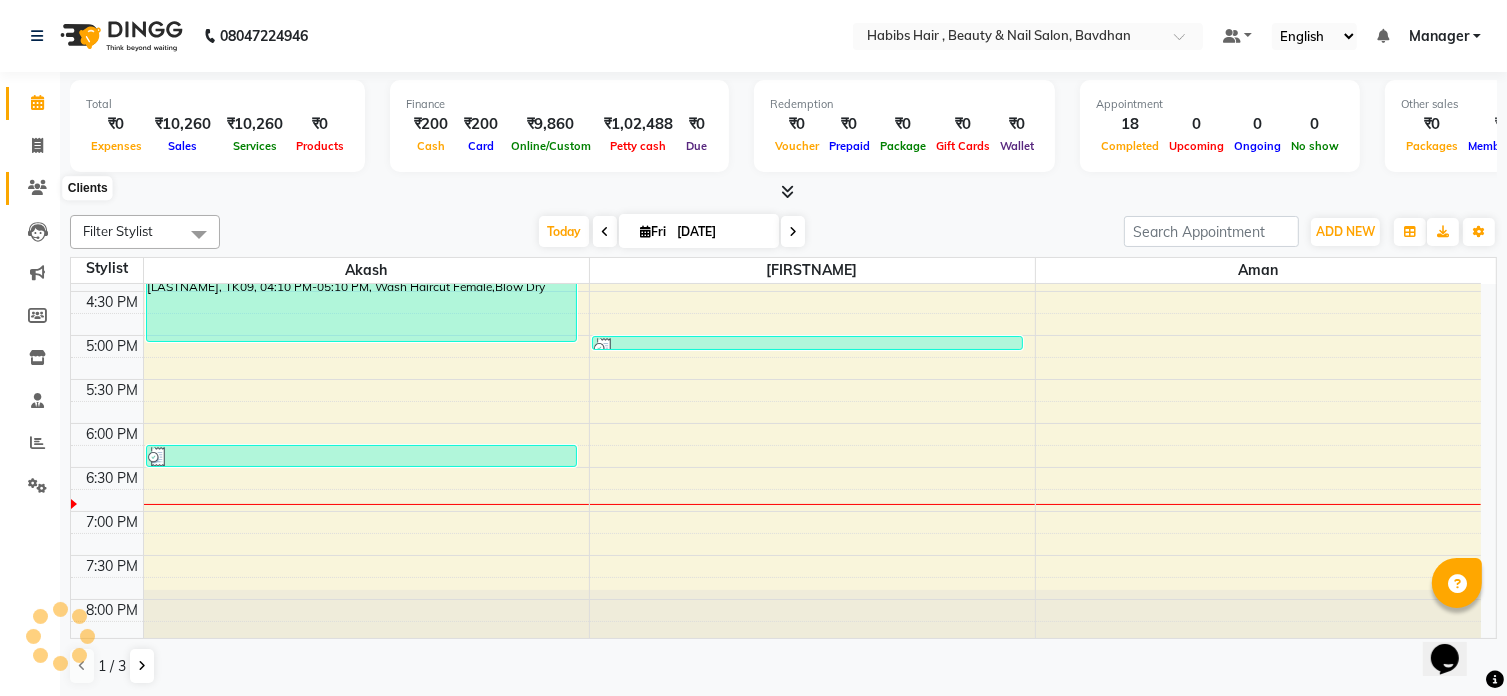 click 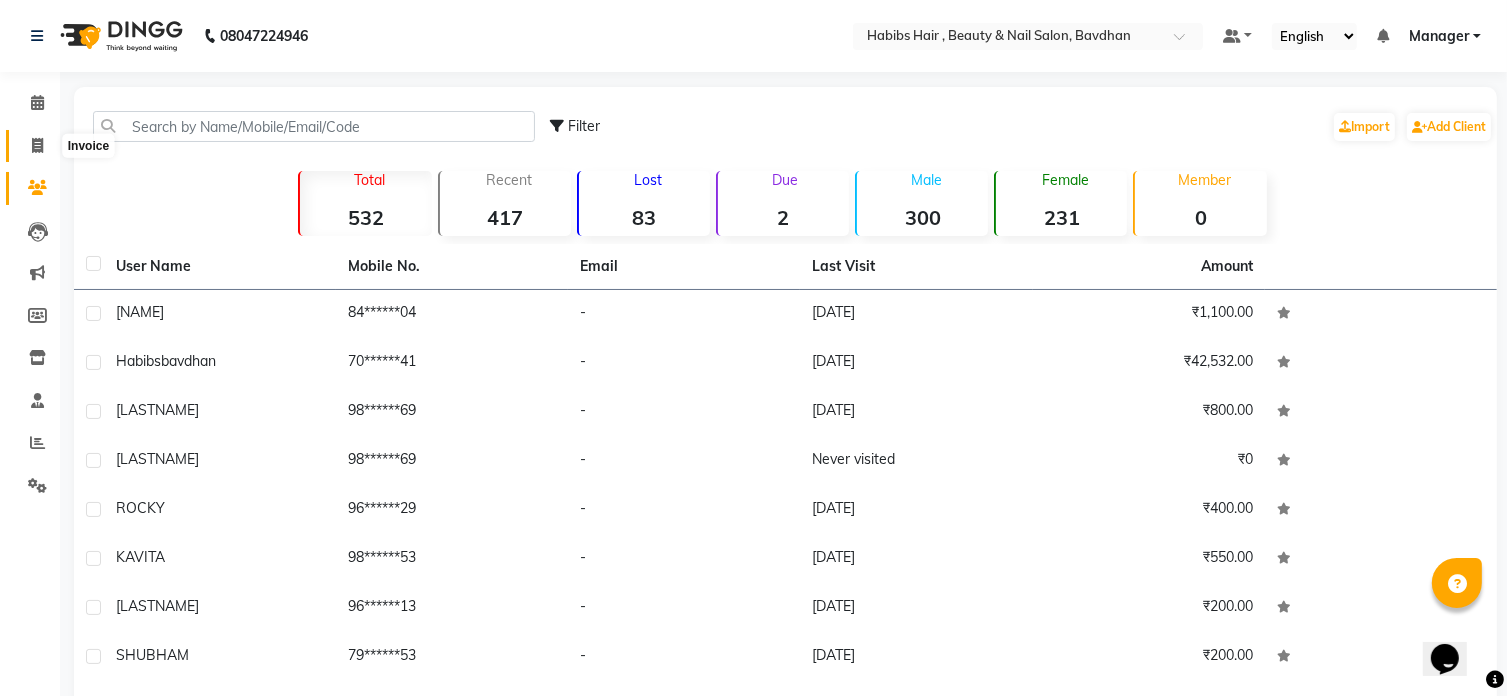 click 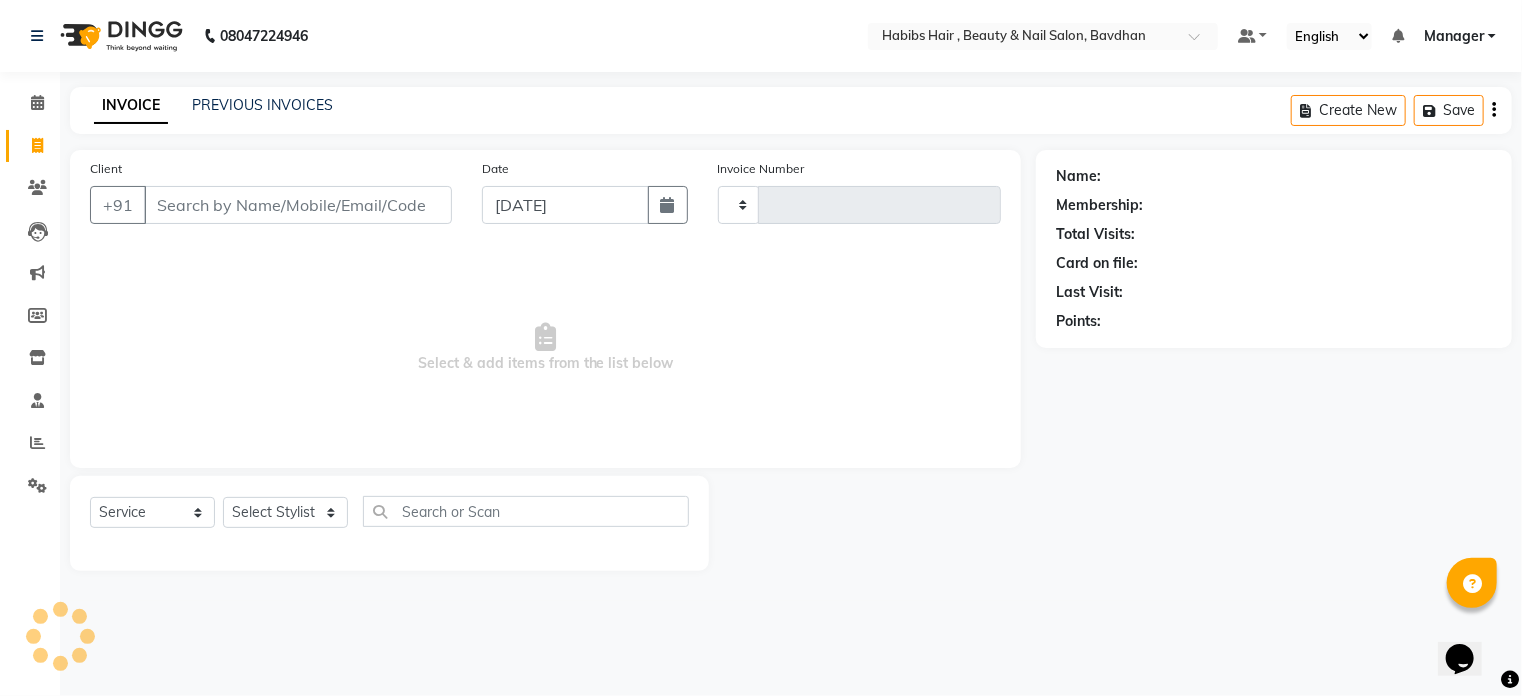 type on "0567" 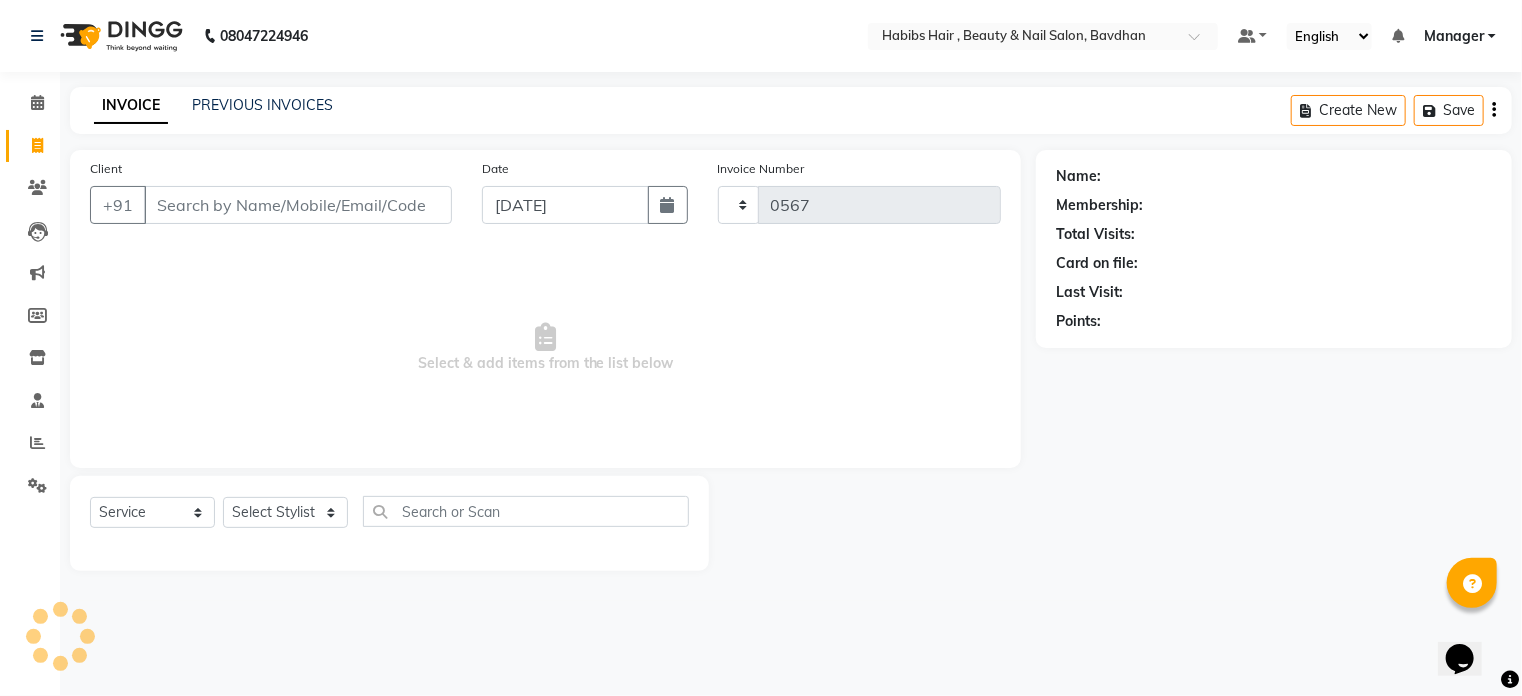select on "7414" 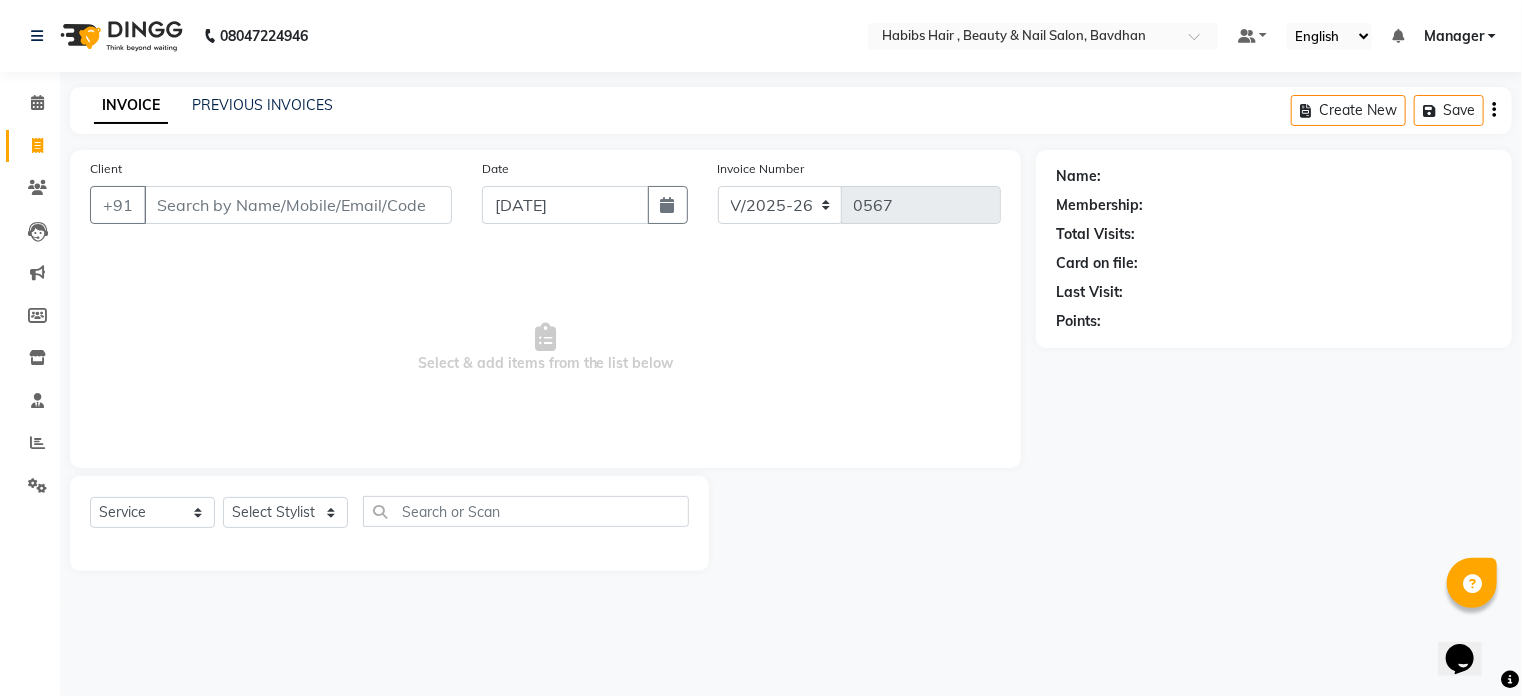 click on "Client" at bounding box center (298, 205) 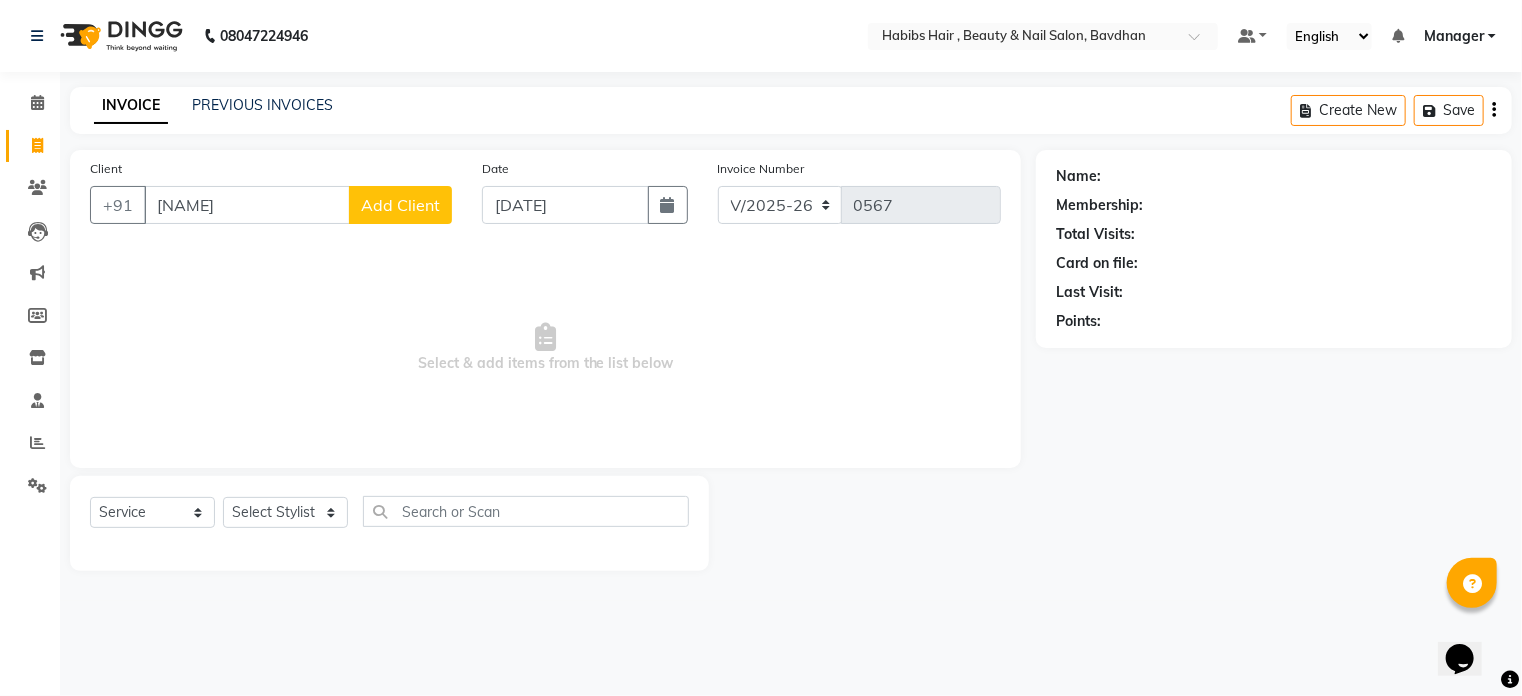 type on "GUNGEN" 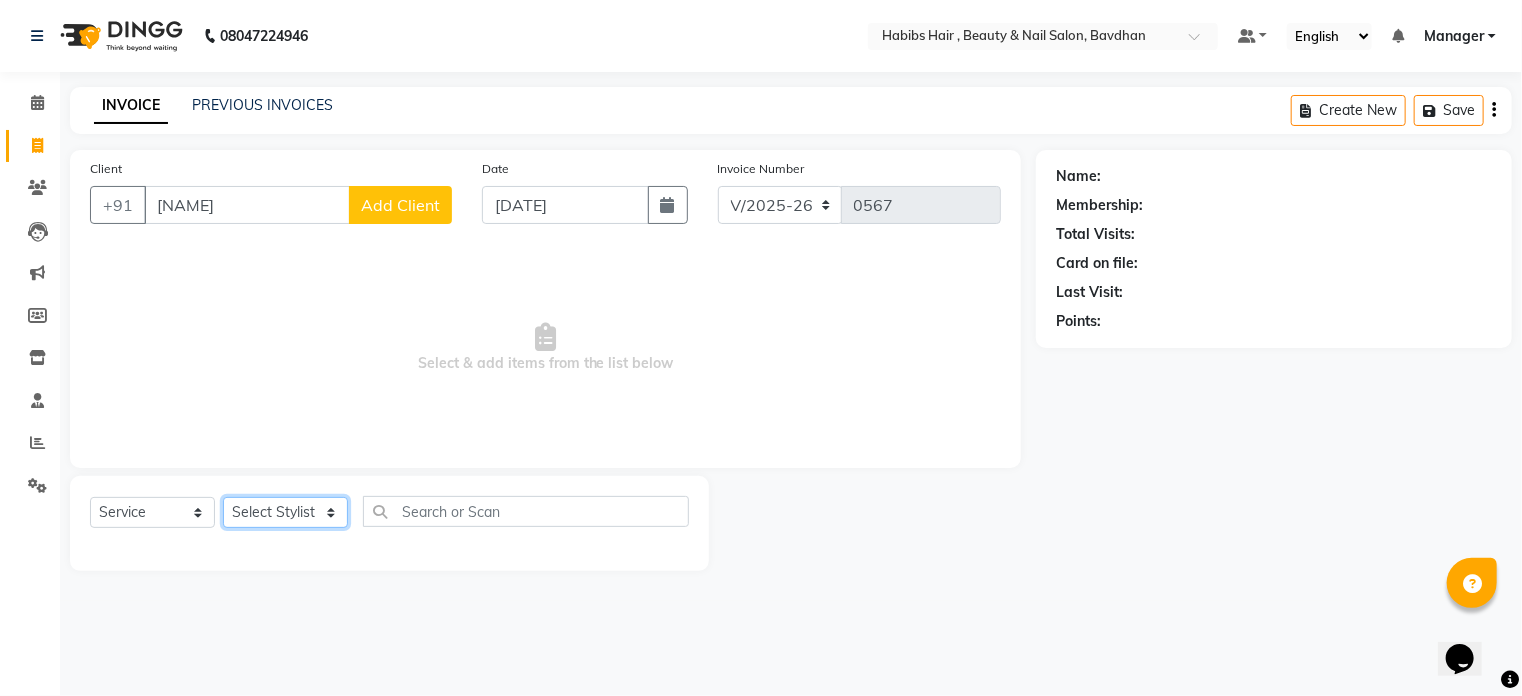 click on "Select Stylist [NAME] [NAME] [NAME] [NAME] [NAME] Manager [NAME] [NAME] [NAME] [NAME]" 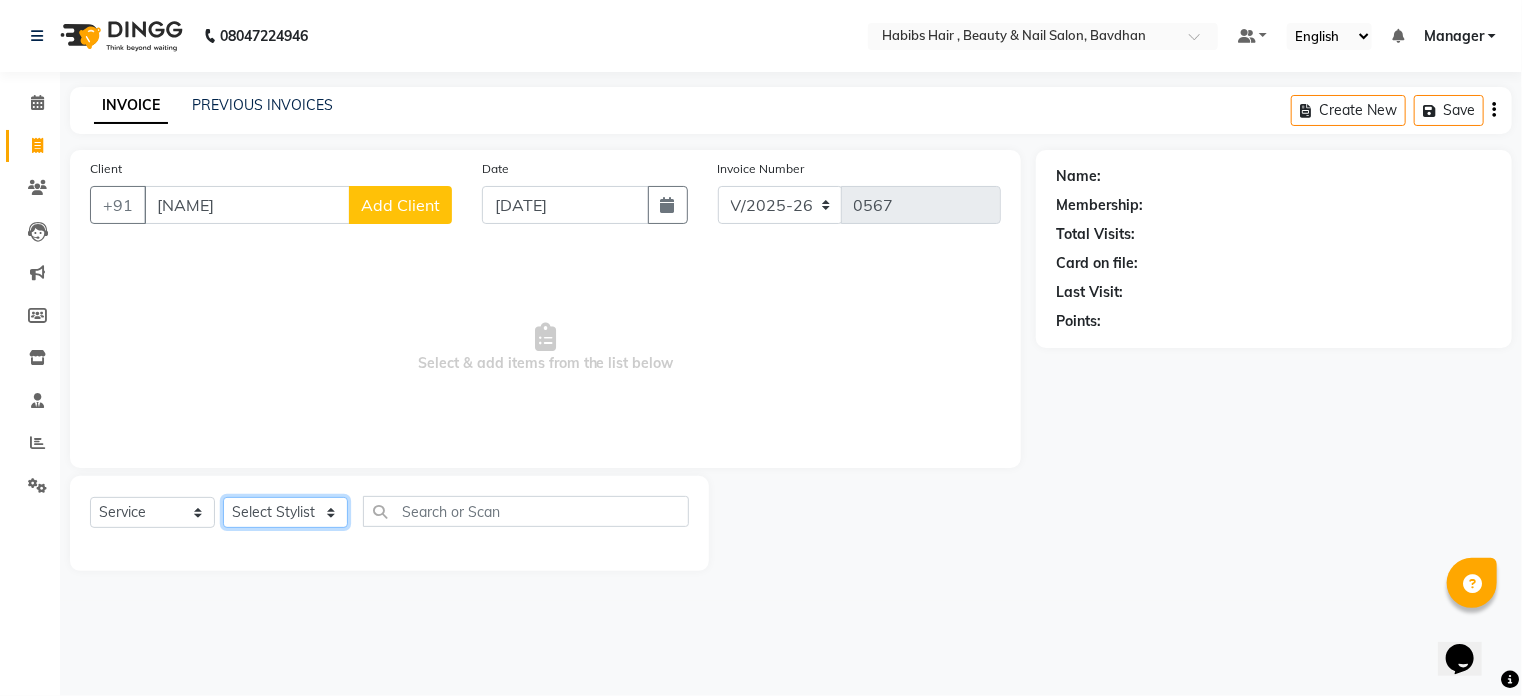 select on "86088" 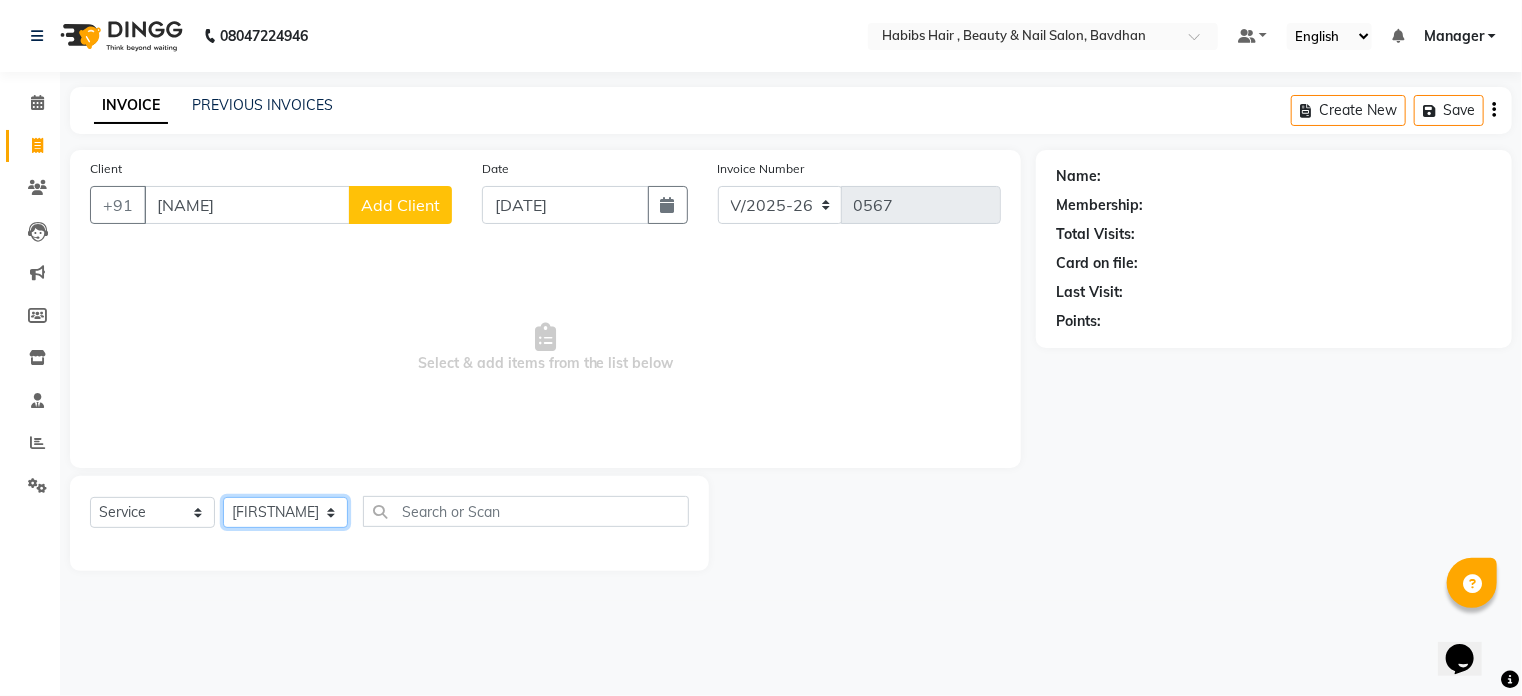 click on "Select Stylist [NAME] [NAME] [NAME] [NAME] [NAME] Manager [NAME] [NAME] [NAME] [NAME]" 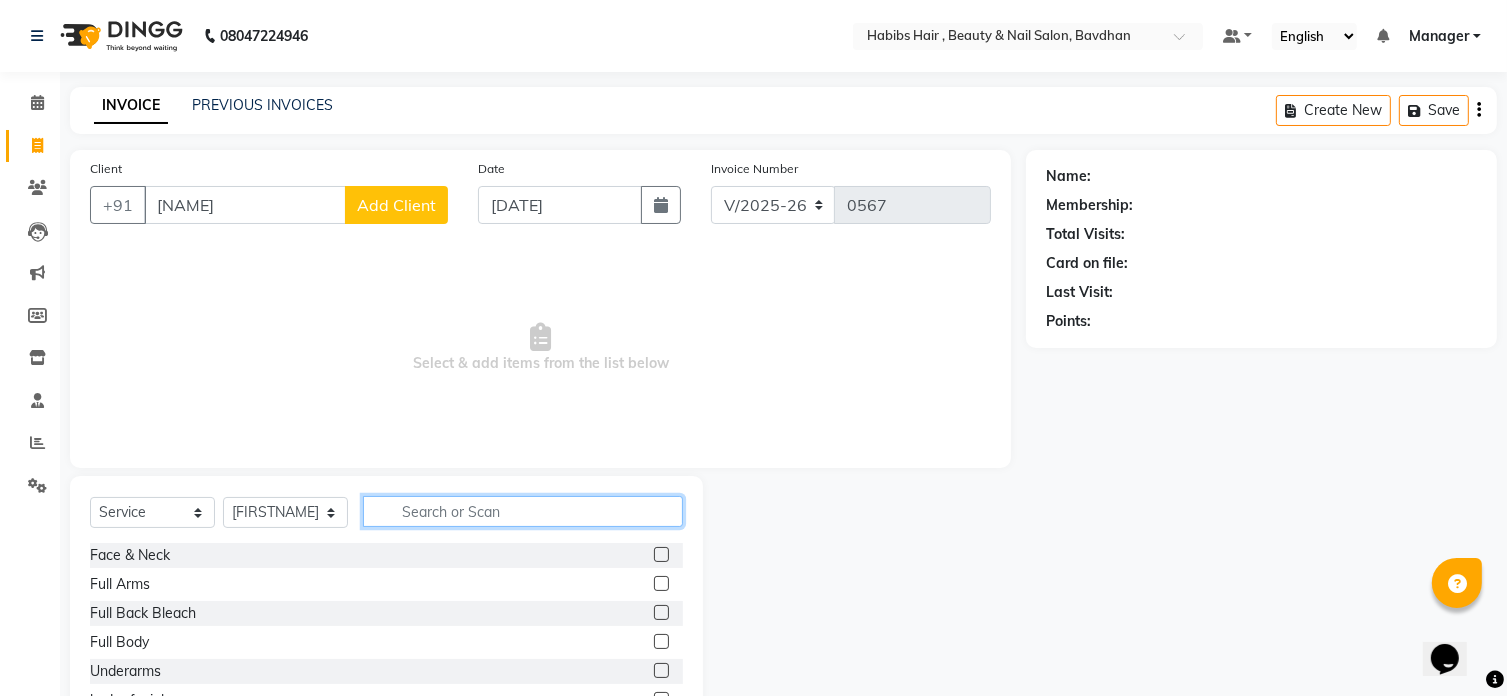 click 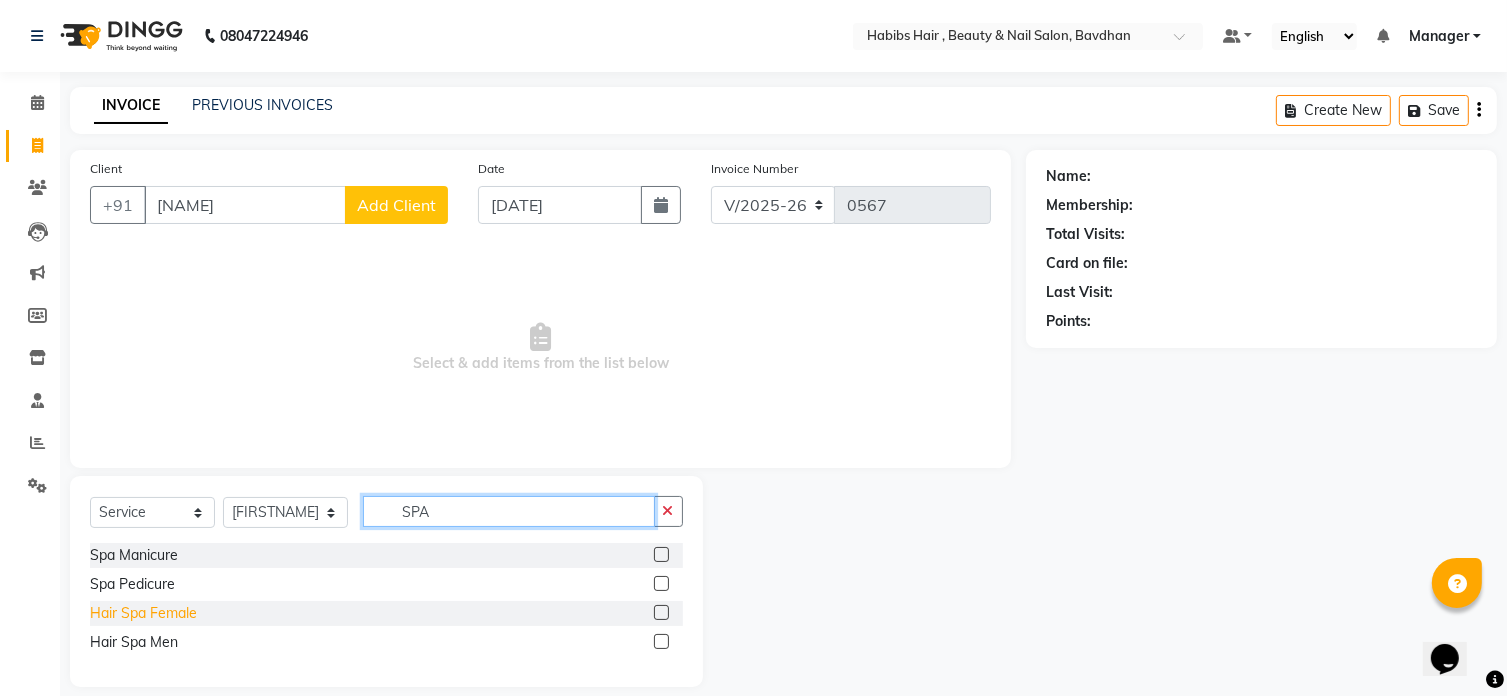 type on "SPA" 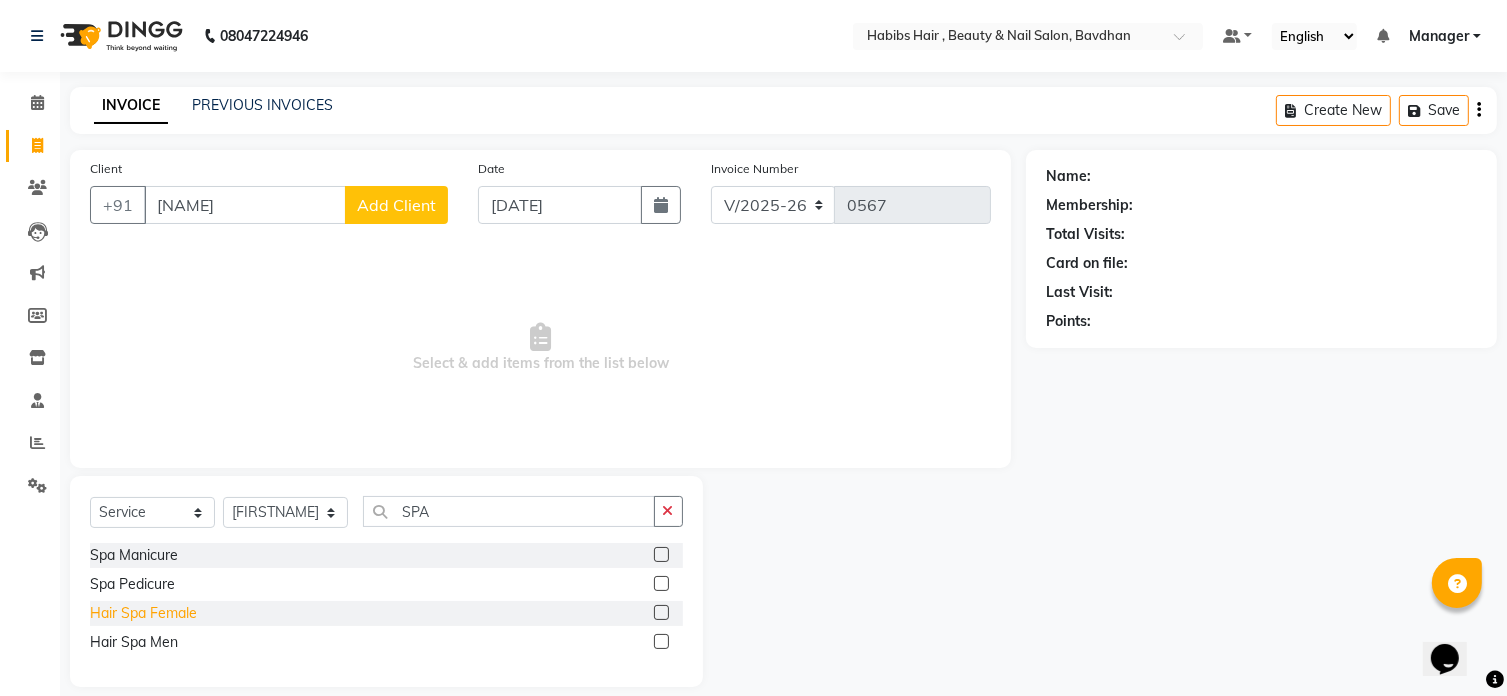 click on "Hair Spa Female" 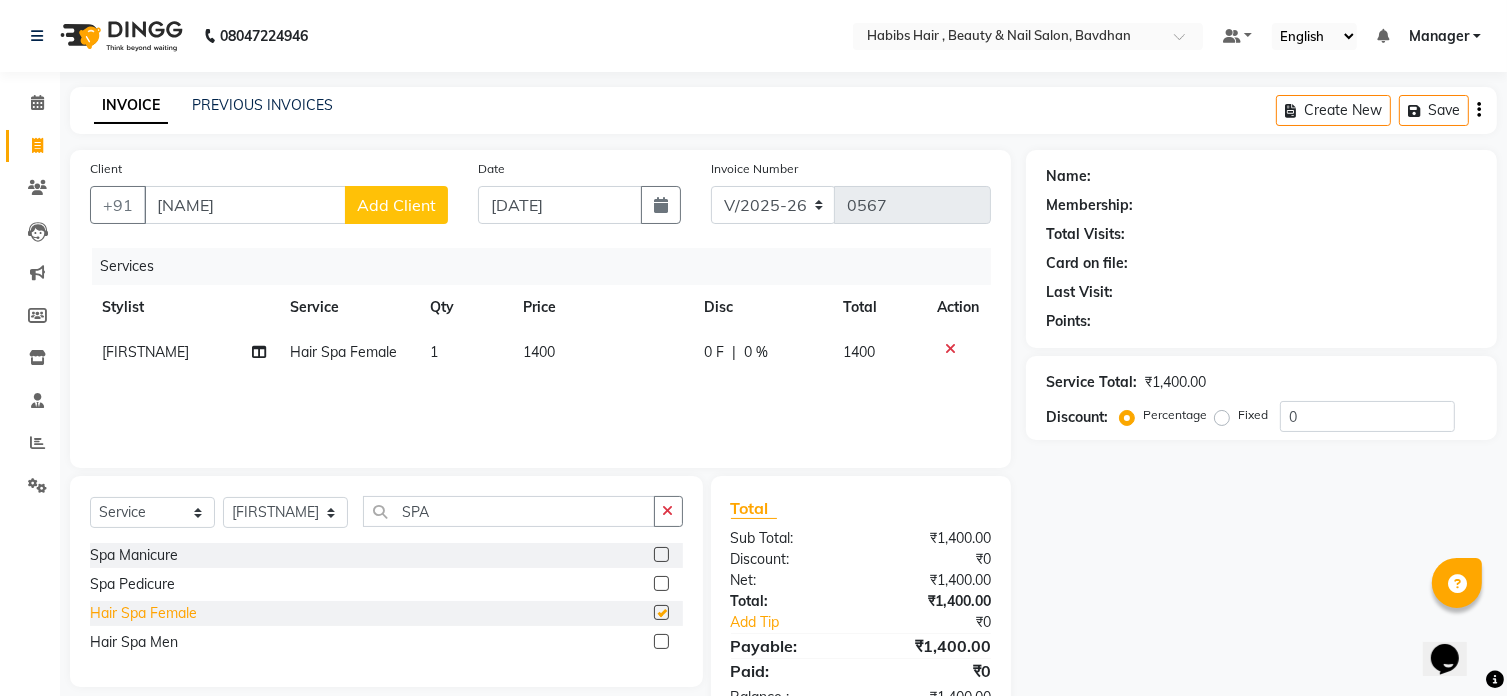 checkbox on "false" 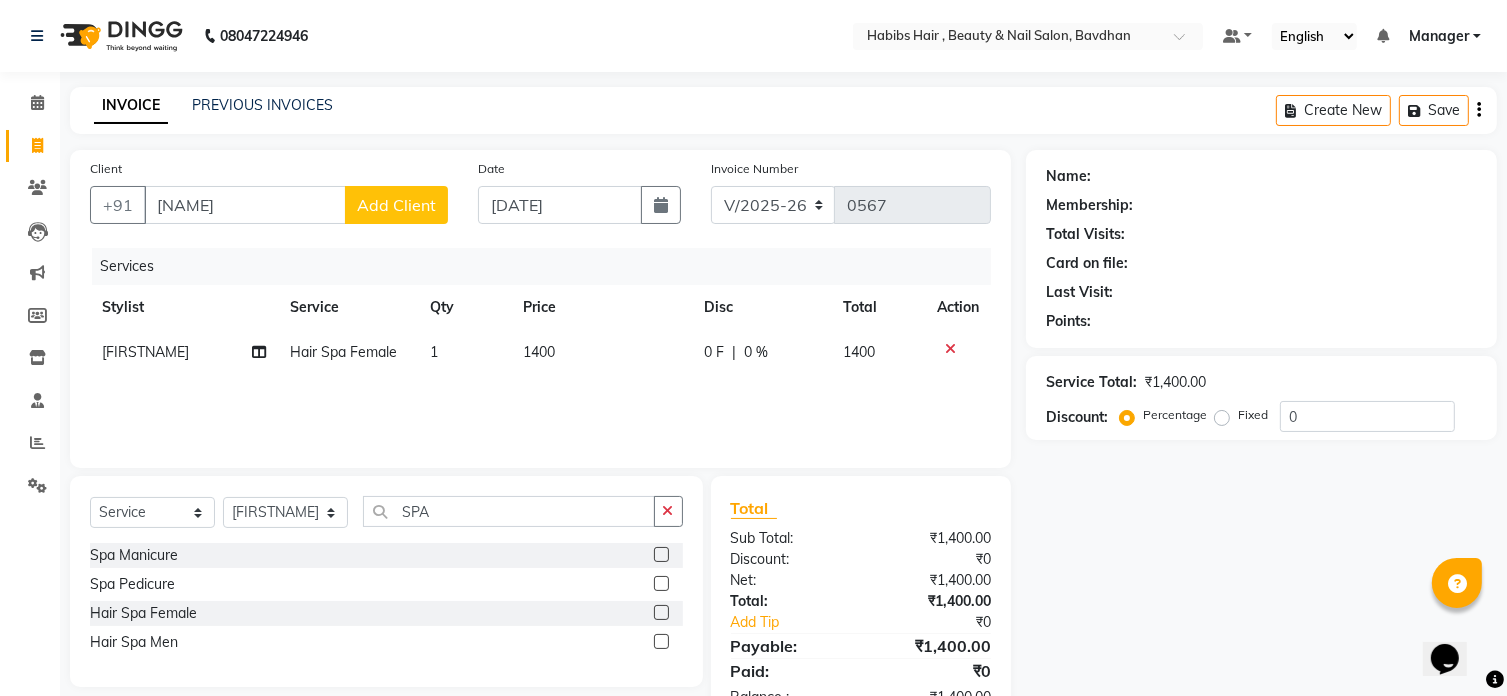 click on "1400" 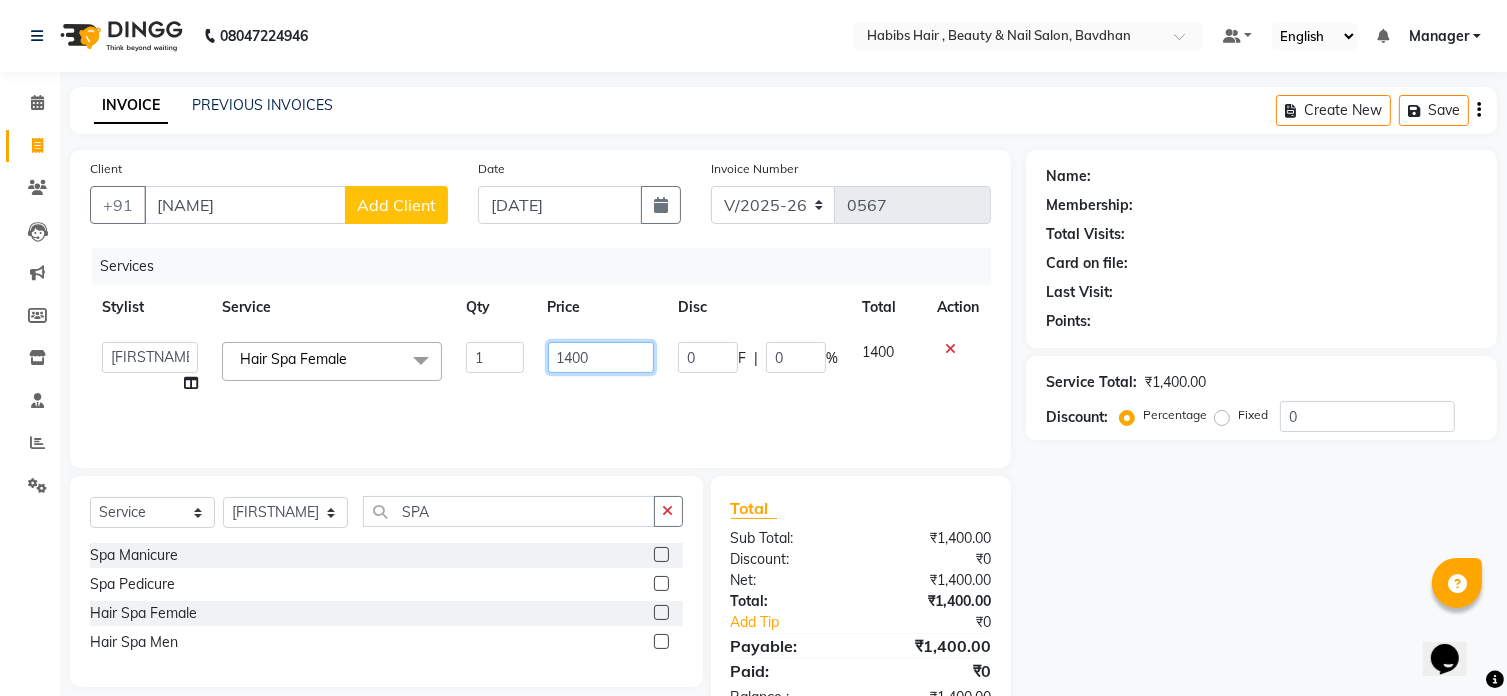 click on "1400" 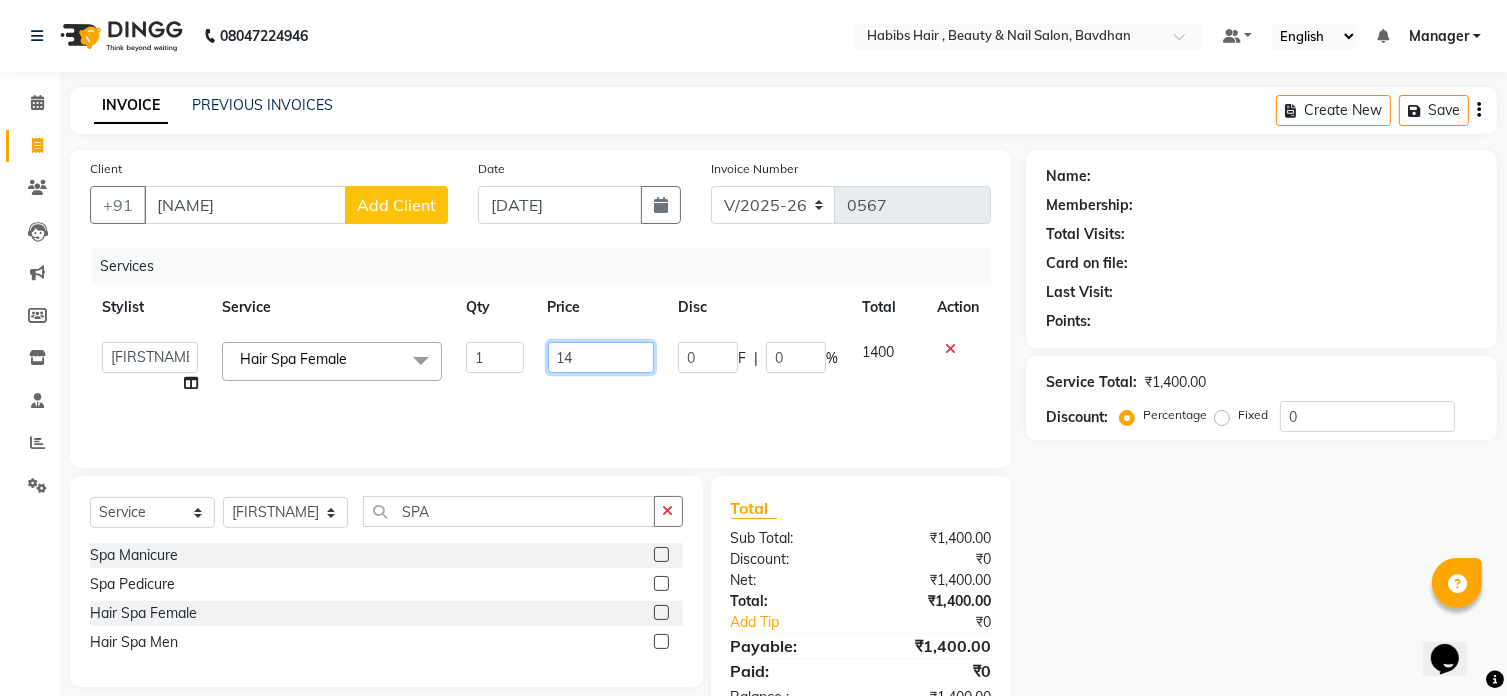 type on "1" 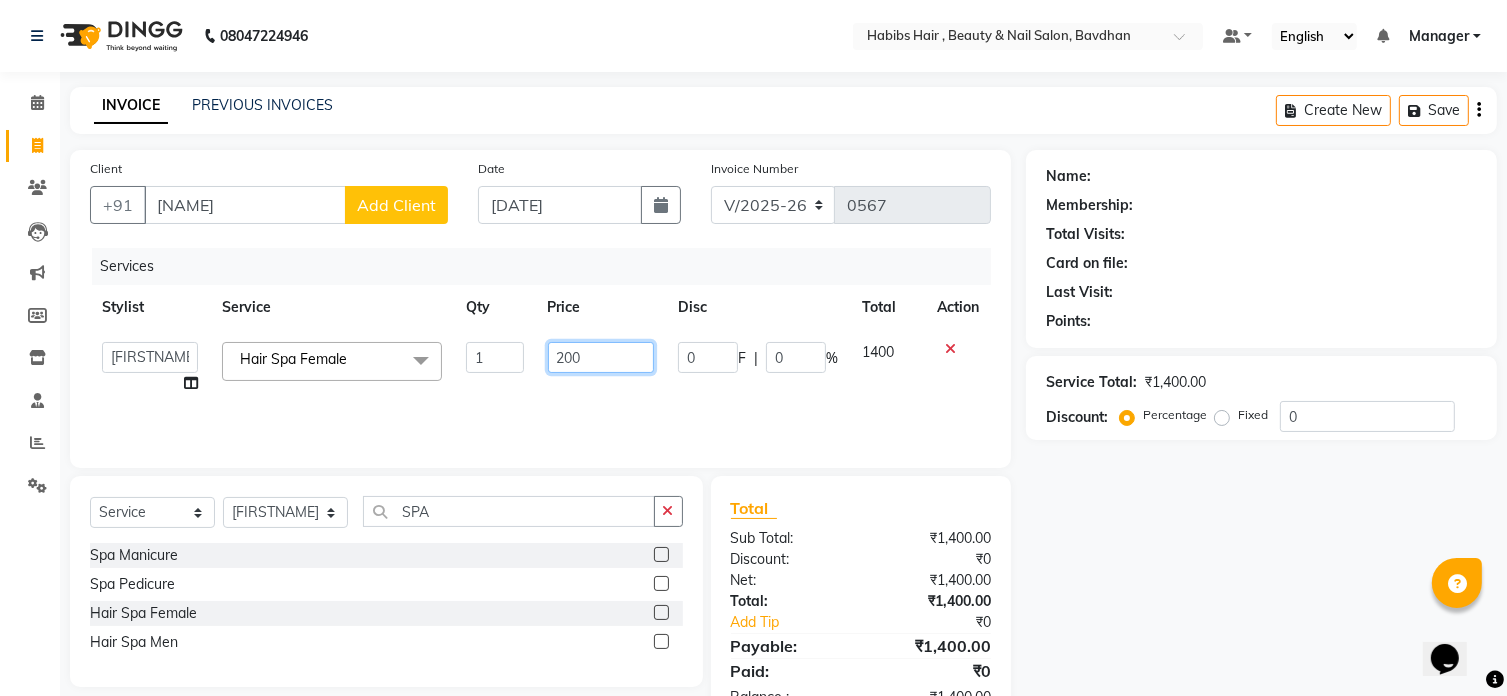 type on "2000" 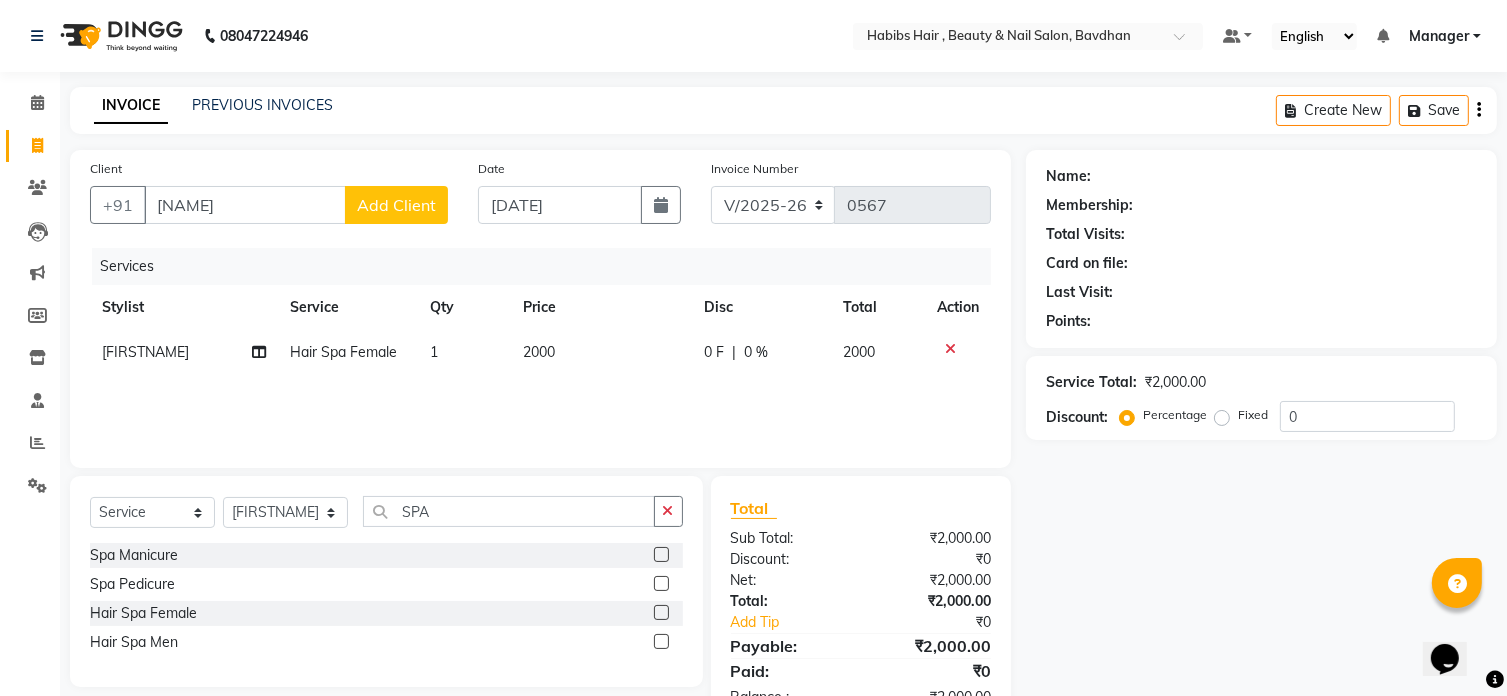 click on "Add Client" 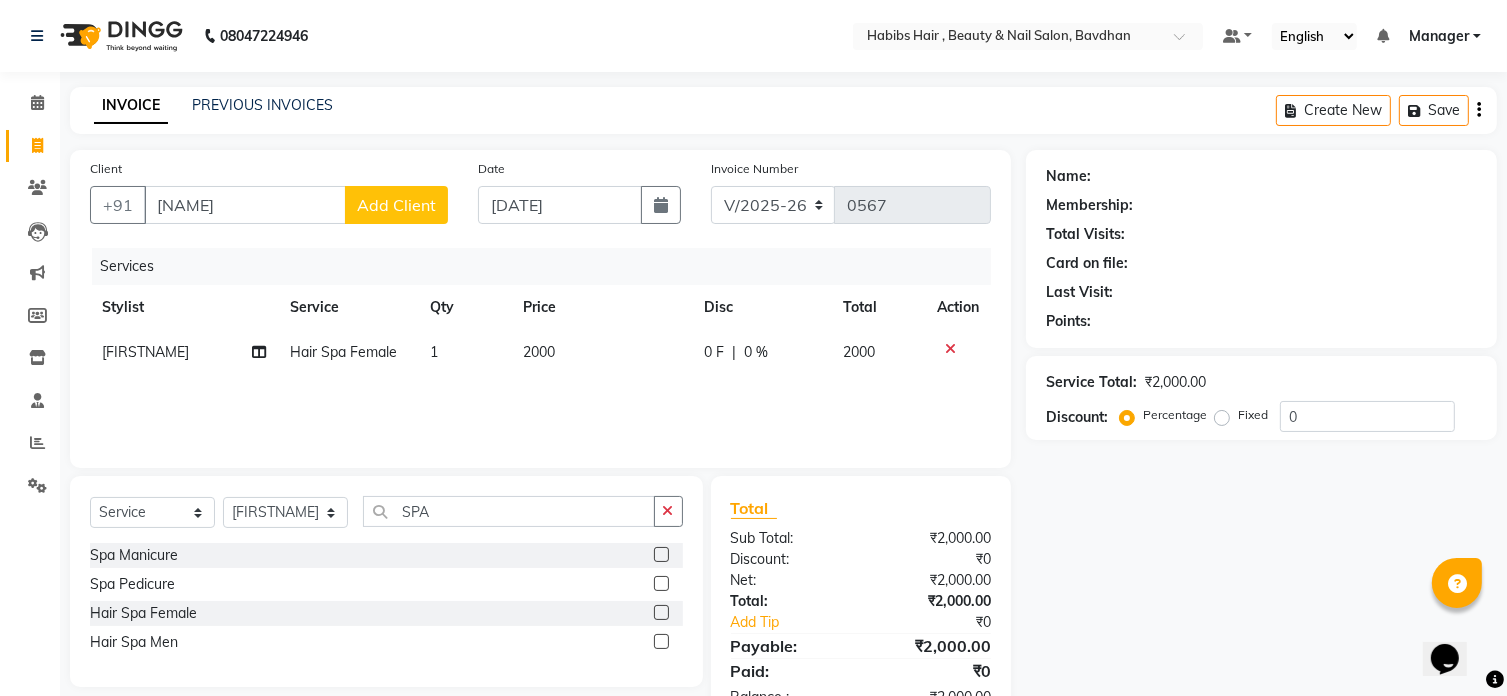select on "22" 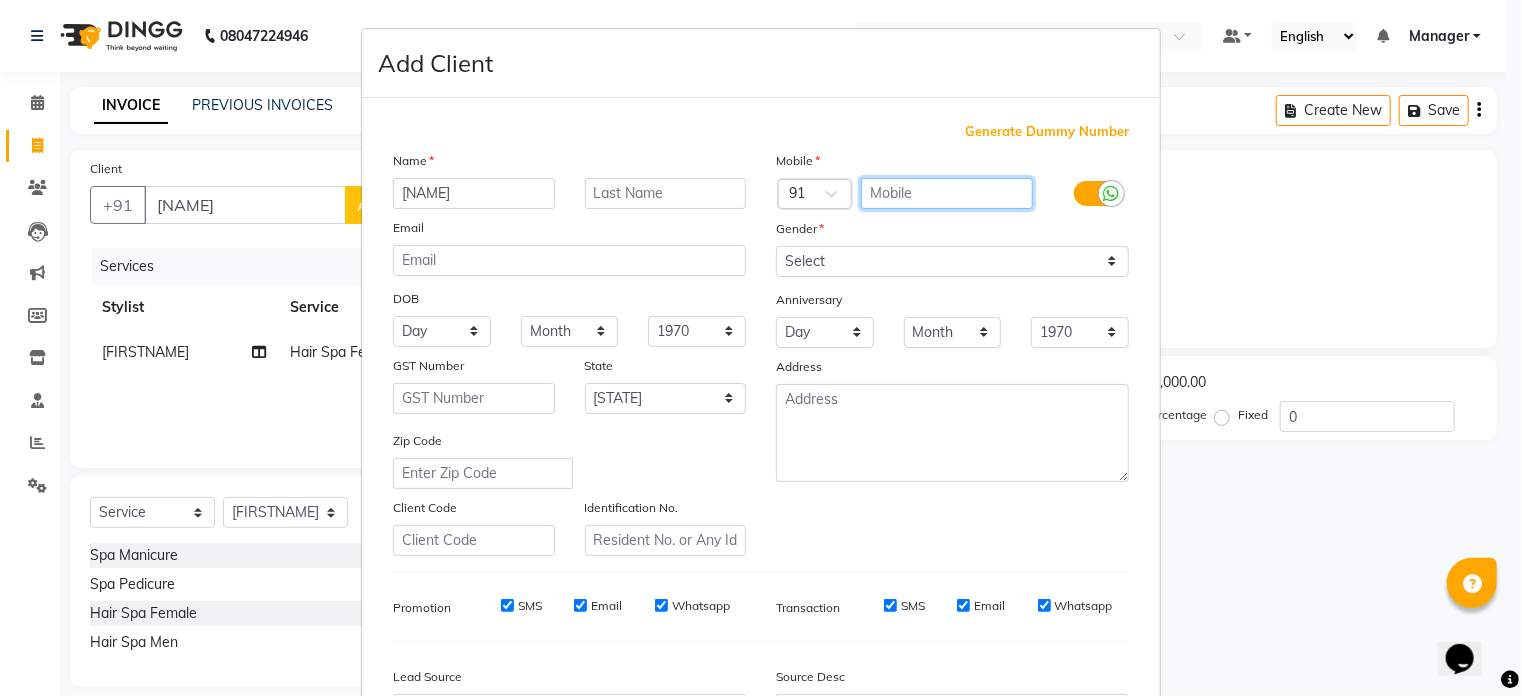 click at bounding box center (947, 193) 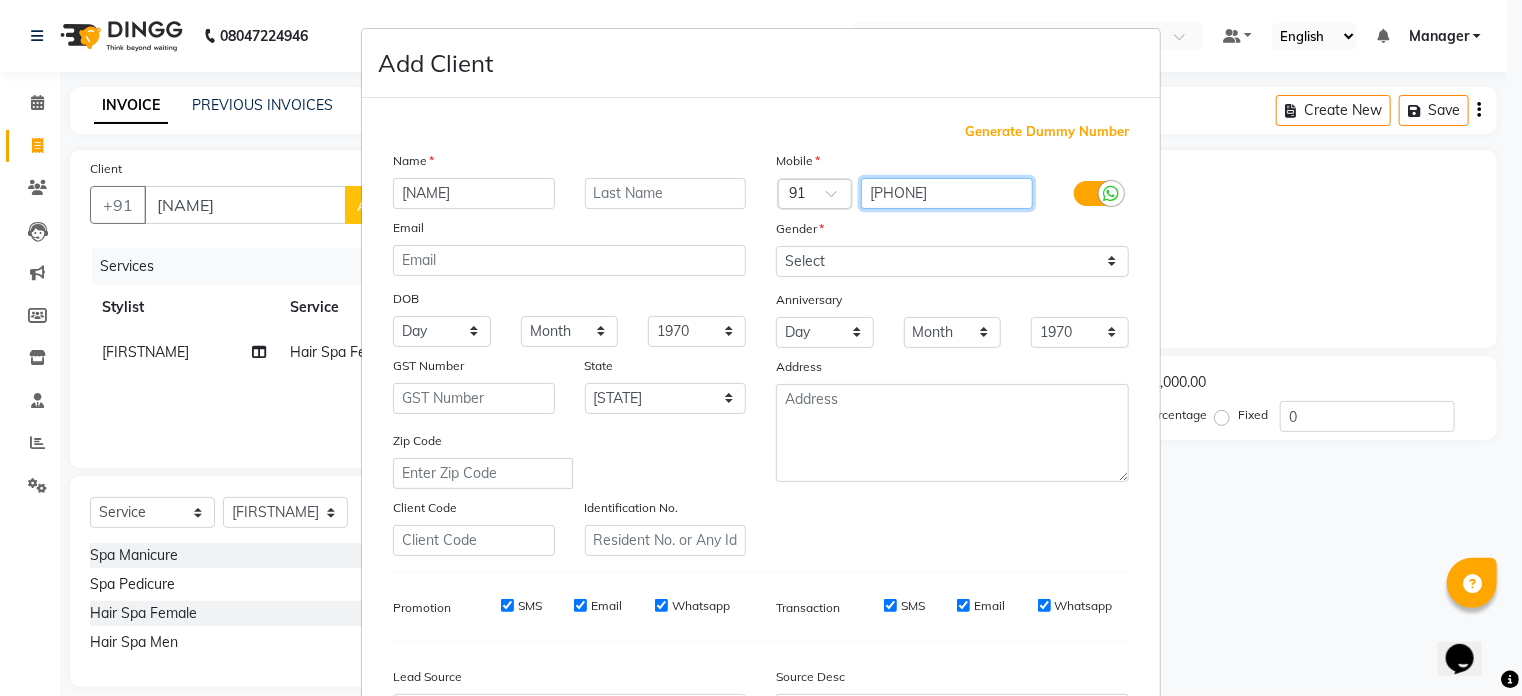 type on "9670823769" 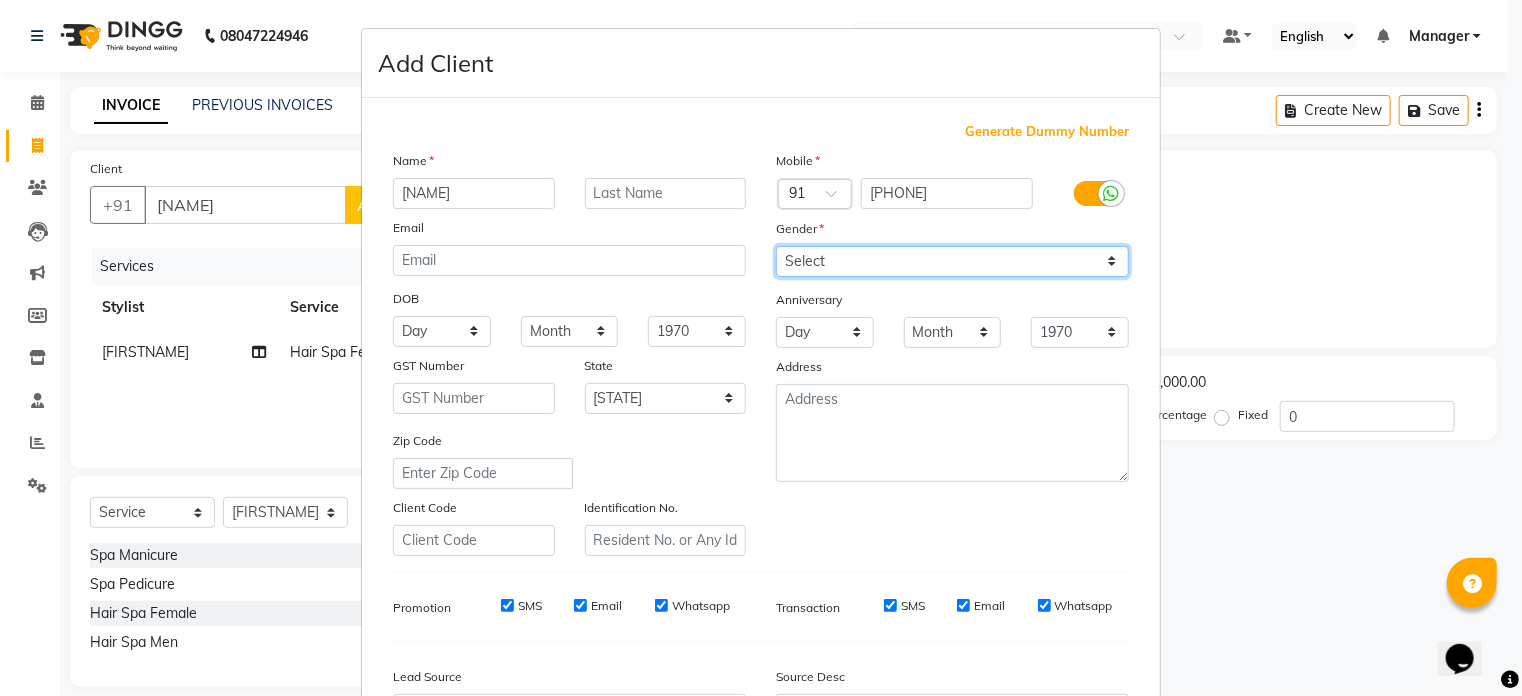click on "Select Male Female Other Prefer Not To Say" at bounding box center (952, 261) 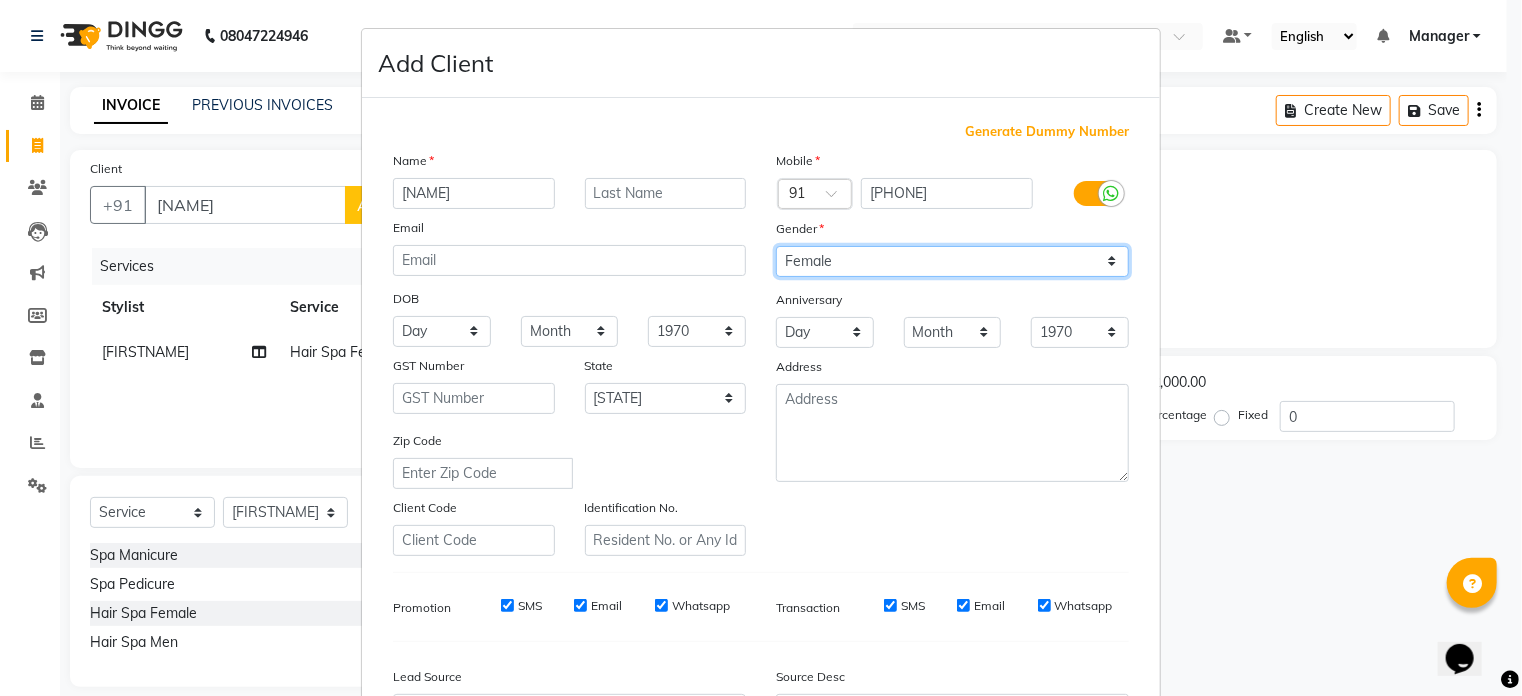 click on "Select Male Female Other Prefer Not To Say" at bounding box center (952, 261) 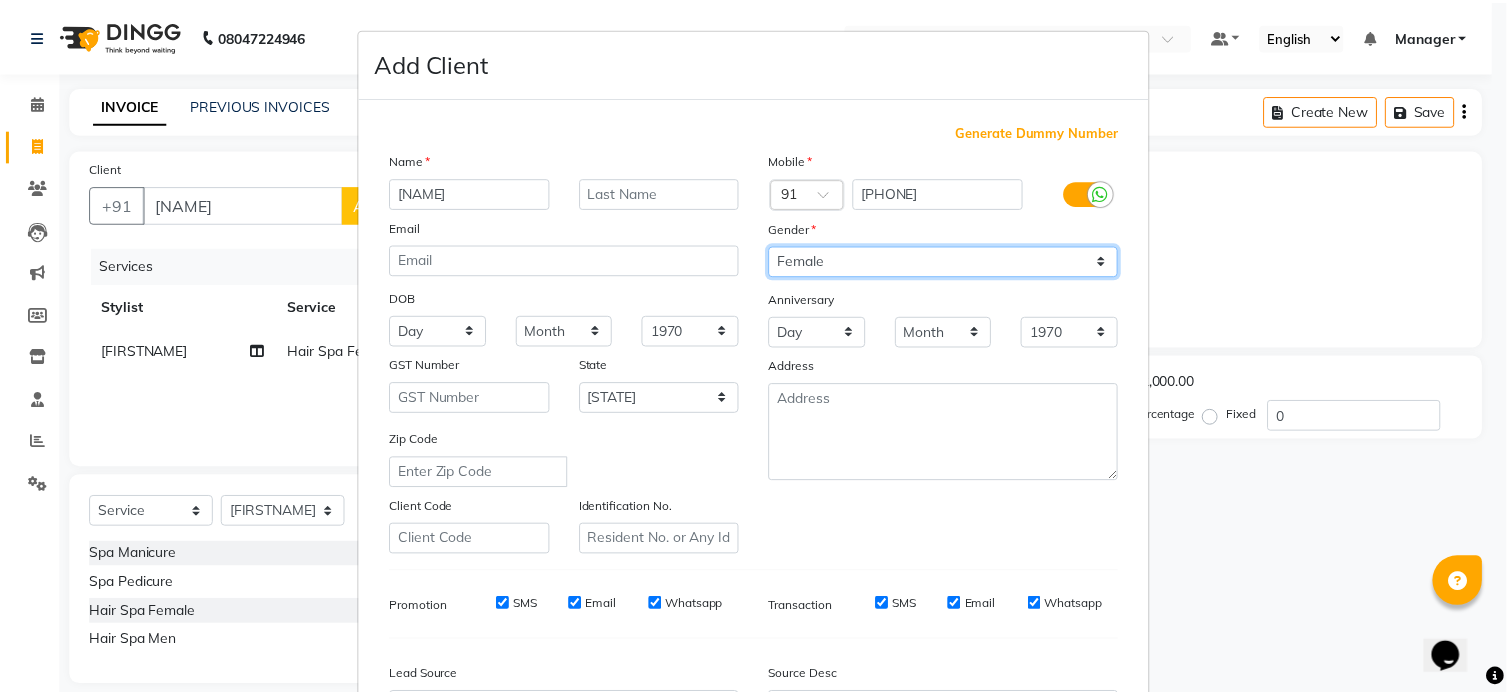 scroll, scrollTop: 236, scrollLeft: 0, axis: vertical 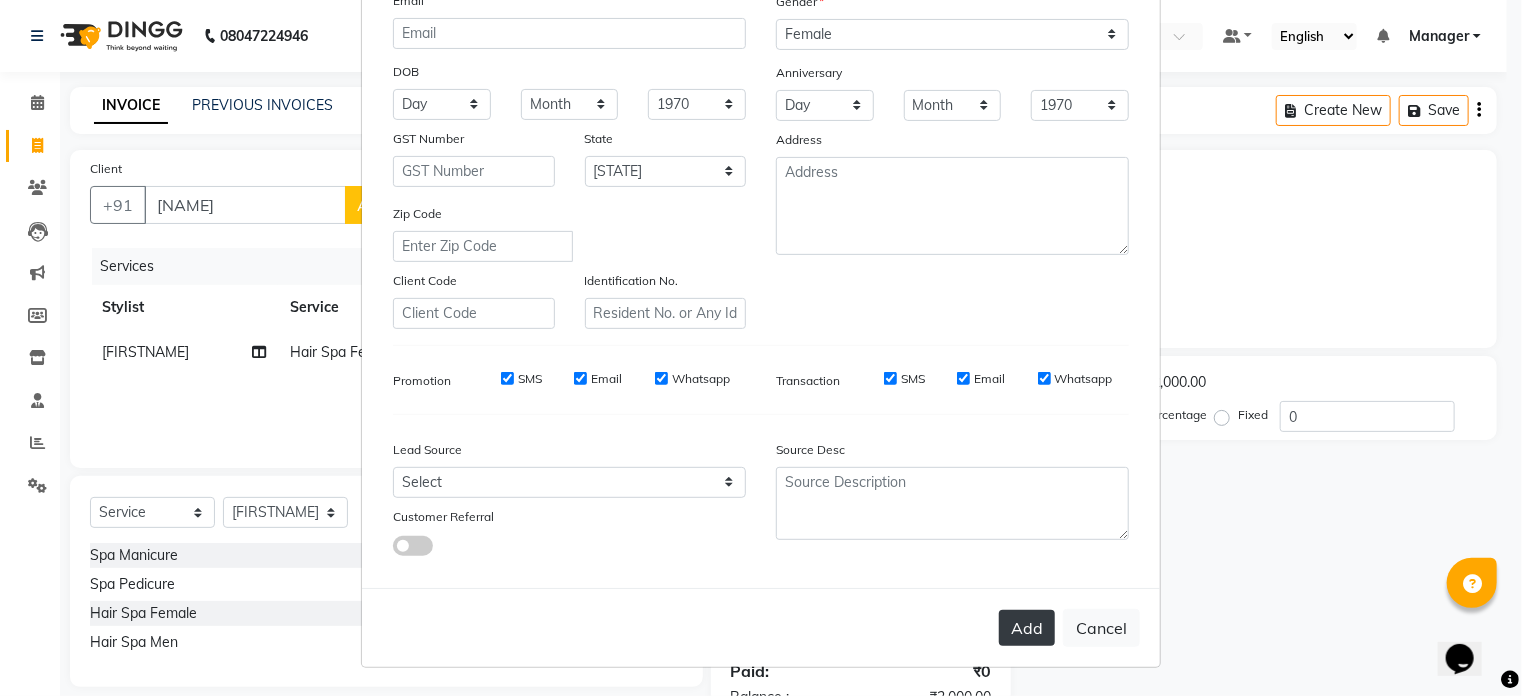 click on "Add" at bounding box center [1027, 628] 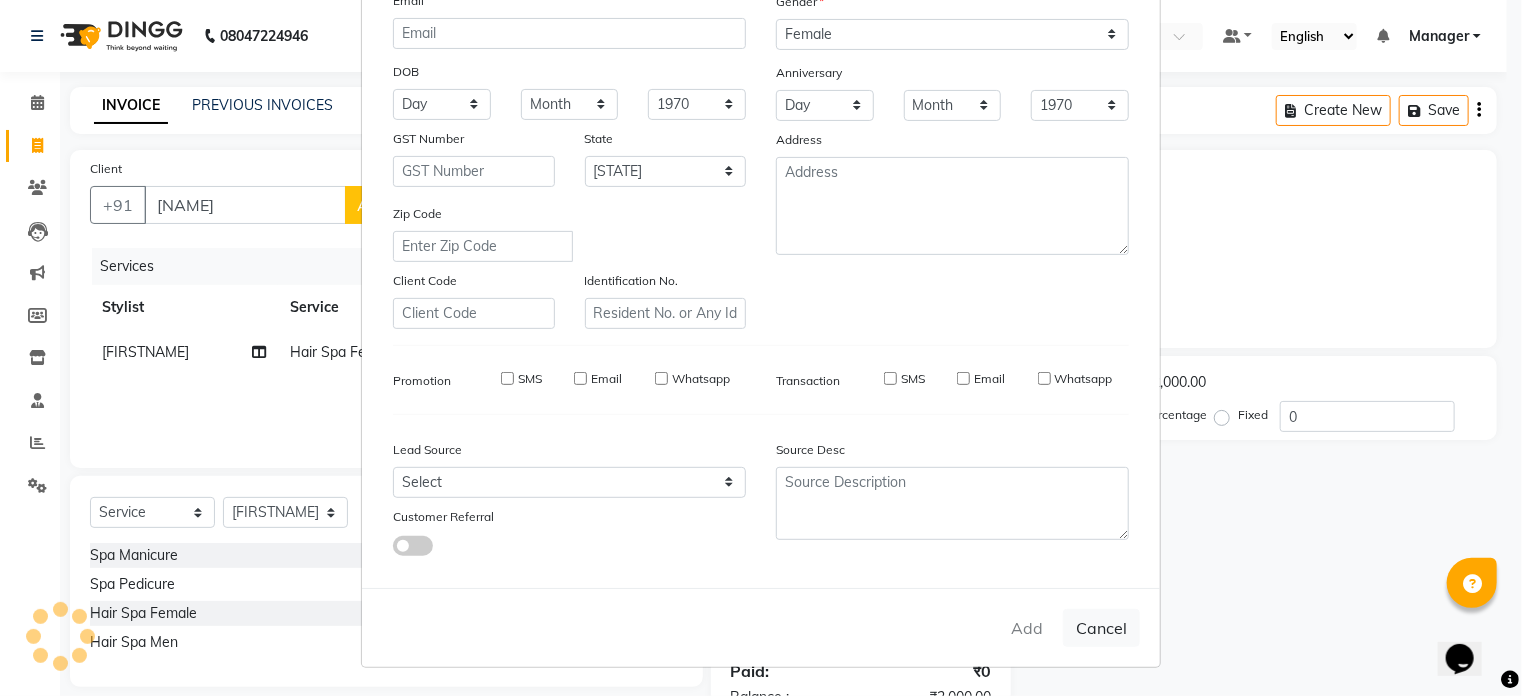 type on "96******69" 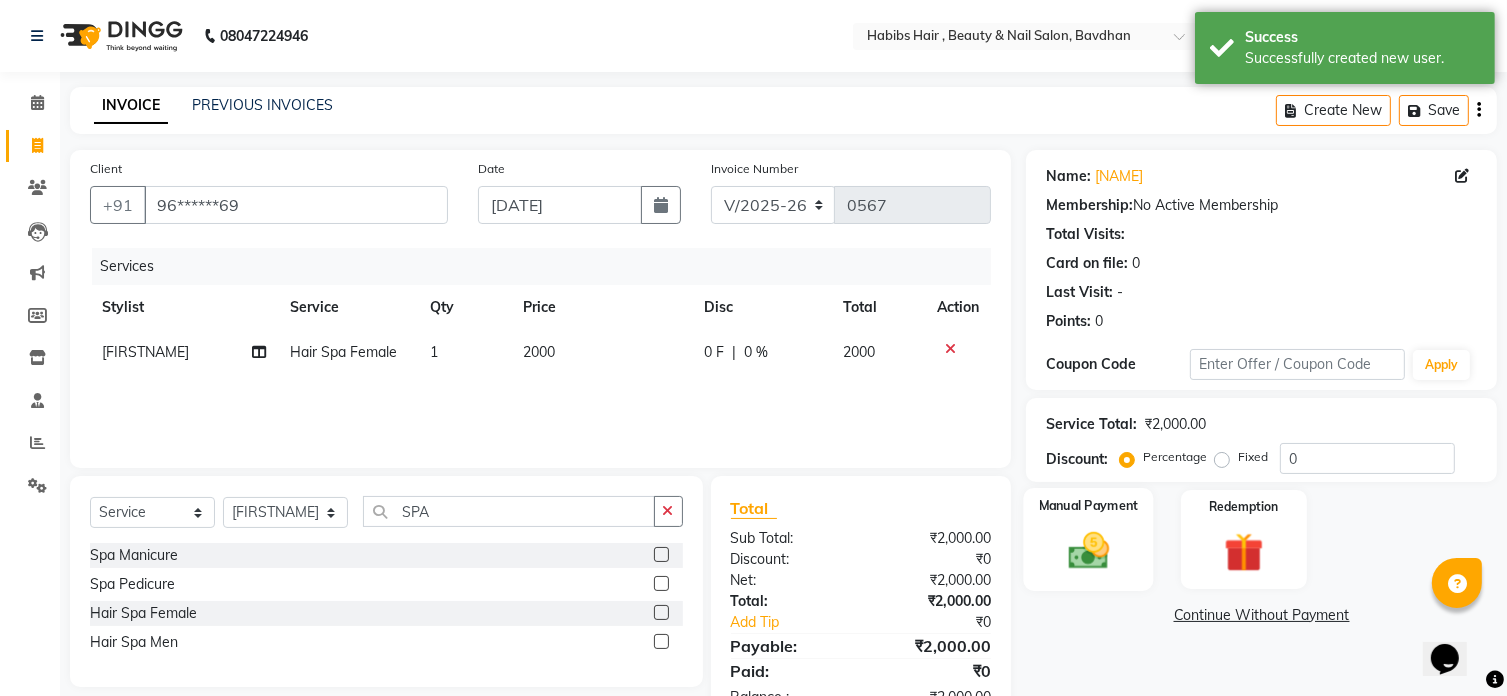 click 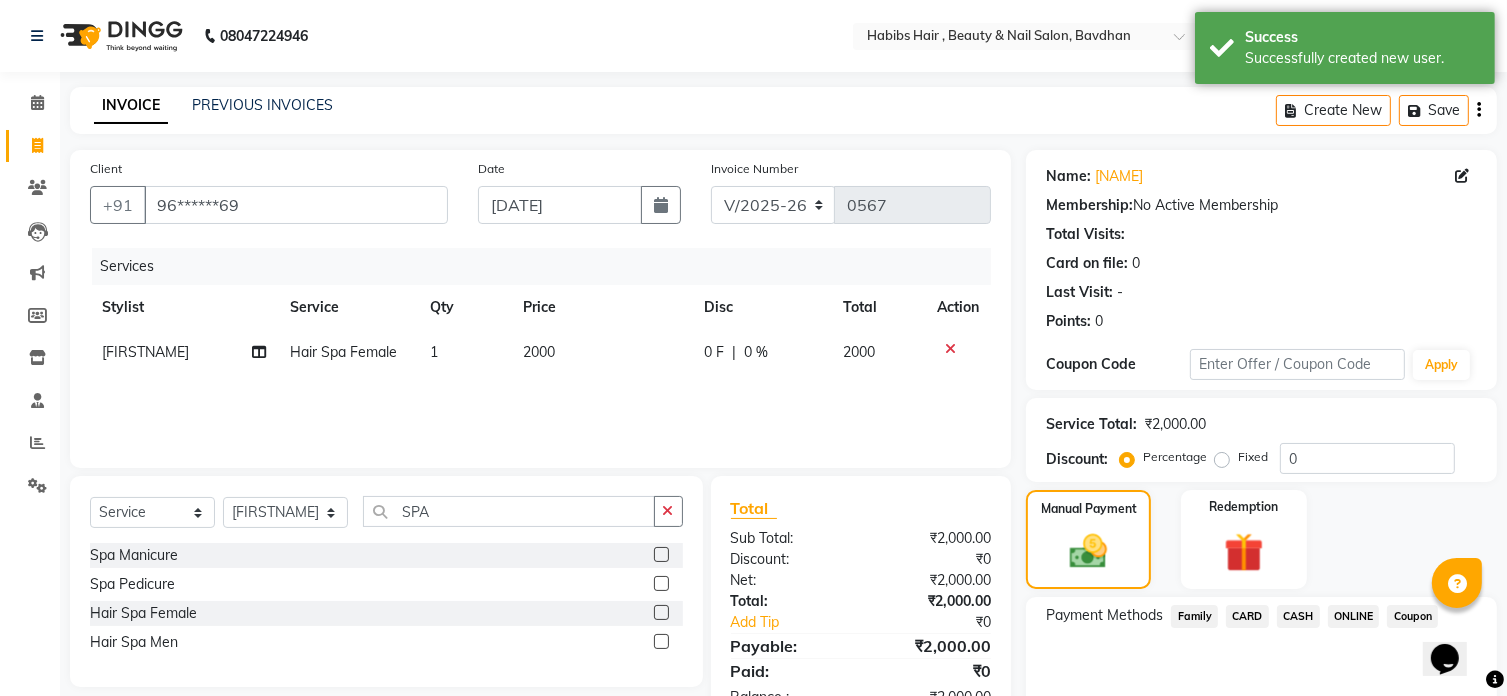 click on "ONLINE" 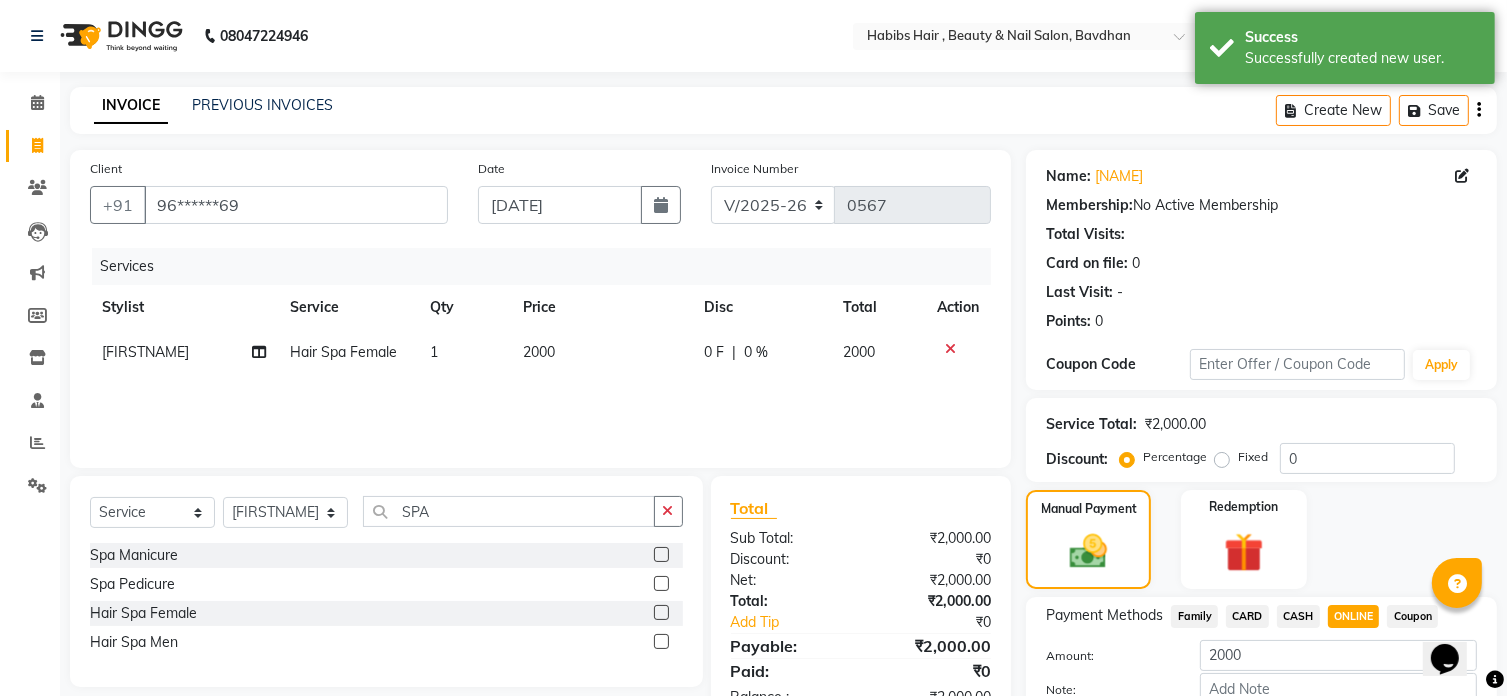 scroll, scrollTop: 122, scrollLeft: 0, axis: vertical 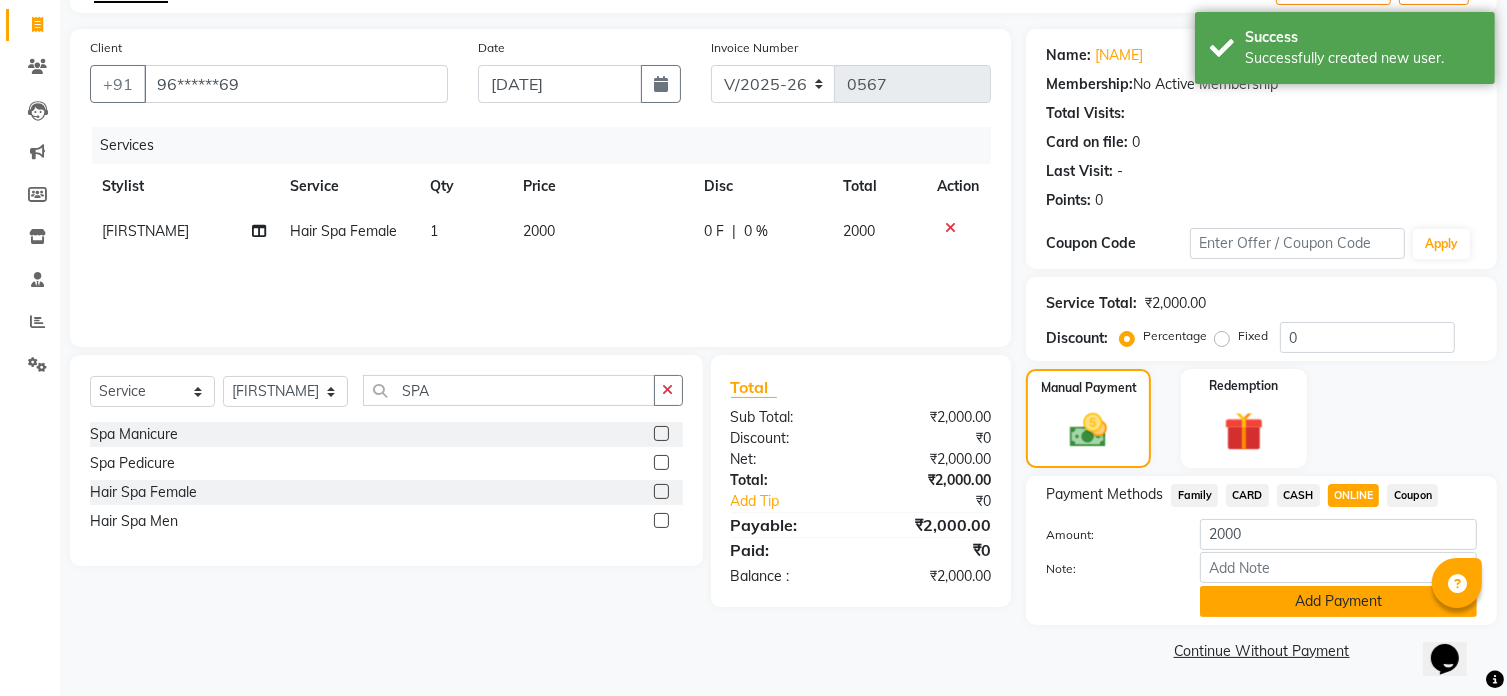 click on "Add Payment" 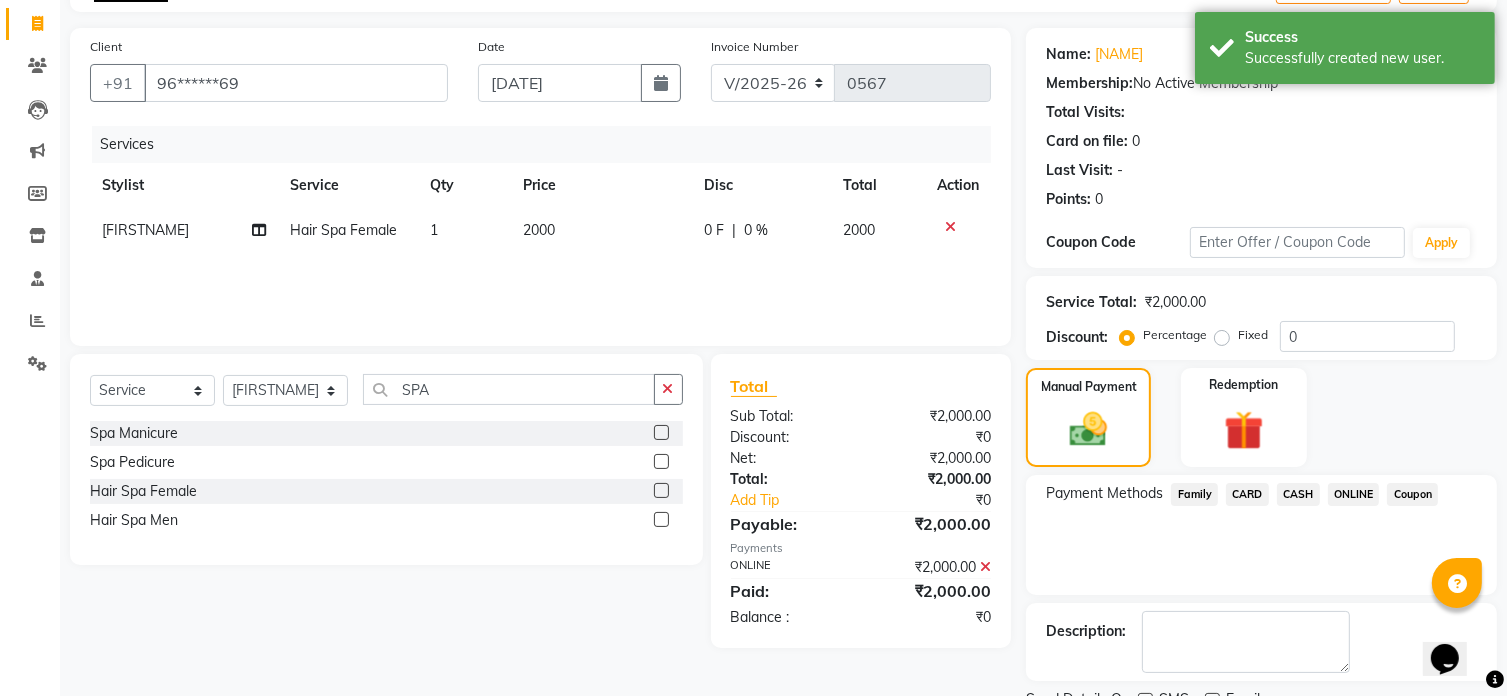 scroll, scrollTop: 204, scrollLeft: 0, axis: vertical 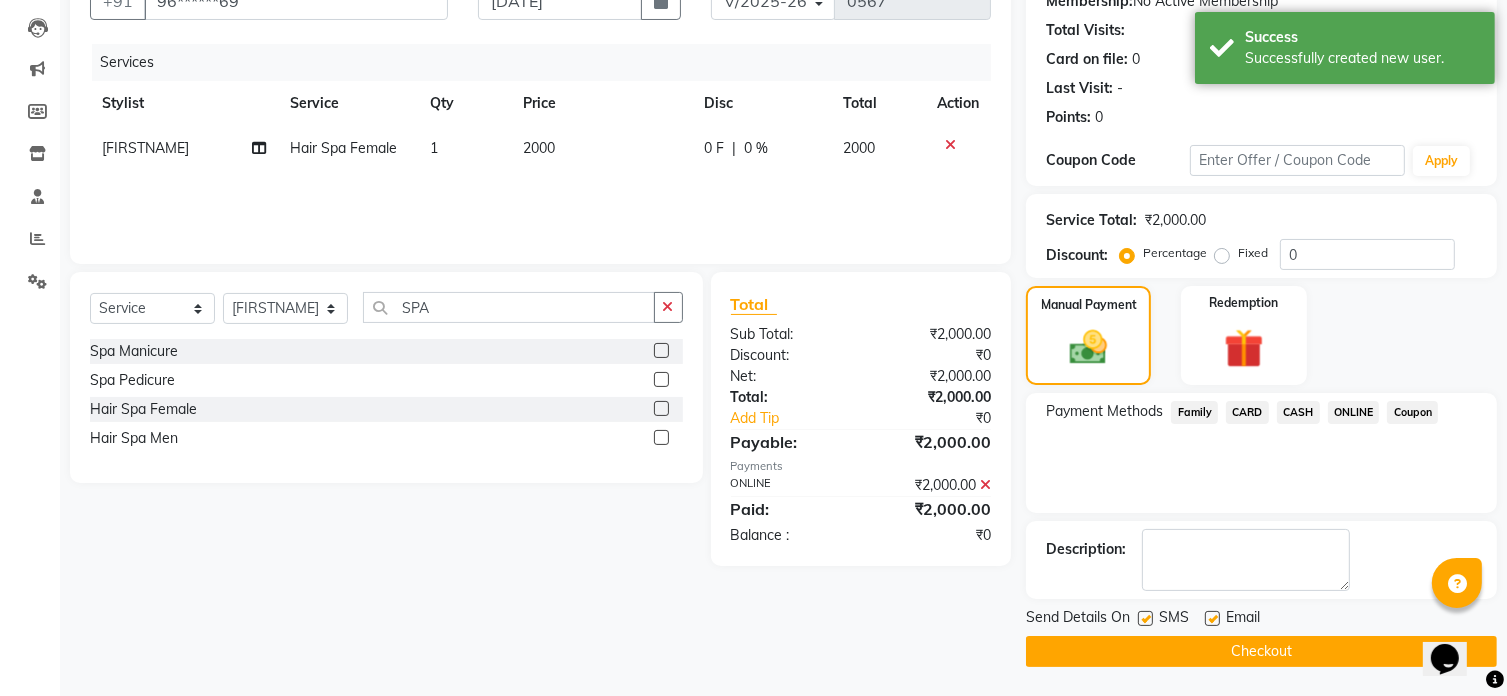 click on "Checkout" 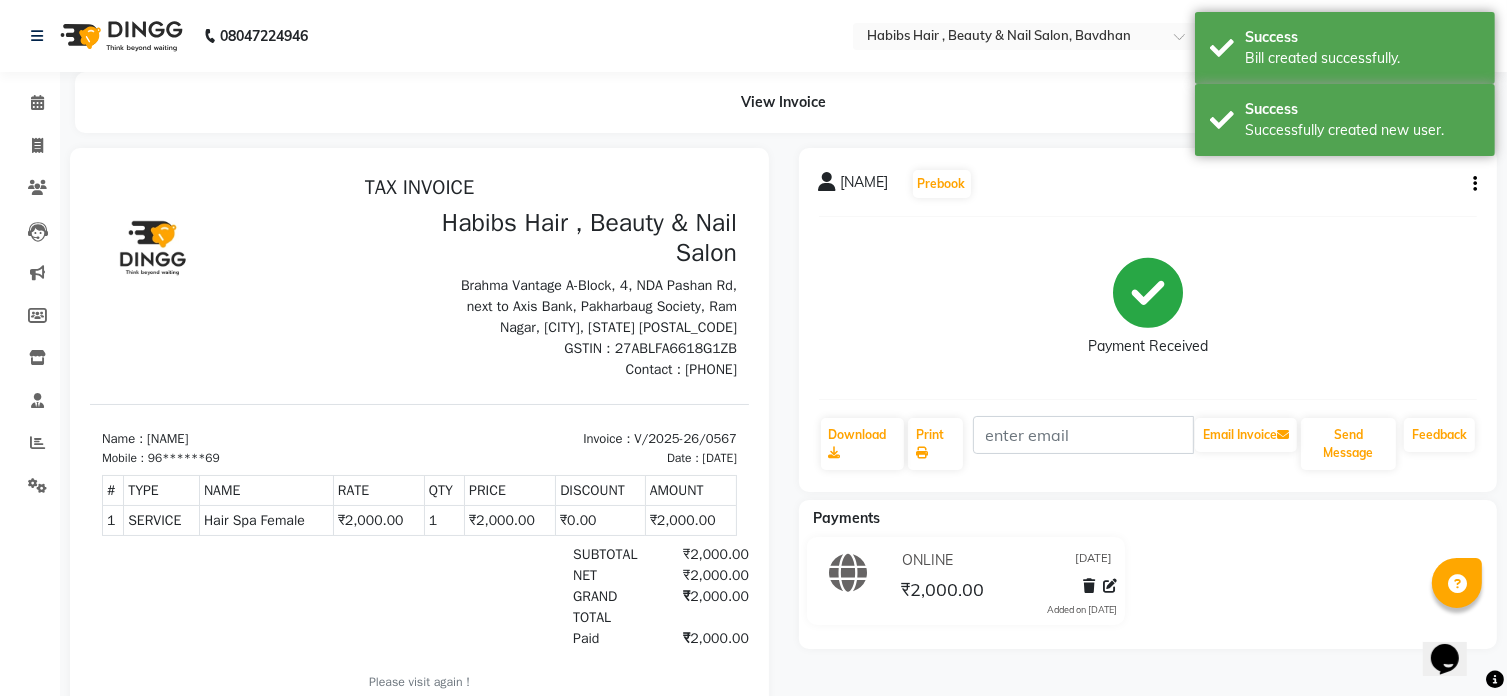 scroll, scrollTop: 0, scrollLeft: 0, axis: both 